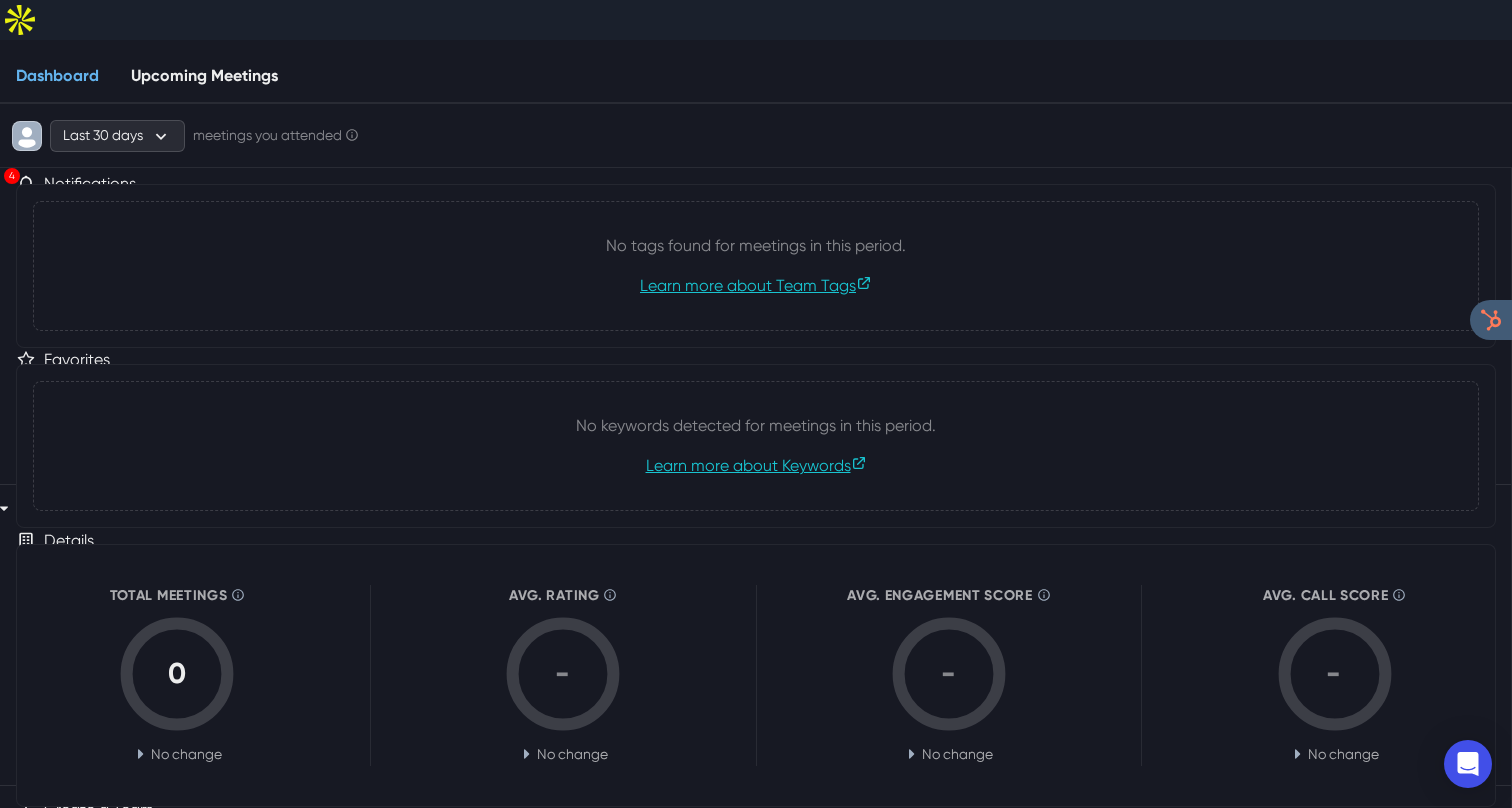 scroll, scrollTop: 0, scrollLeft: 0, axis: both 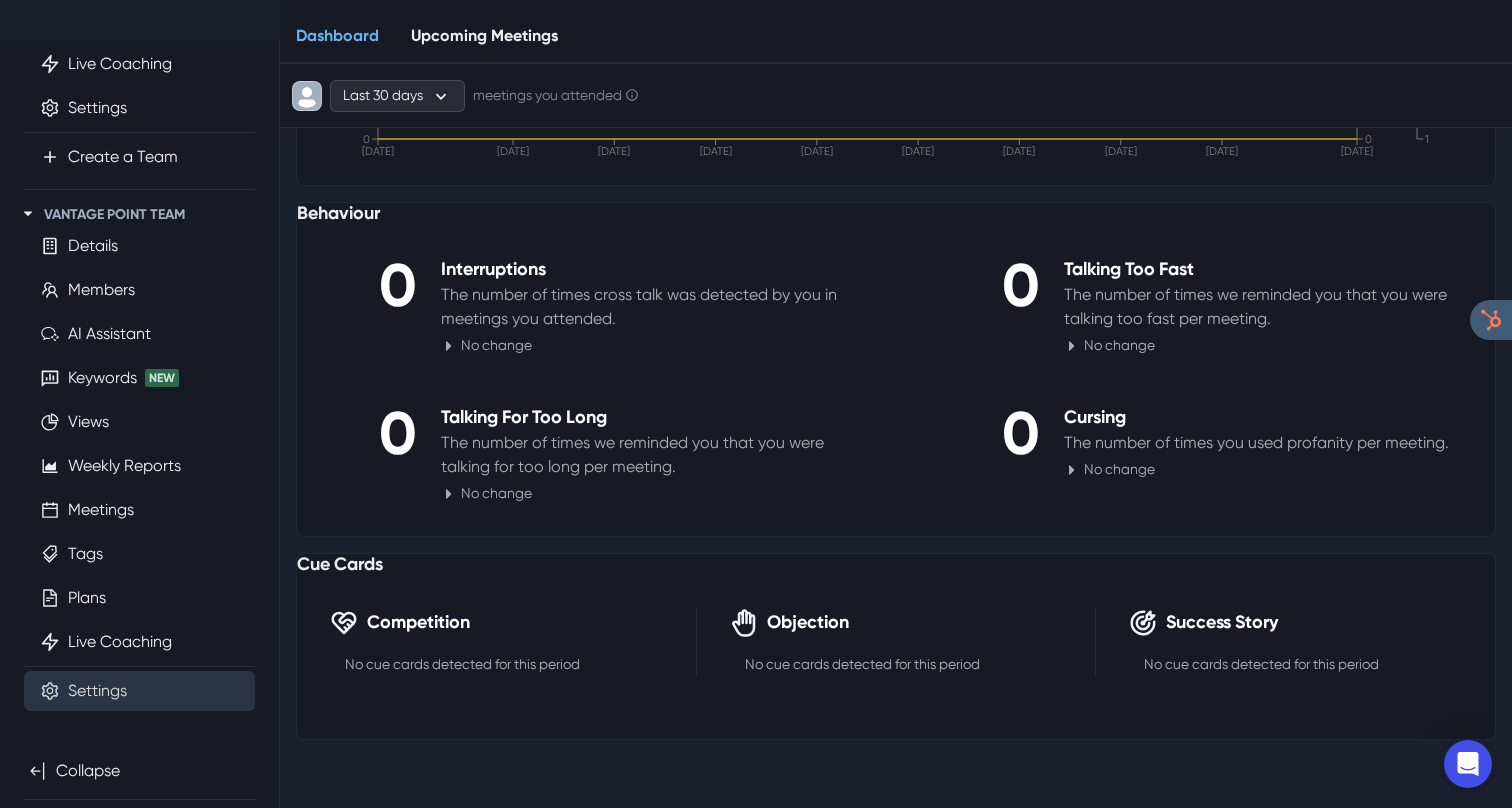 click on "Settings" at bounding box center (97, 691) 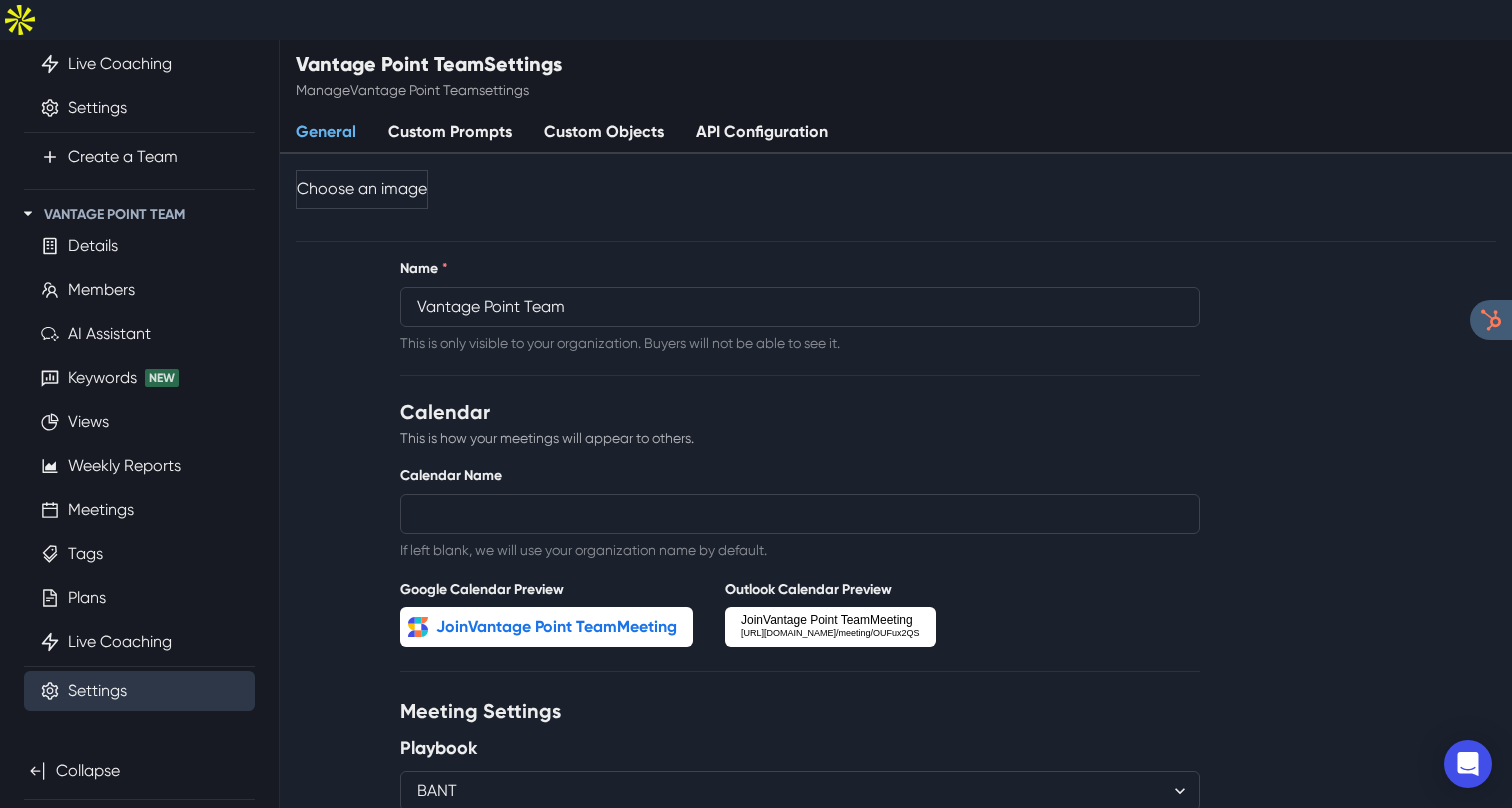 scroll, scrollTop: 998, scrollLeft: 0, axis: vertical 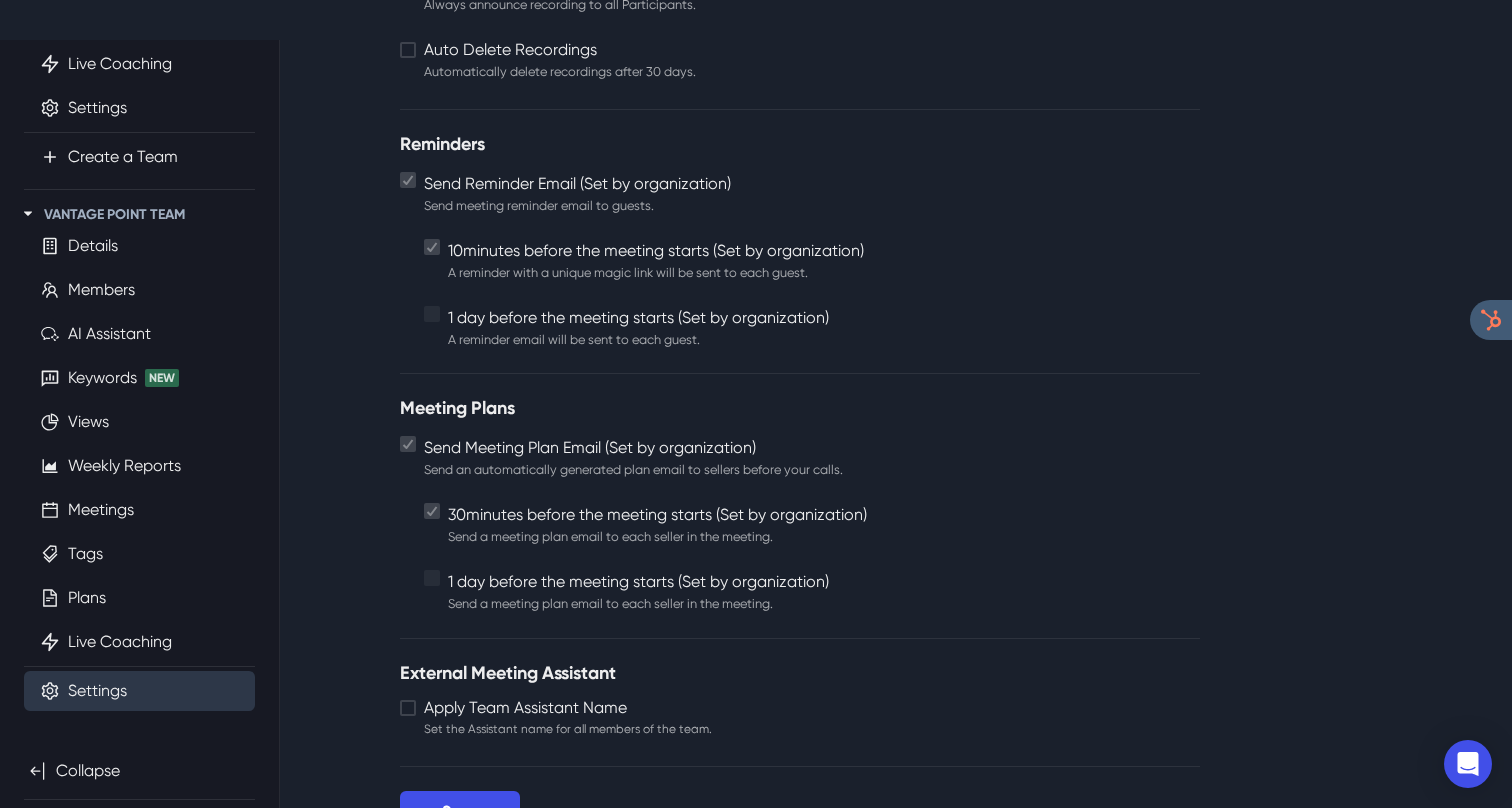 click on "Apply Team Assistant Name Set the Assistant name for all members of the team." at bounding box center [568, 718] 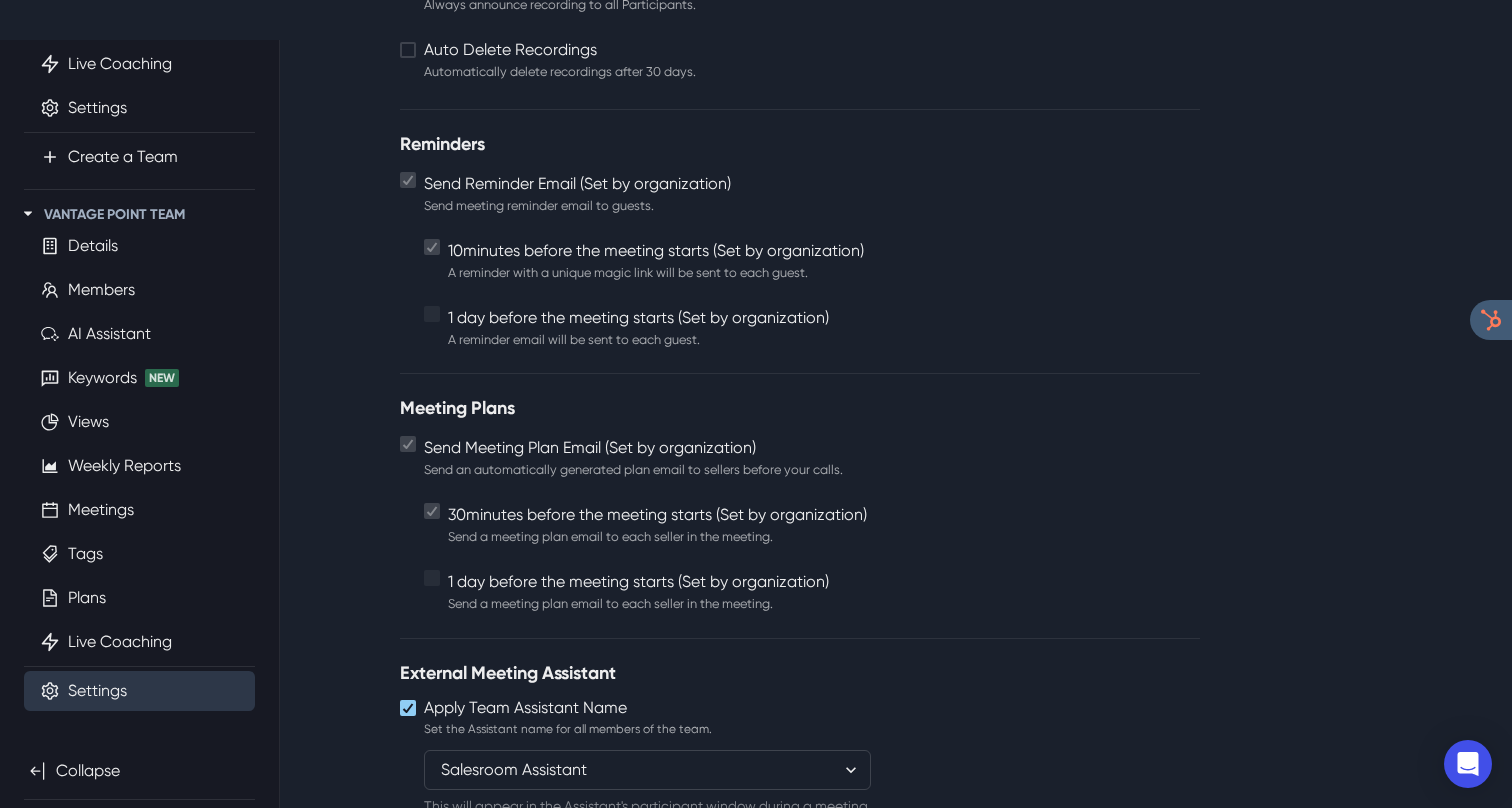 scroll, scrollTop: 1087, scrollLeft: 0, axis: vertical 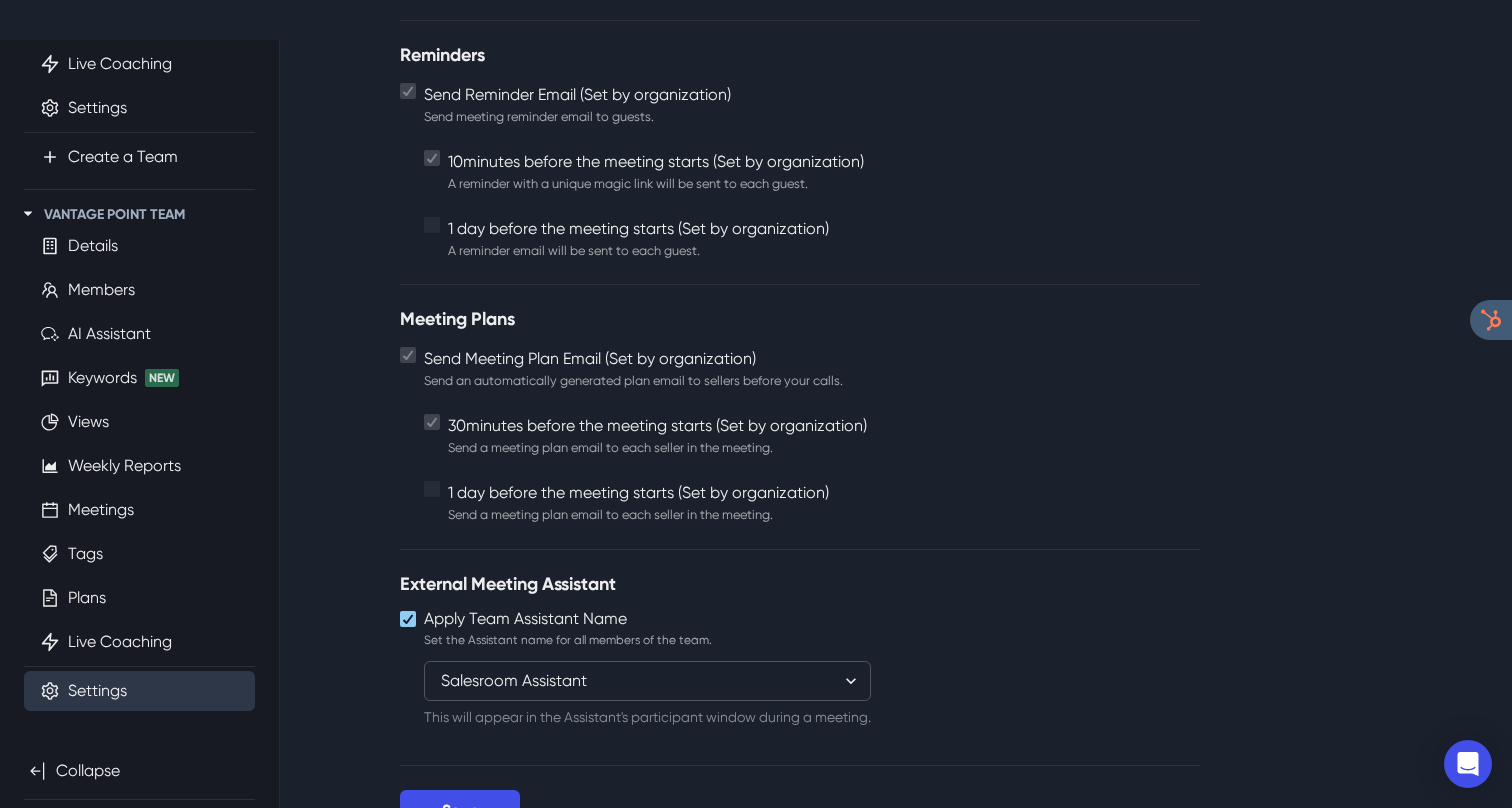 click on "Salesroom Assistant Salesroom Notetaker Vantage Point Team Assistant Vantage Point Team Notetaker" at bounding box center (647, 681) 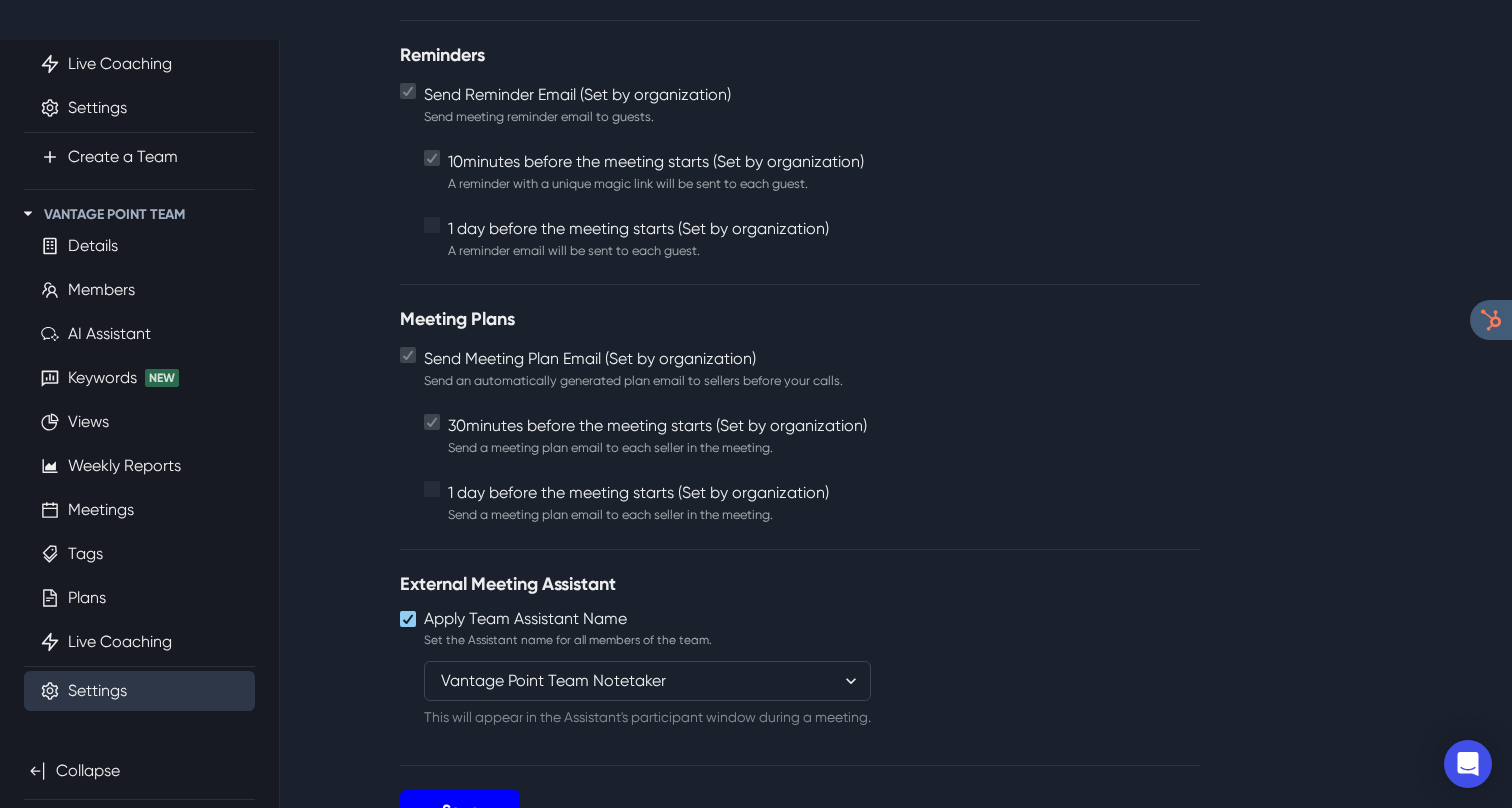 click on "Save" at bounding box center [460, 810] 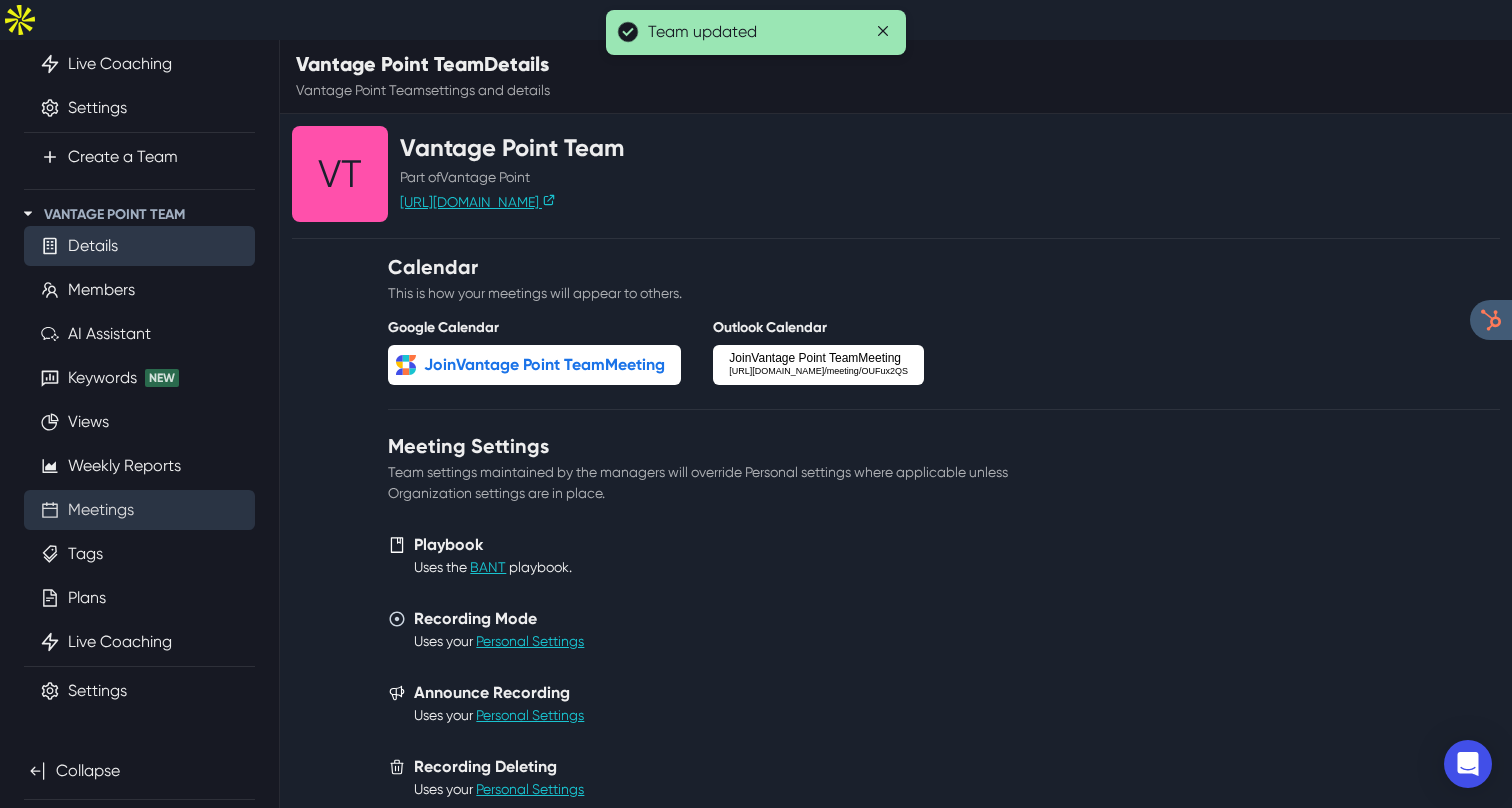 scroll, scrollTop: 394, scrollLeft: 0, axis: vertical 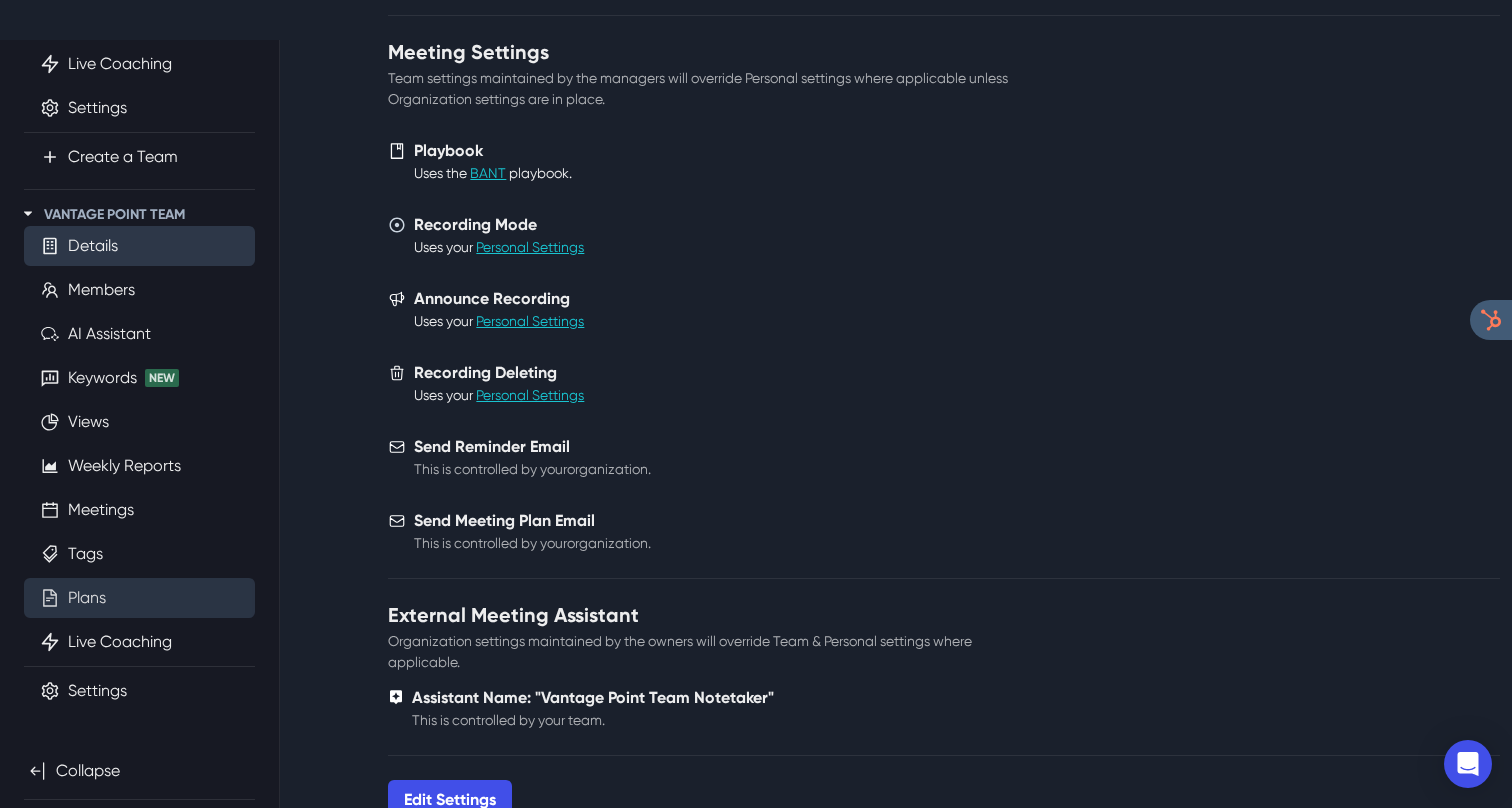 click on "Plans" at bounding box center (87, 598) 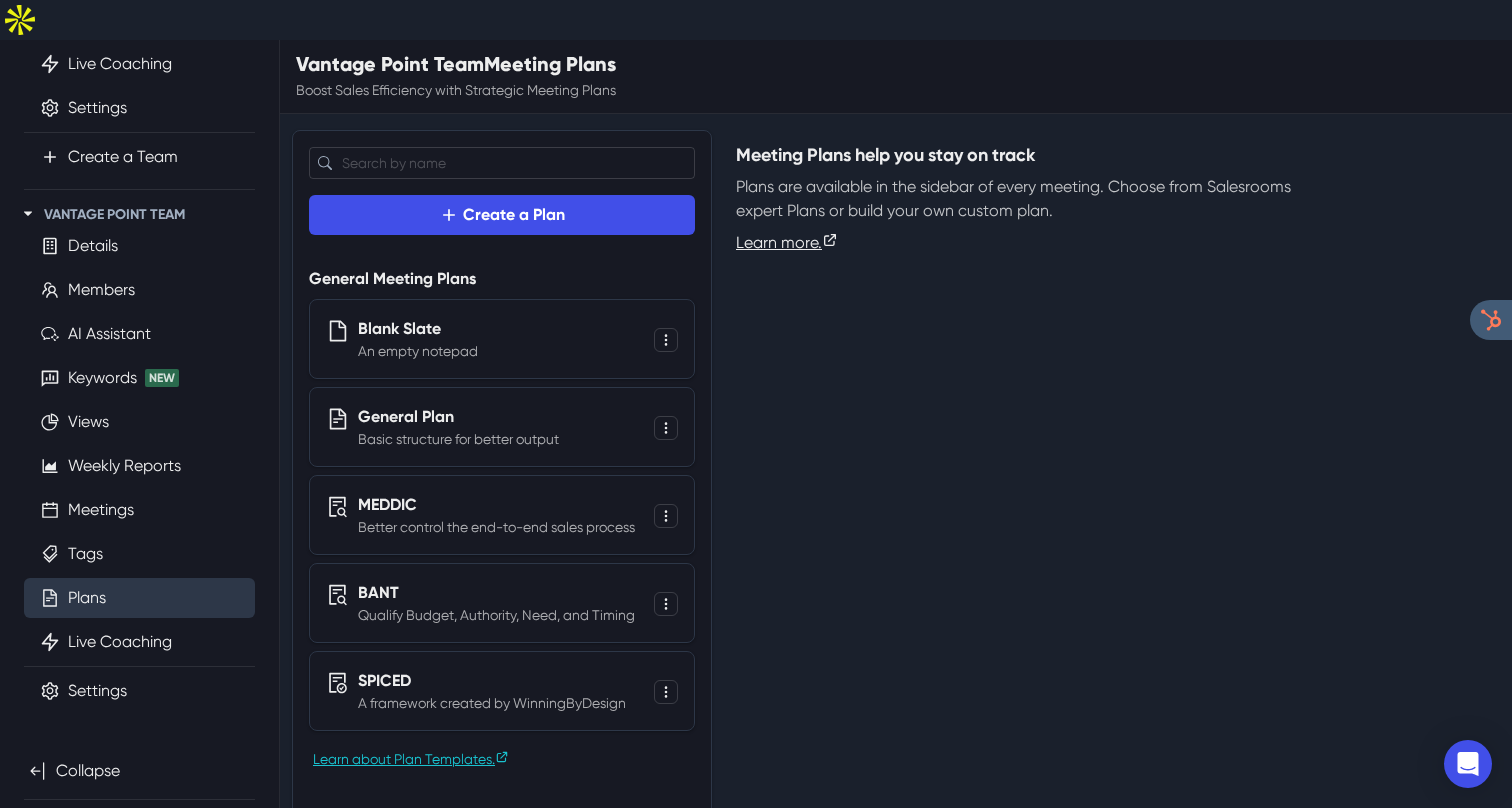 scroll, scrollTop: 0, scrollLeft: 0, axis: both 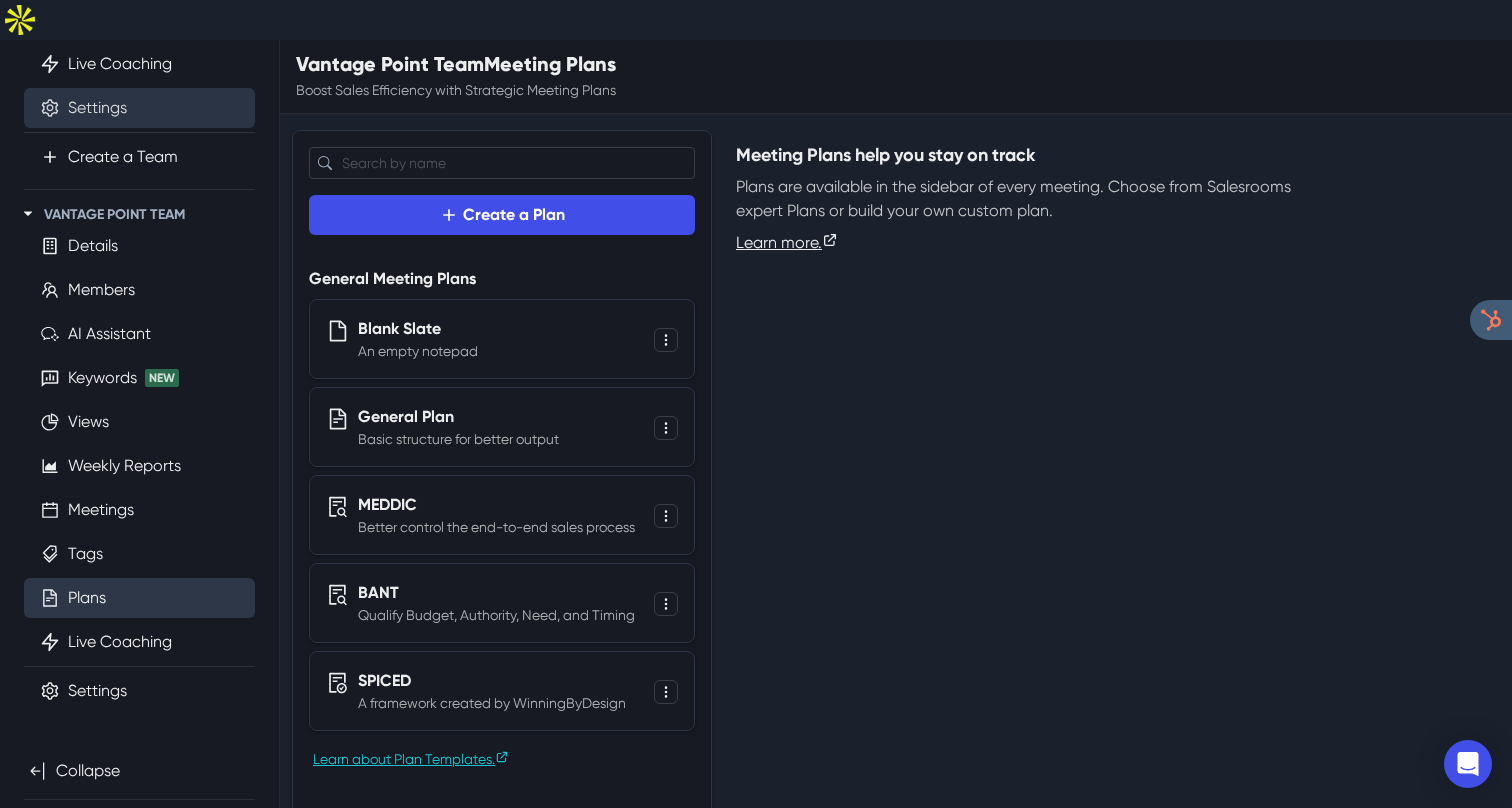 click on "Settings" at bounding box center (97, 108) 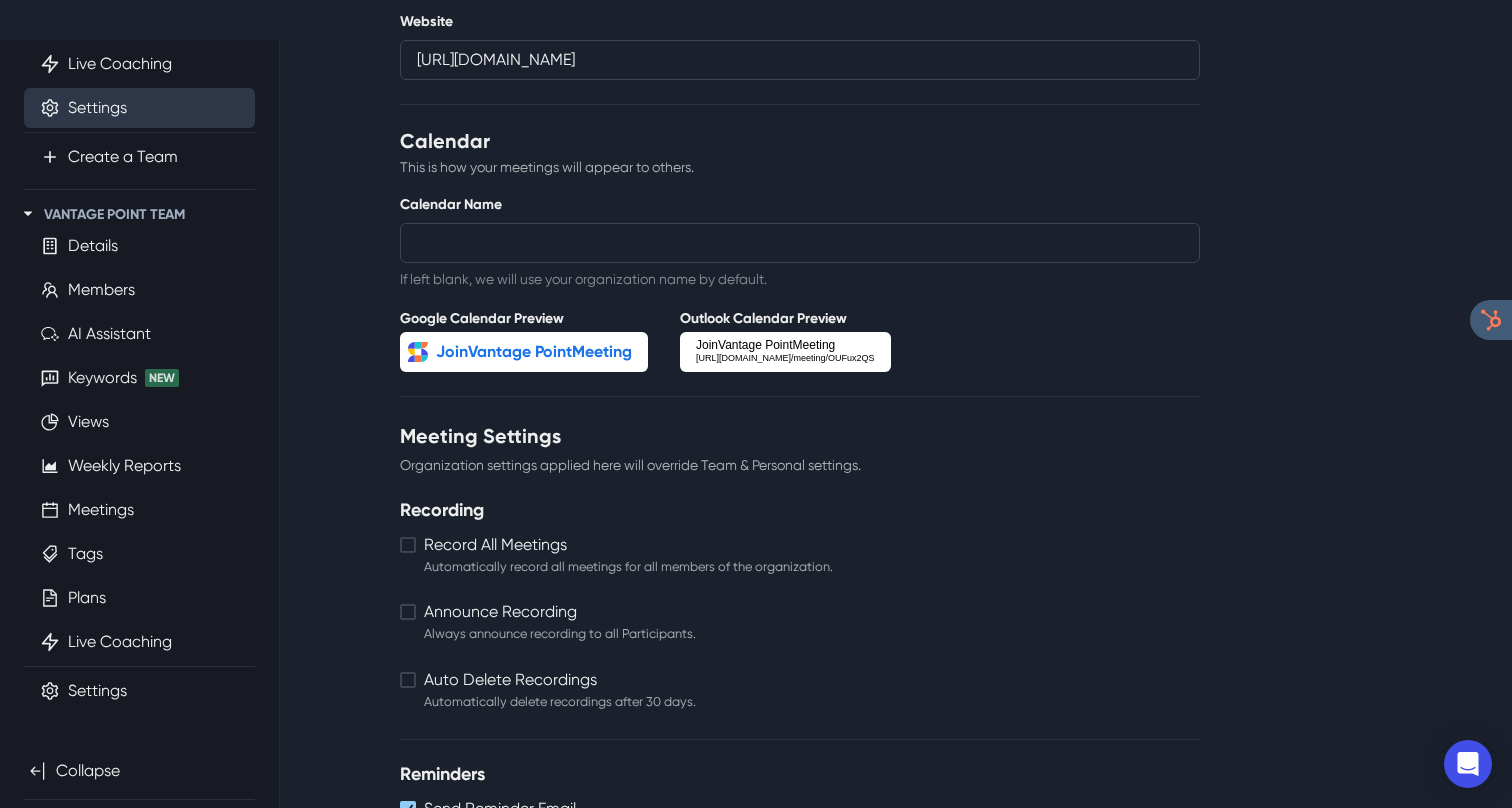 scroll, scrollTop: 467, scrollLeft: 0, axis: vertical 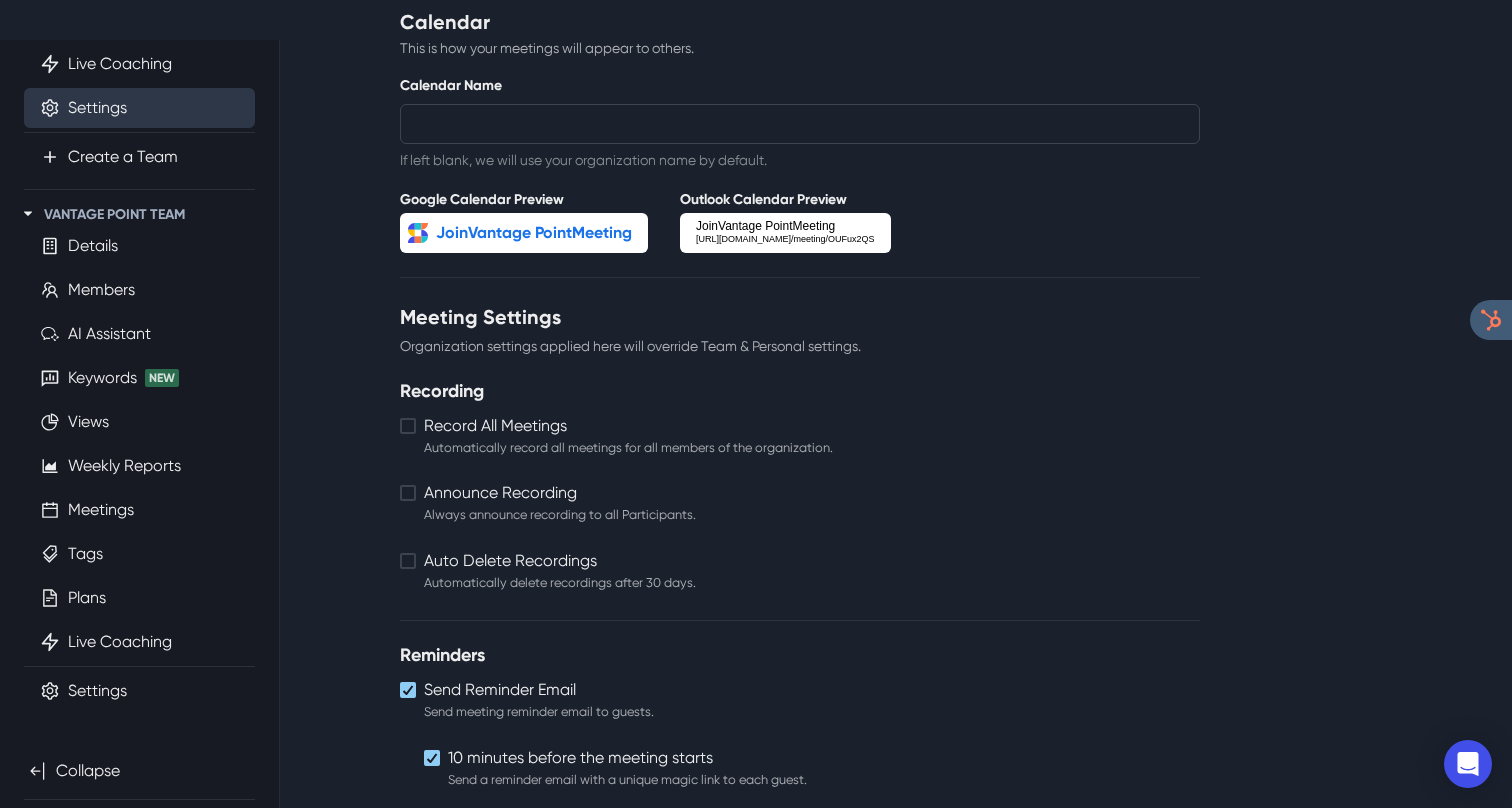 click on "https://app.salesroom.com /meeting/OUFux2QS" at bounding box center (781, 240) 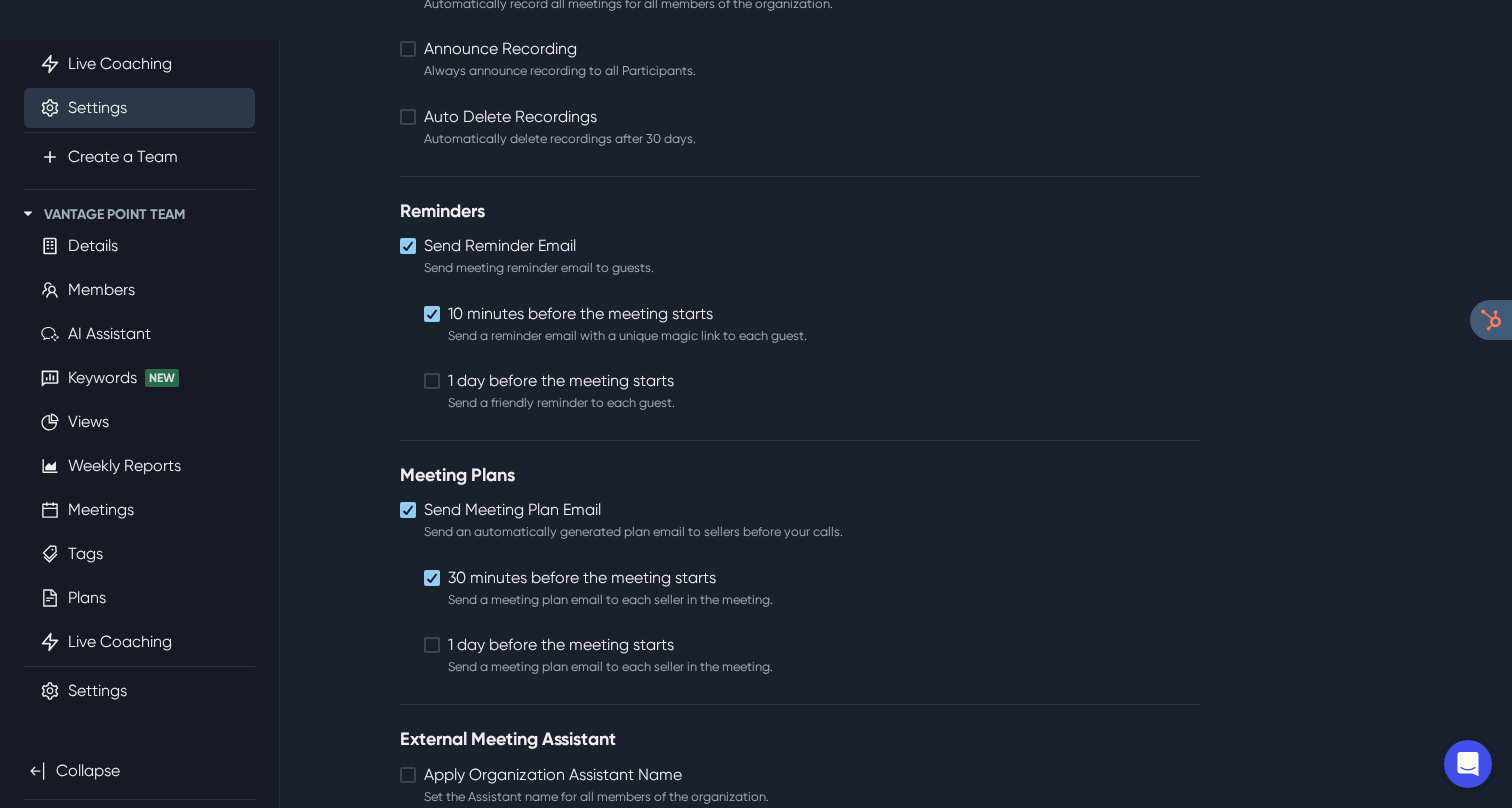 scroll, scrollTop: 979, scrollLeft: 0, axis: vertical 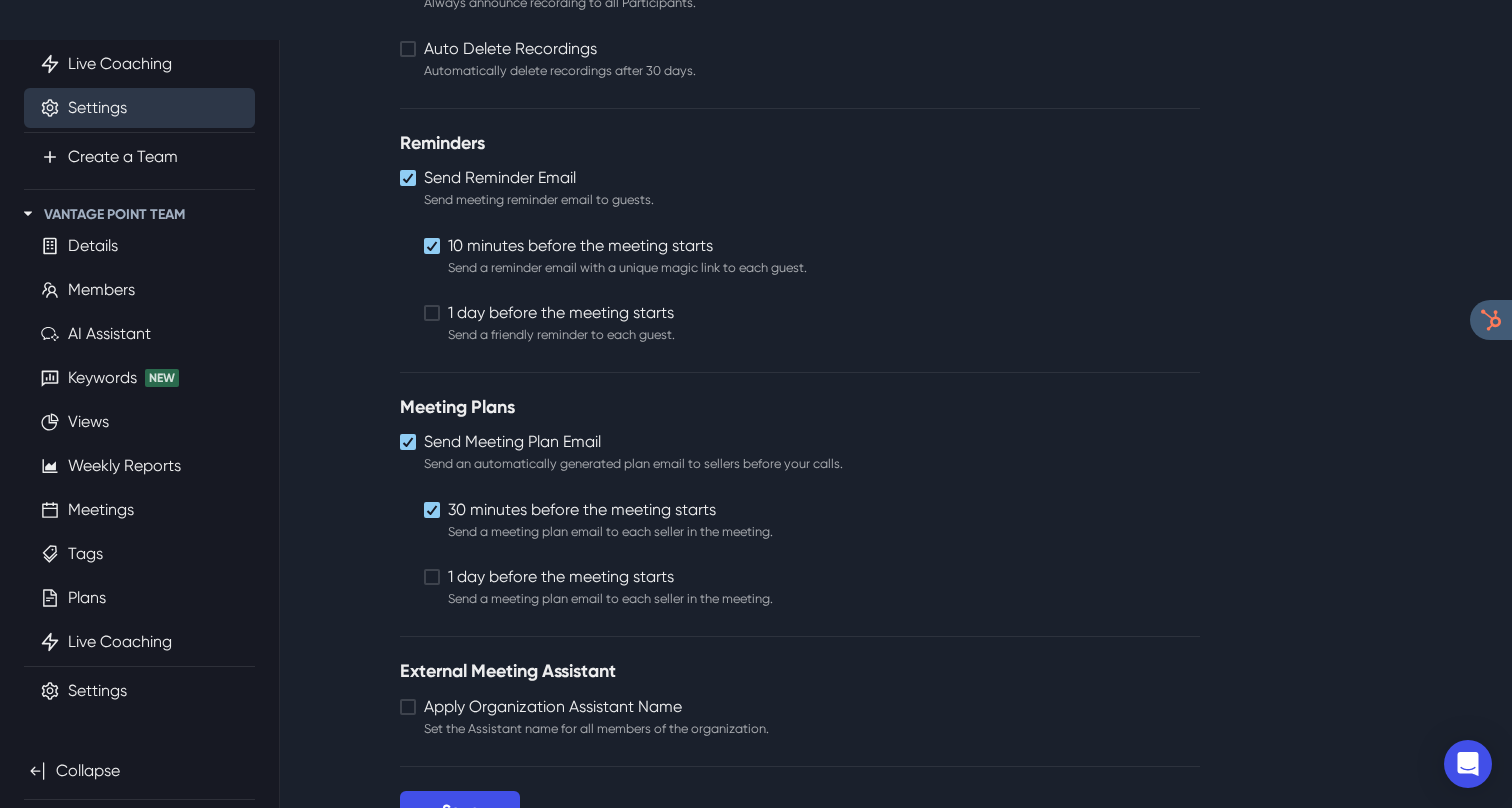 click on "Apply Organization Assistant Name Set the Assistant name for all members of the organization." at bounding box center [584, 720] 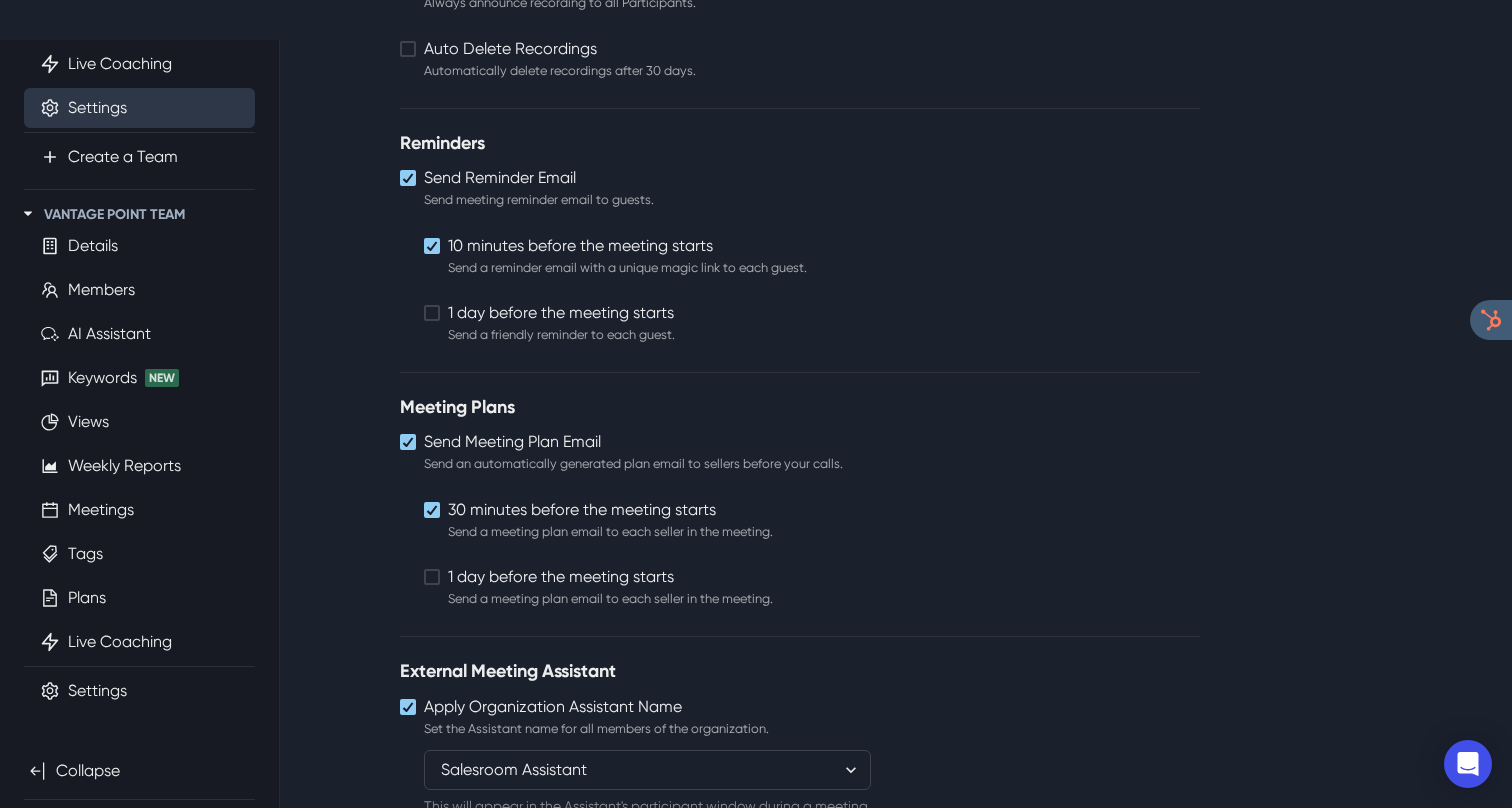 scroll, scrollTop: 1067, scrollLeft: 0, axis: vertical 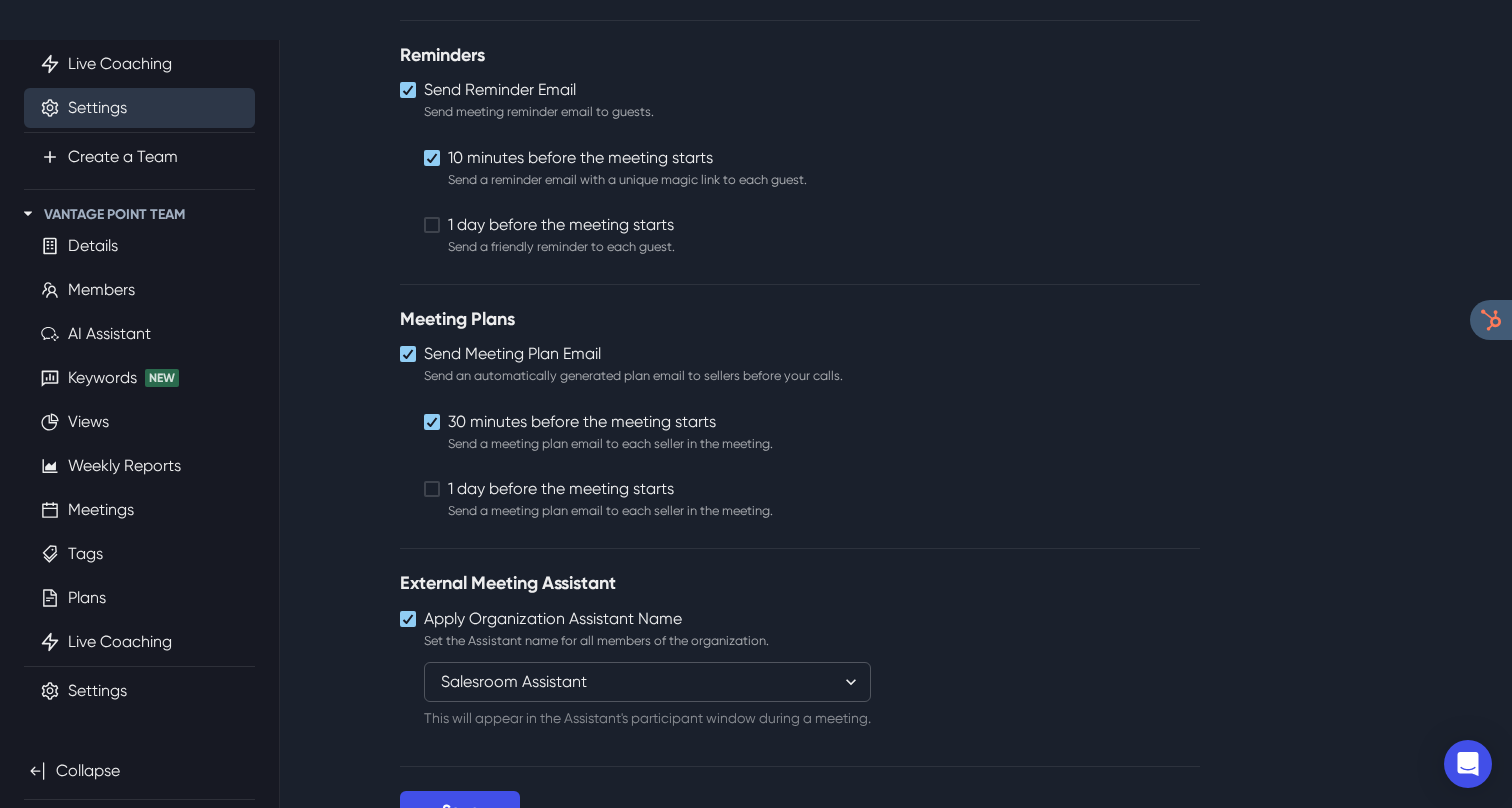 click on "Salesroom Assistant Salesroom Notetaker Vantage Point Assistant Vantage Point Notetaker" at bounding box center (647, 682) 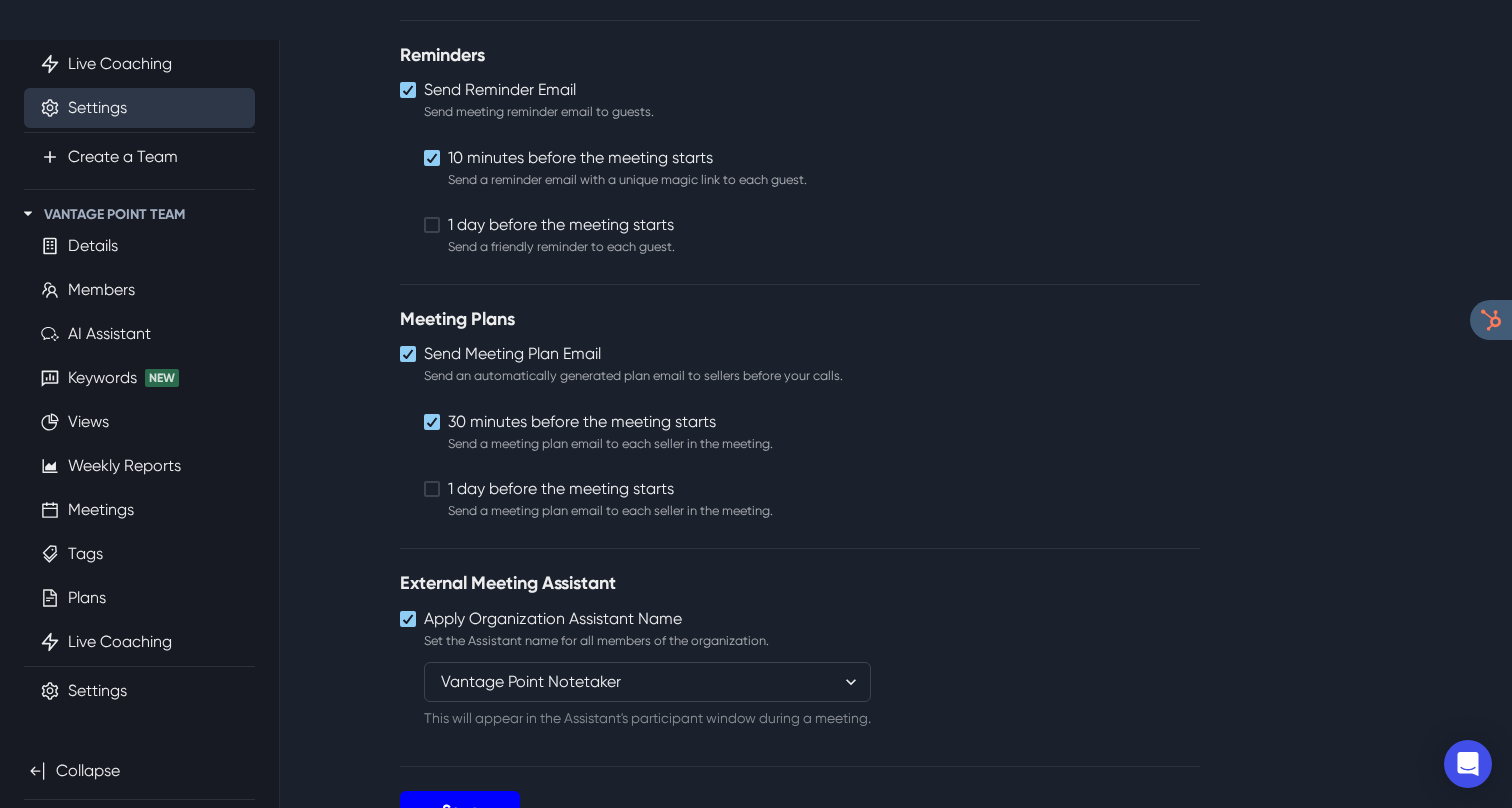click on "Save" at bounding box center (460, 811) 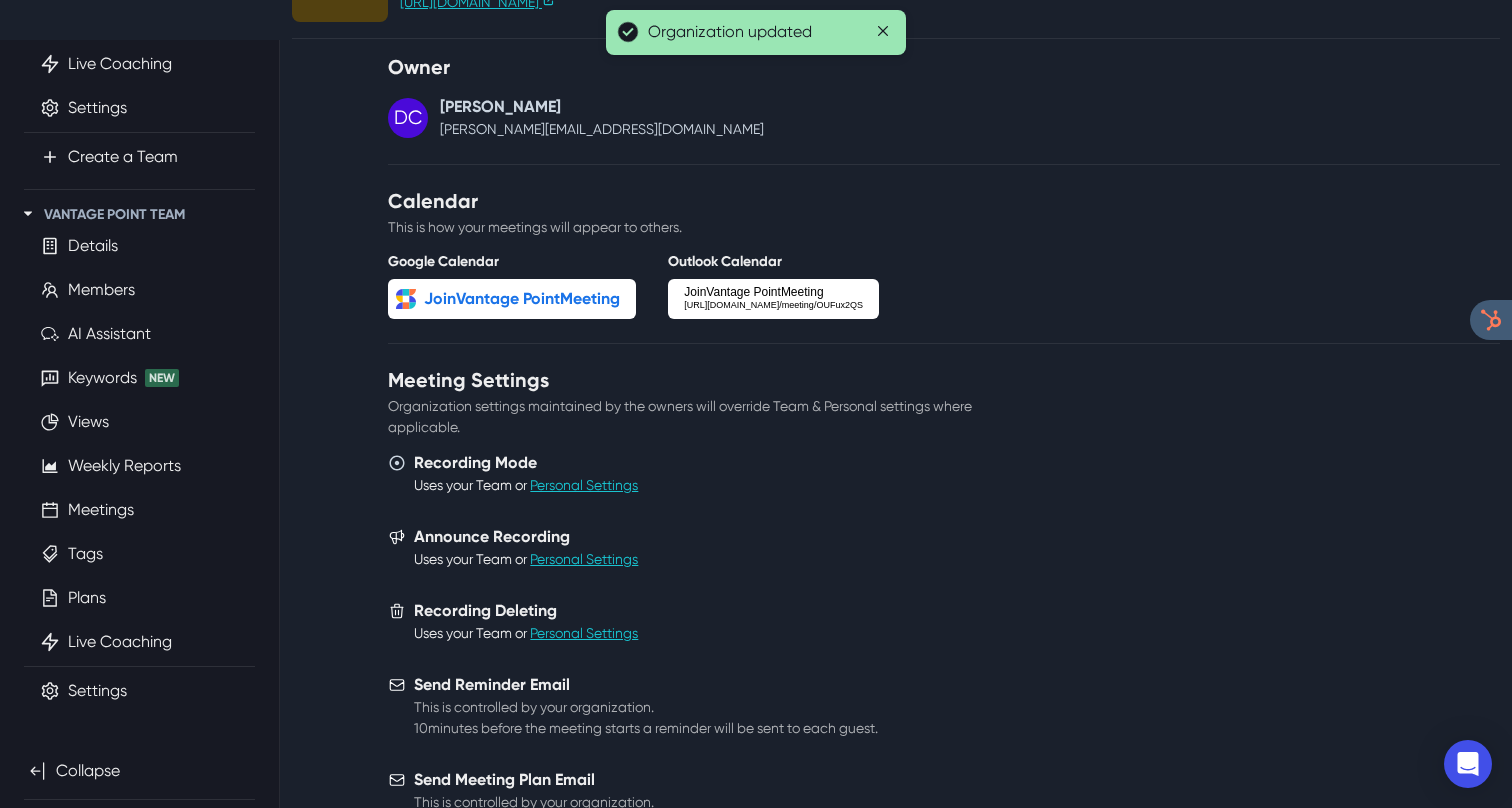 scroll, scrollTop: 480, scrollLeft: 0, axis: vertical 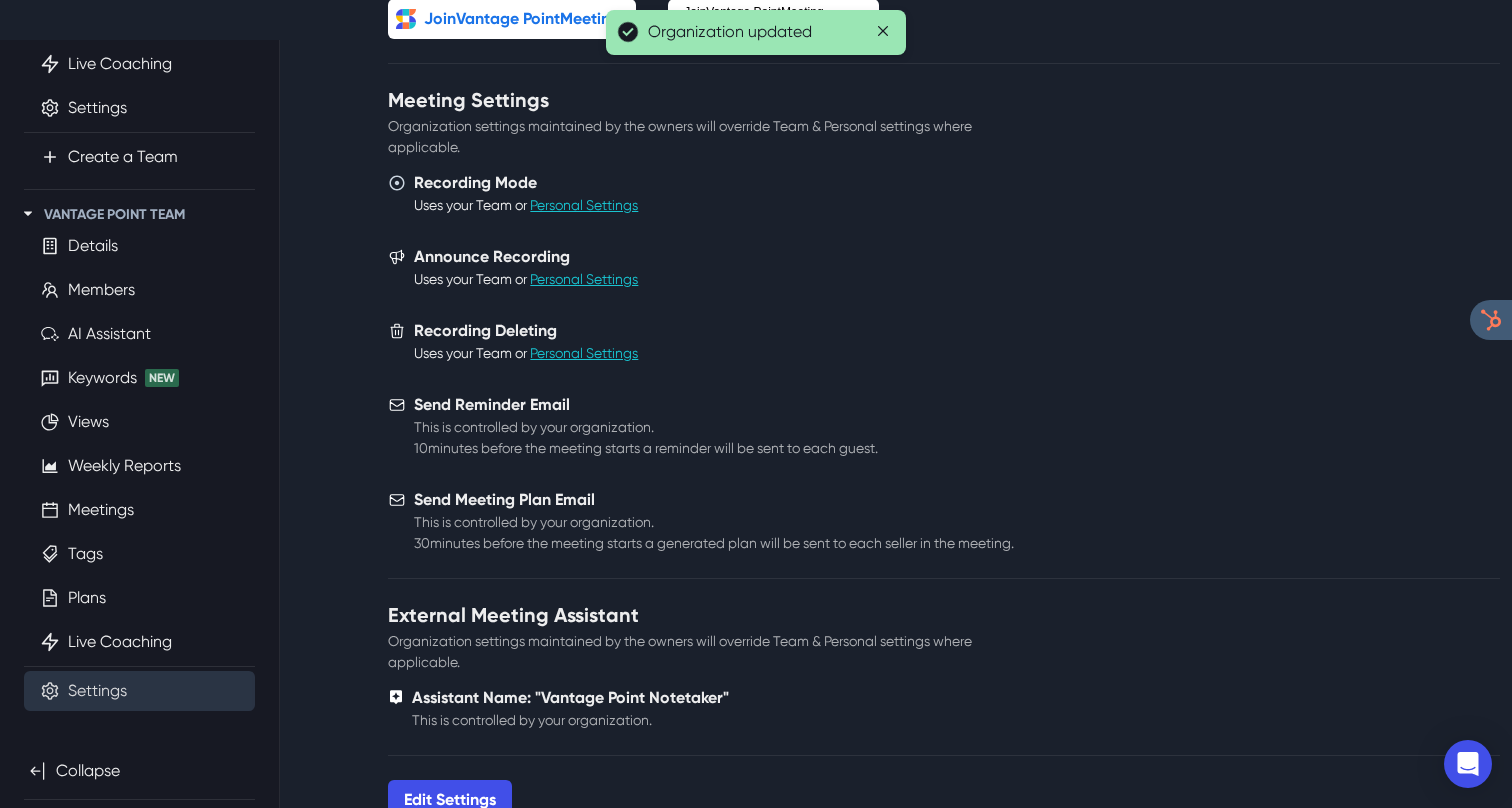 click on "Settings" at bounding box center (97, 691) 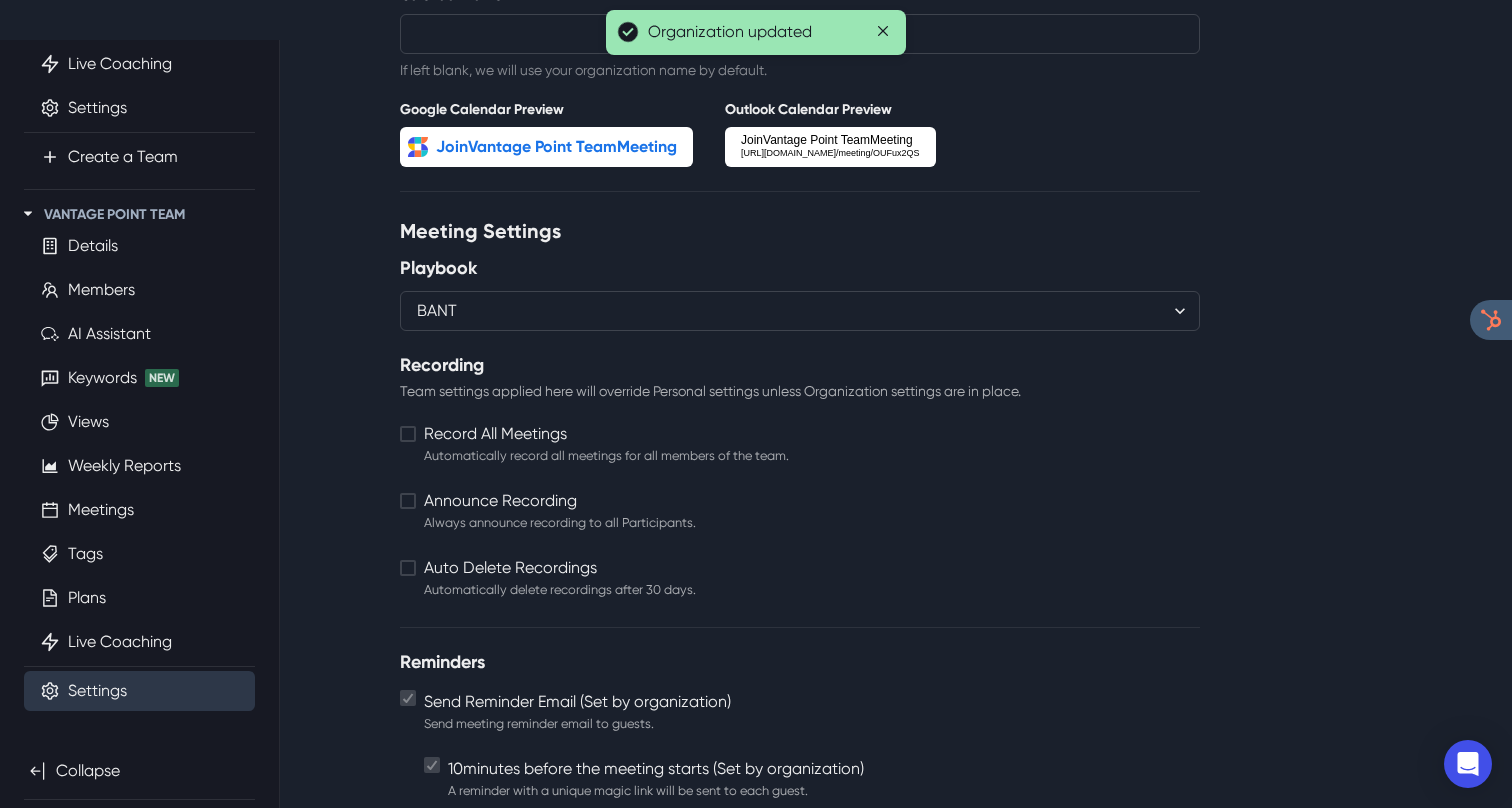 scroll, scrollTop: 0, scrollLeft: 0, axis: both 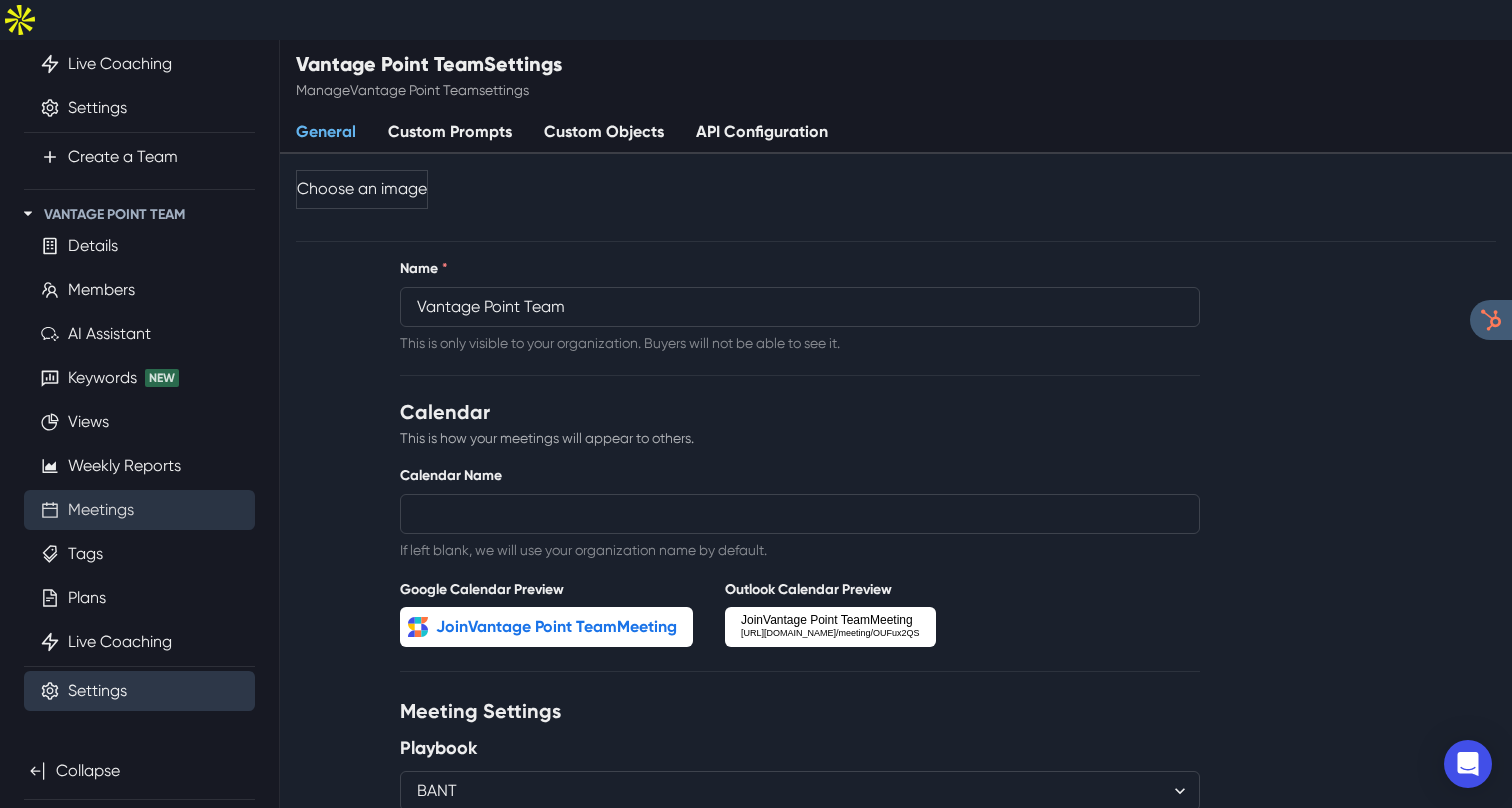click on "Meetings" at bounding box center (101, 510) 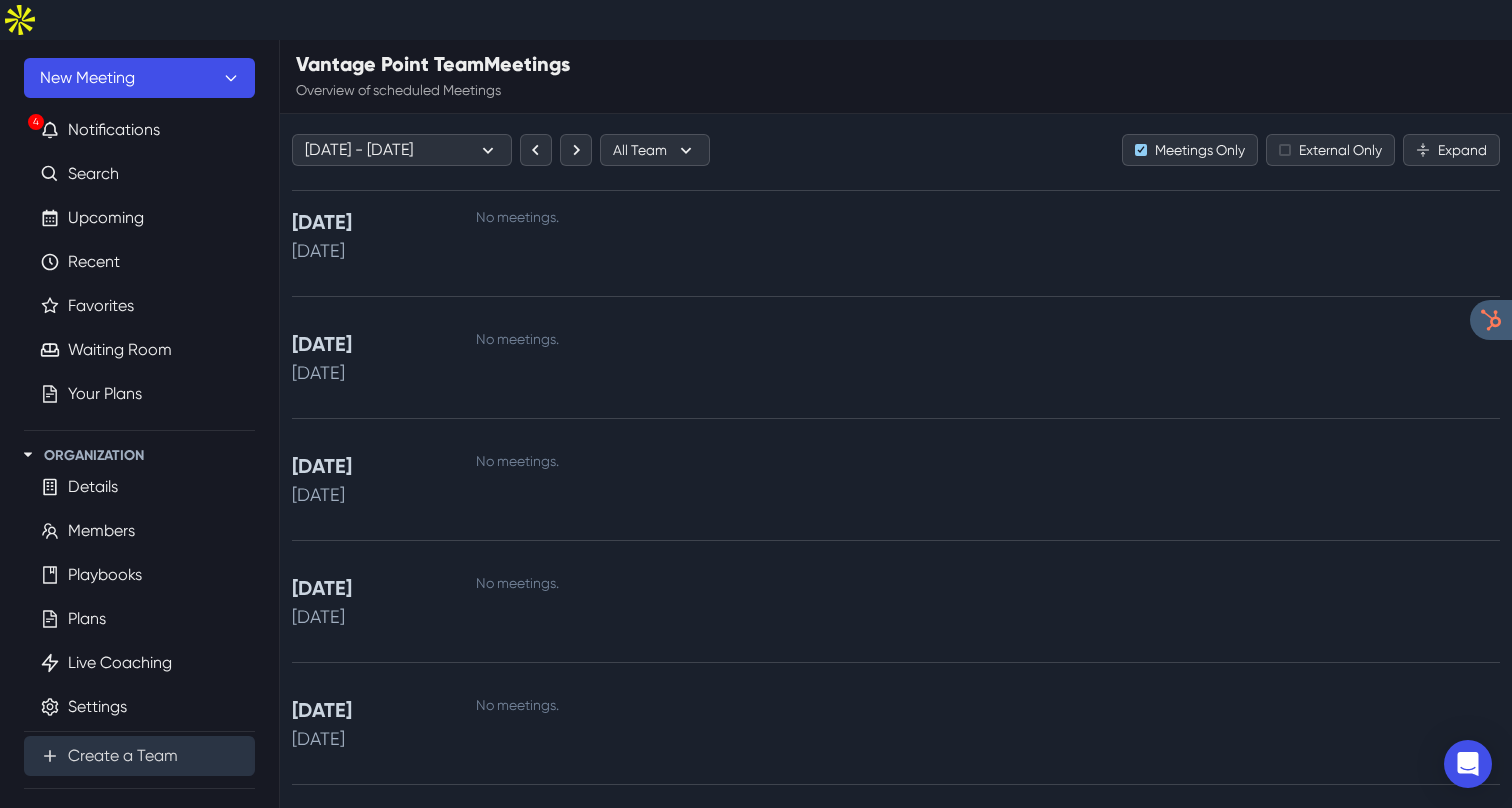 scroll, scrollTop: 0, scrollLeft: 0, axis: both 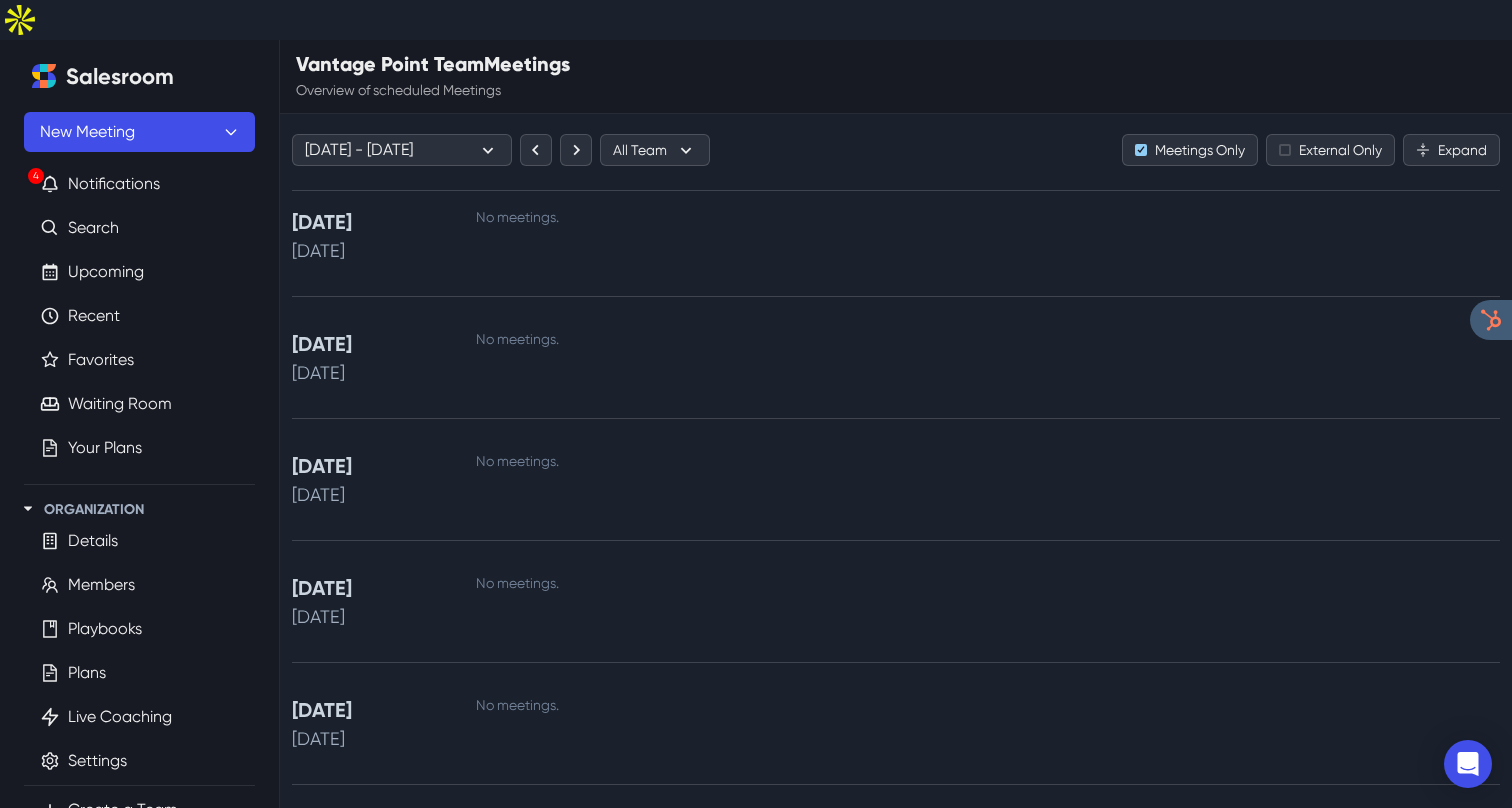 click on "Salesroom" at bounding box center [120, 77] 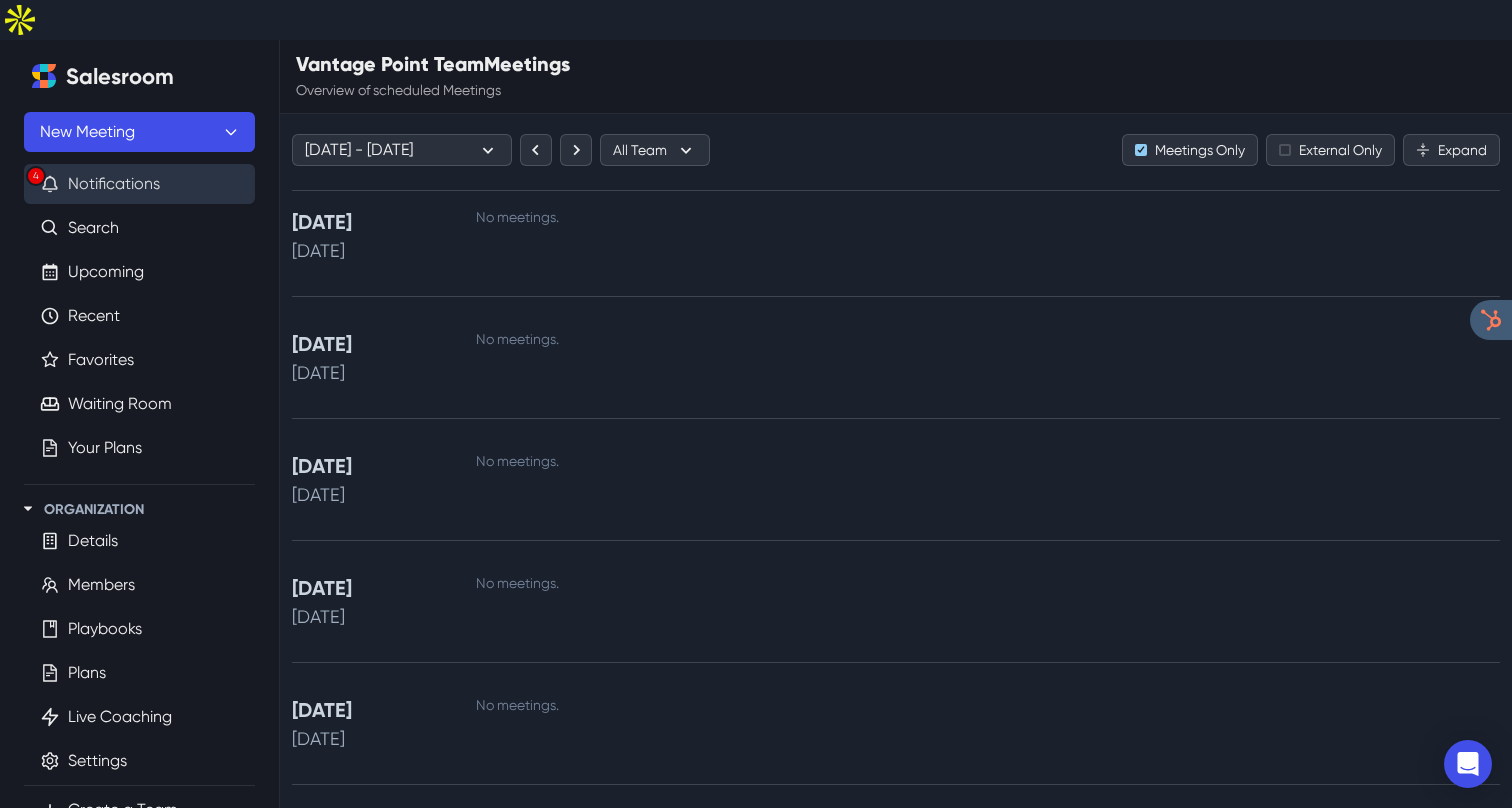 click on "4 Notifications" at bounding box center [139, 184] 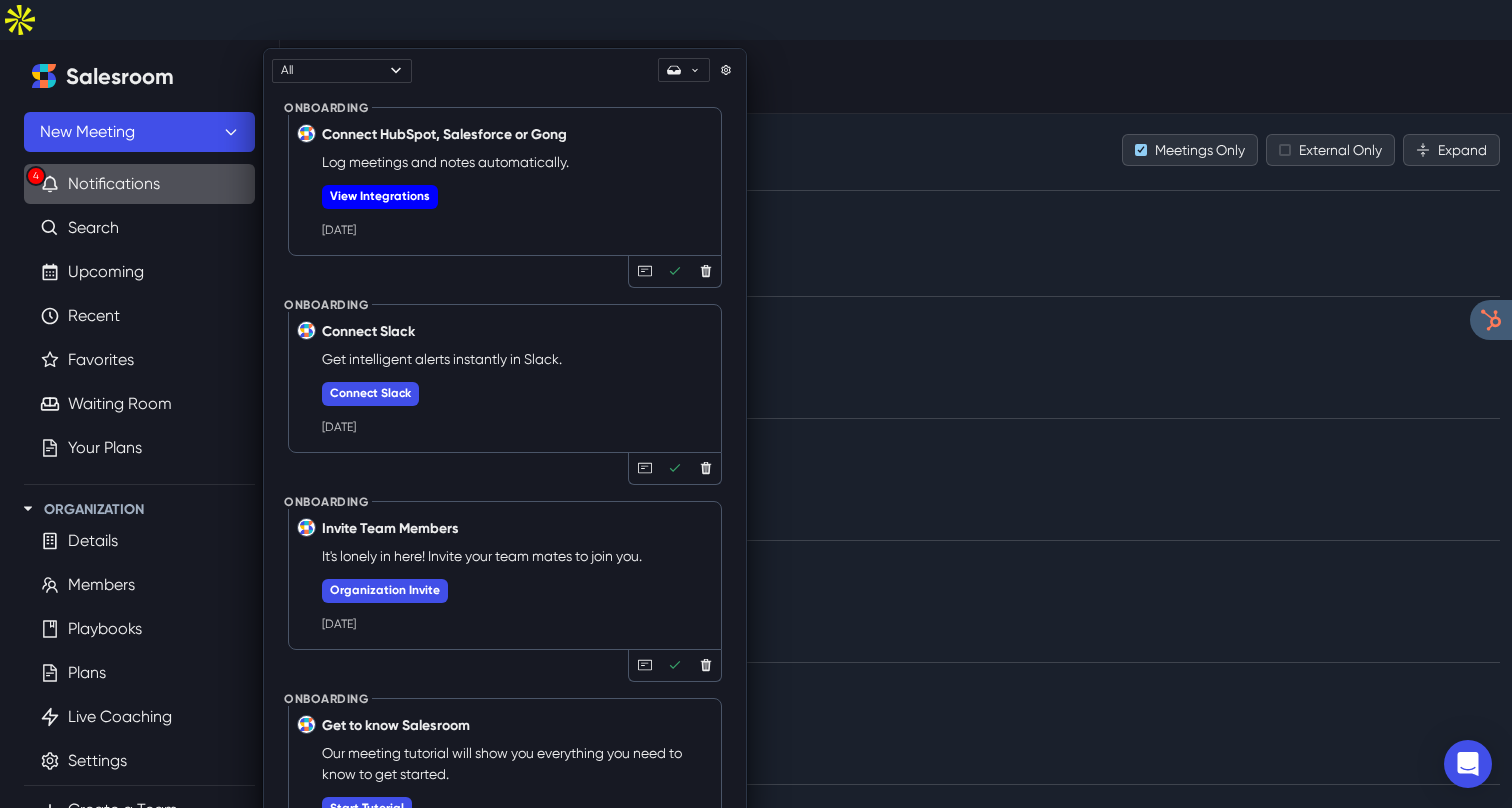 click on "View Integrations" at bounding box center (380, 197) 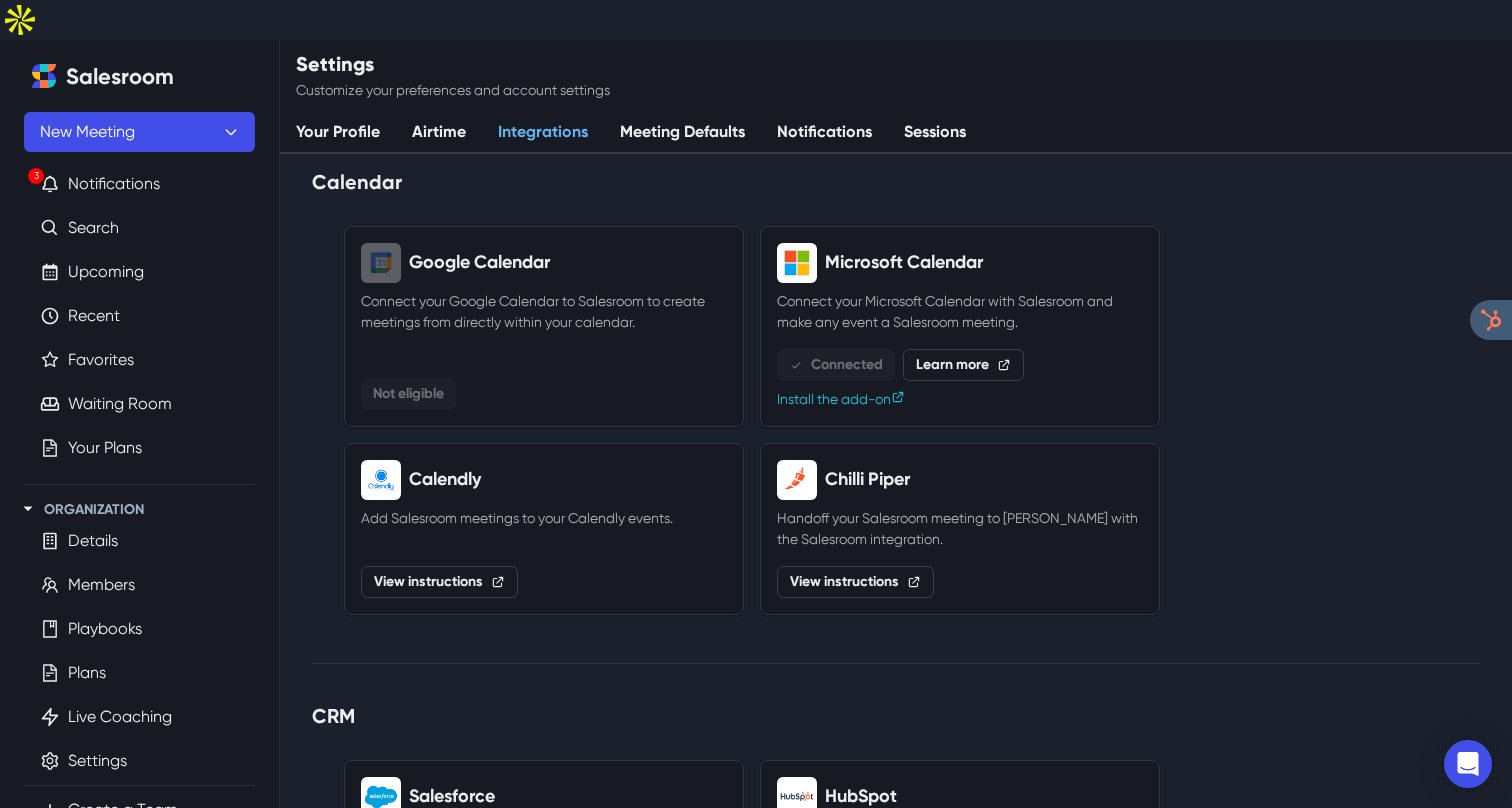 click on "Install the add-on" at bounding box center [841, 399] 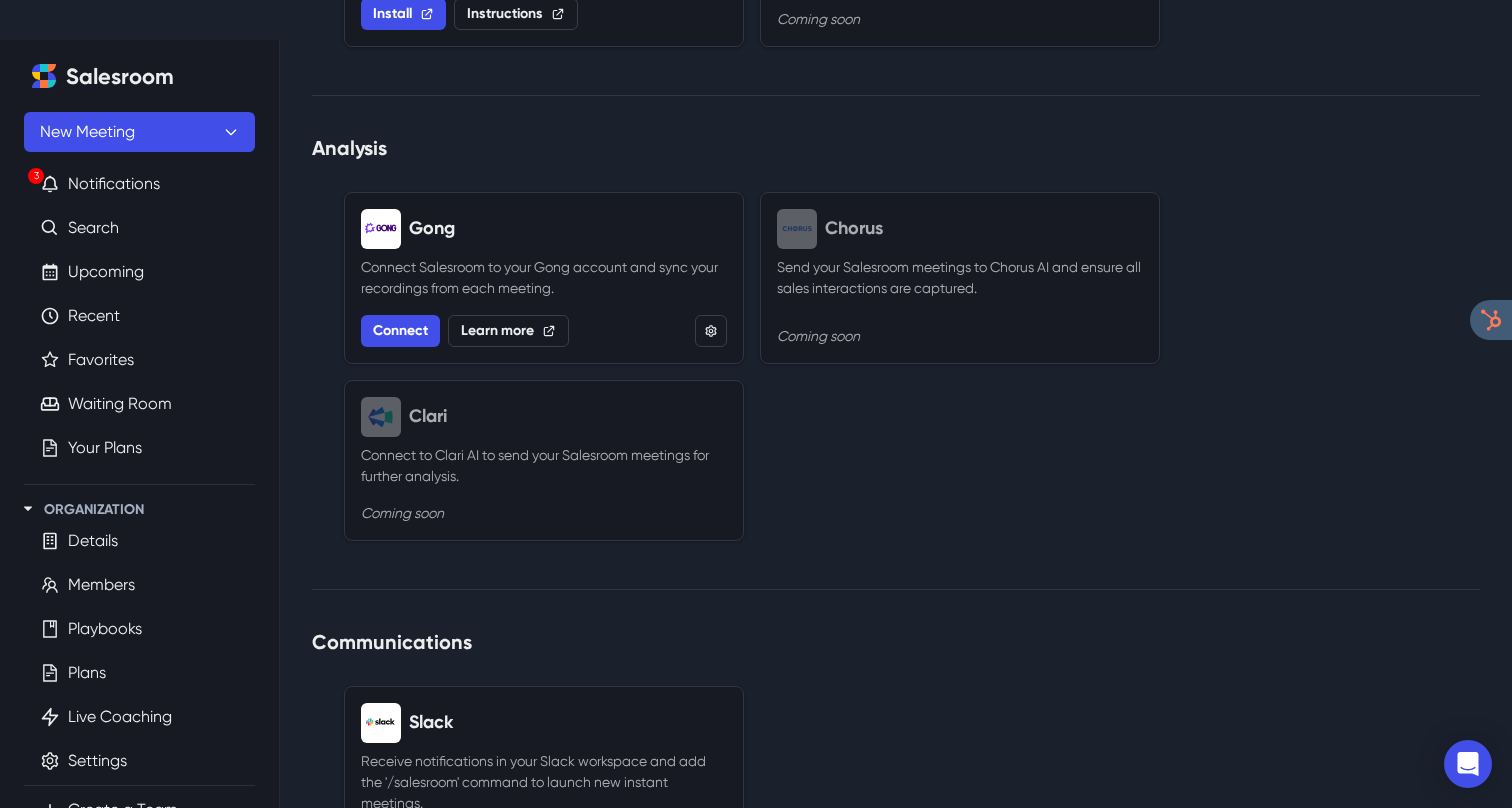 scroll, scrollTop: 1895, scrollLeft: 0, axis: vertical 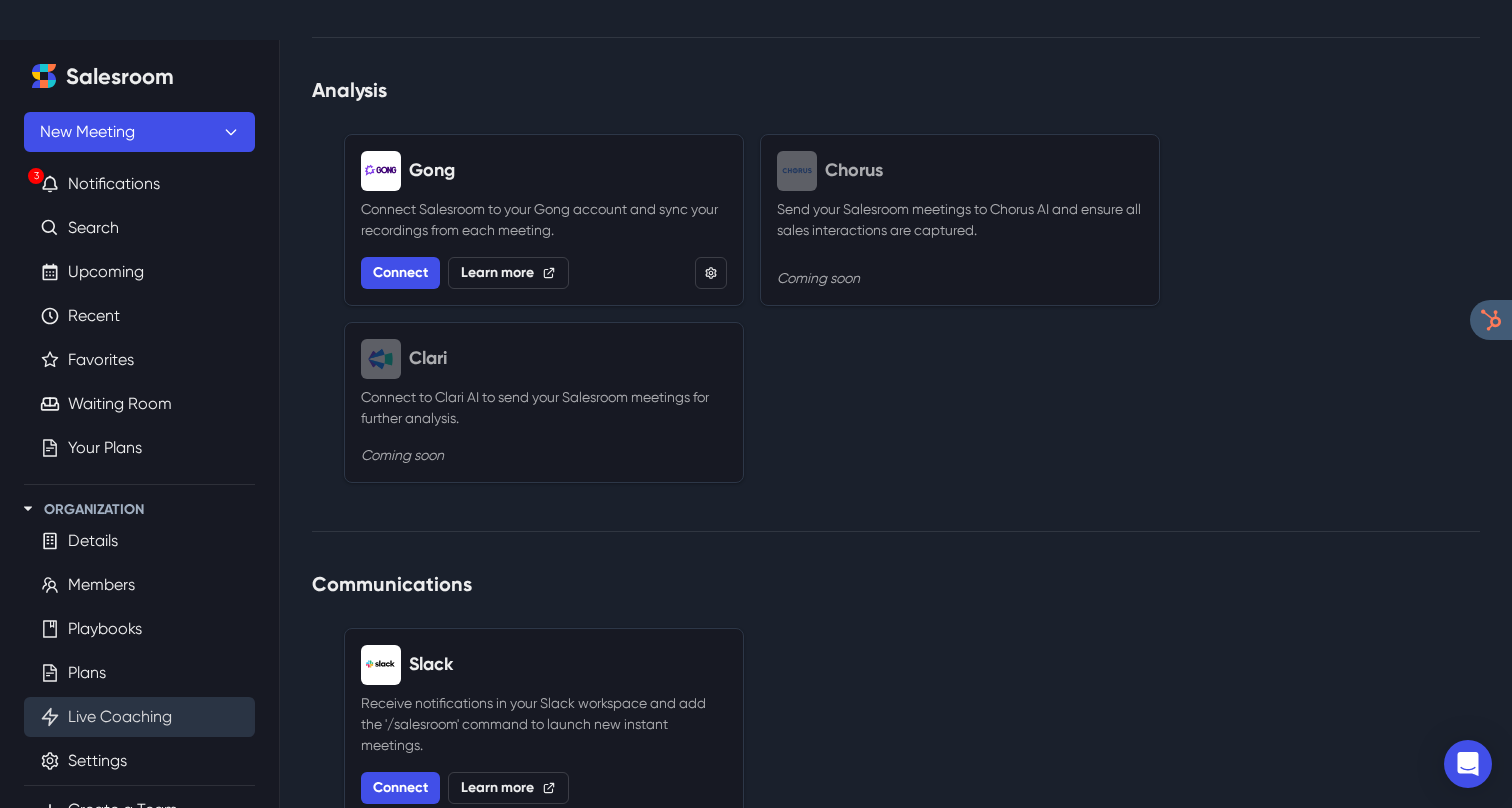 click on "Live Coaching" at bounding box center [120, 717] 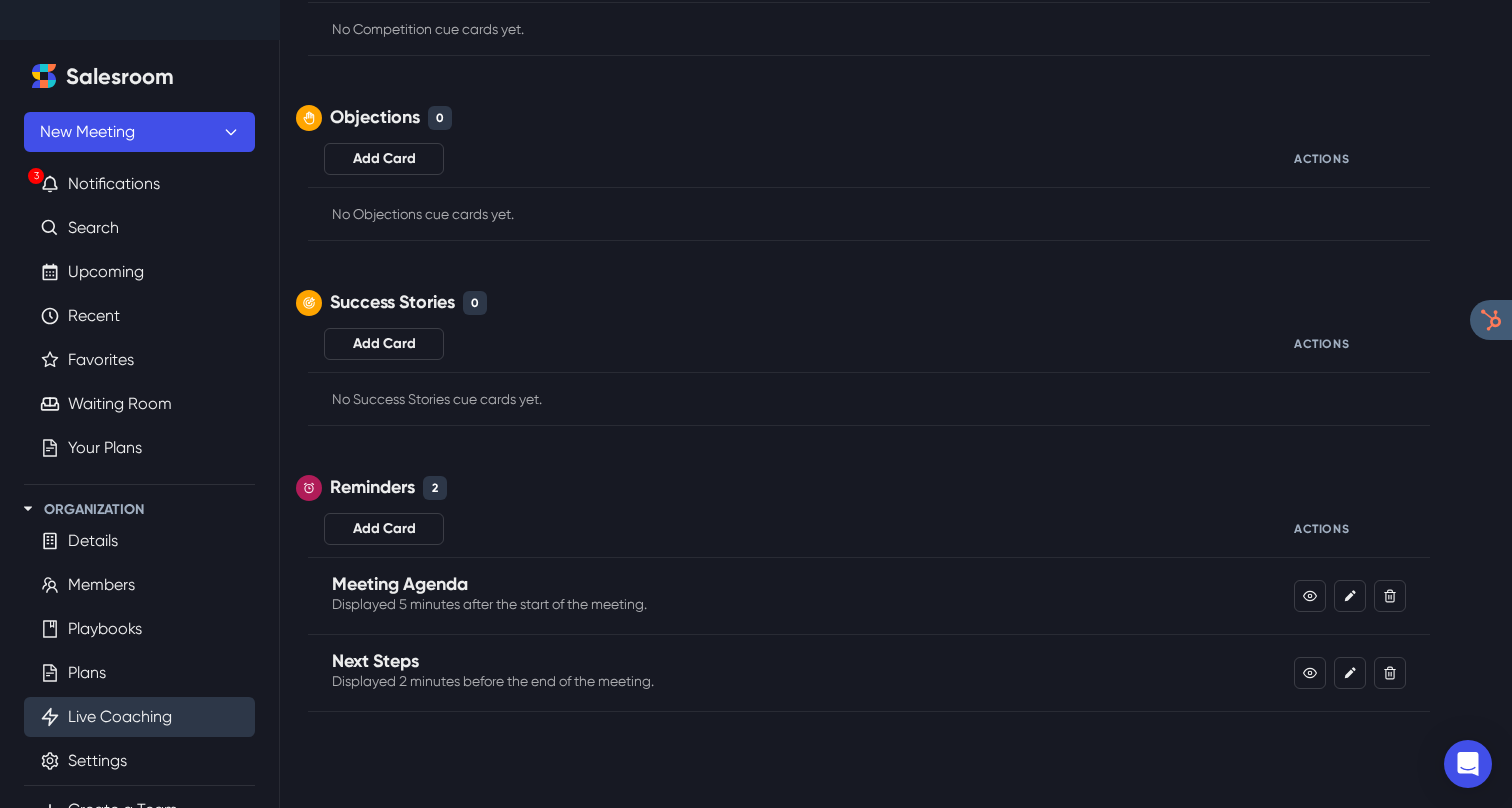 scroll, scrollTop: 0, scrollLeft: 0, axis: both 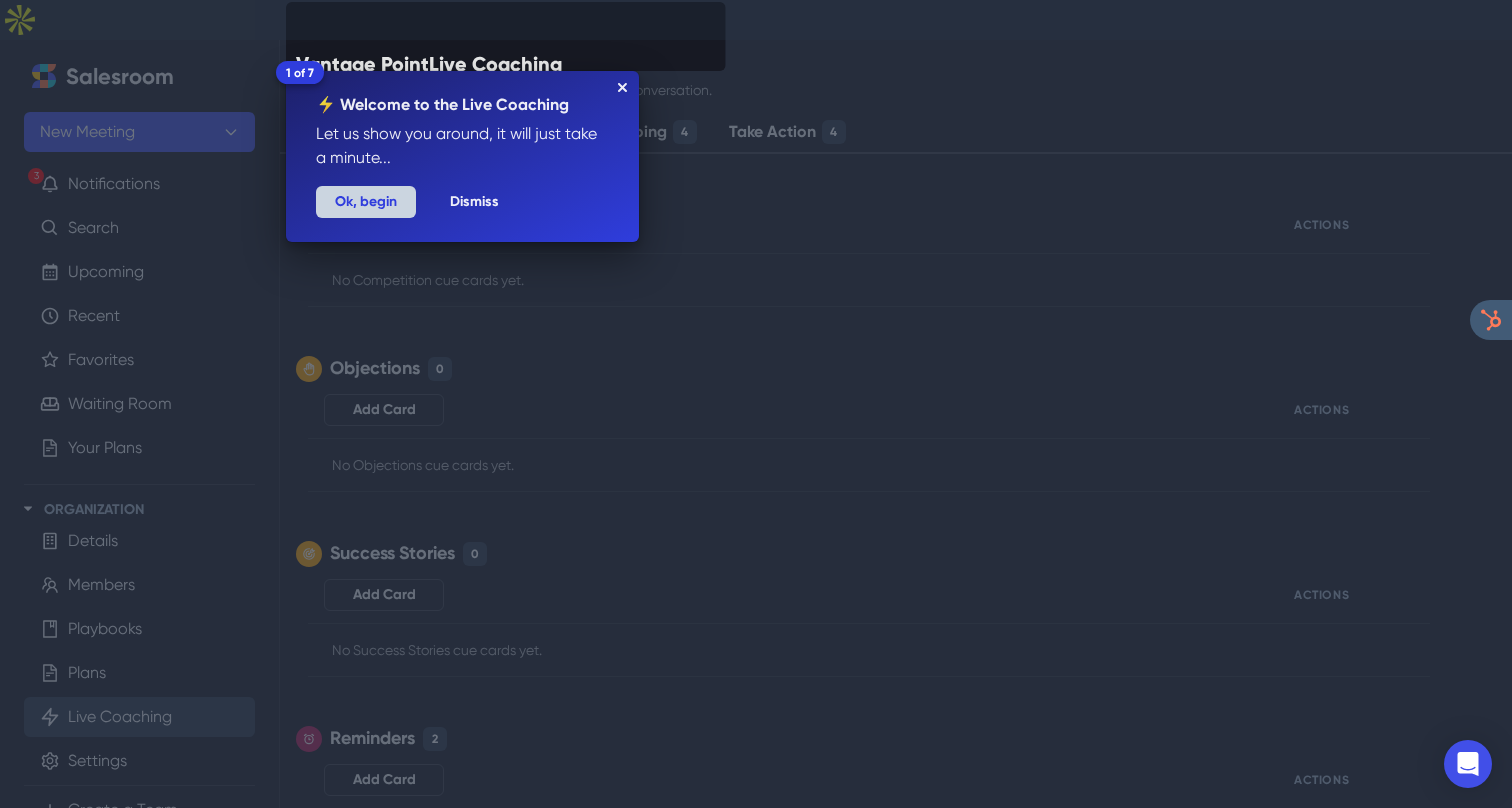 click on "Ok, begin" at bounding box center [366, 202] 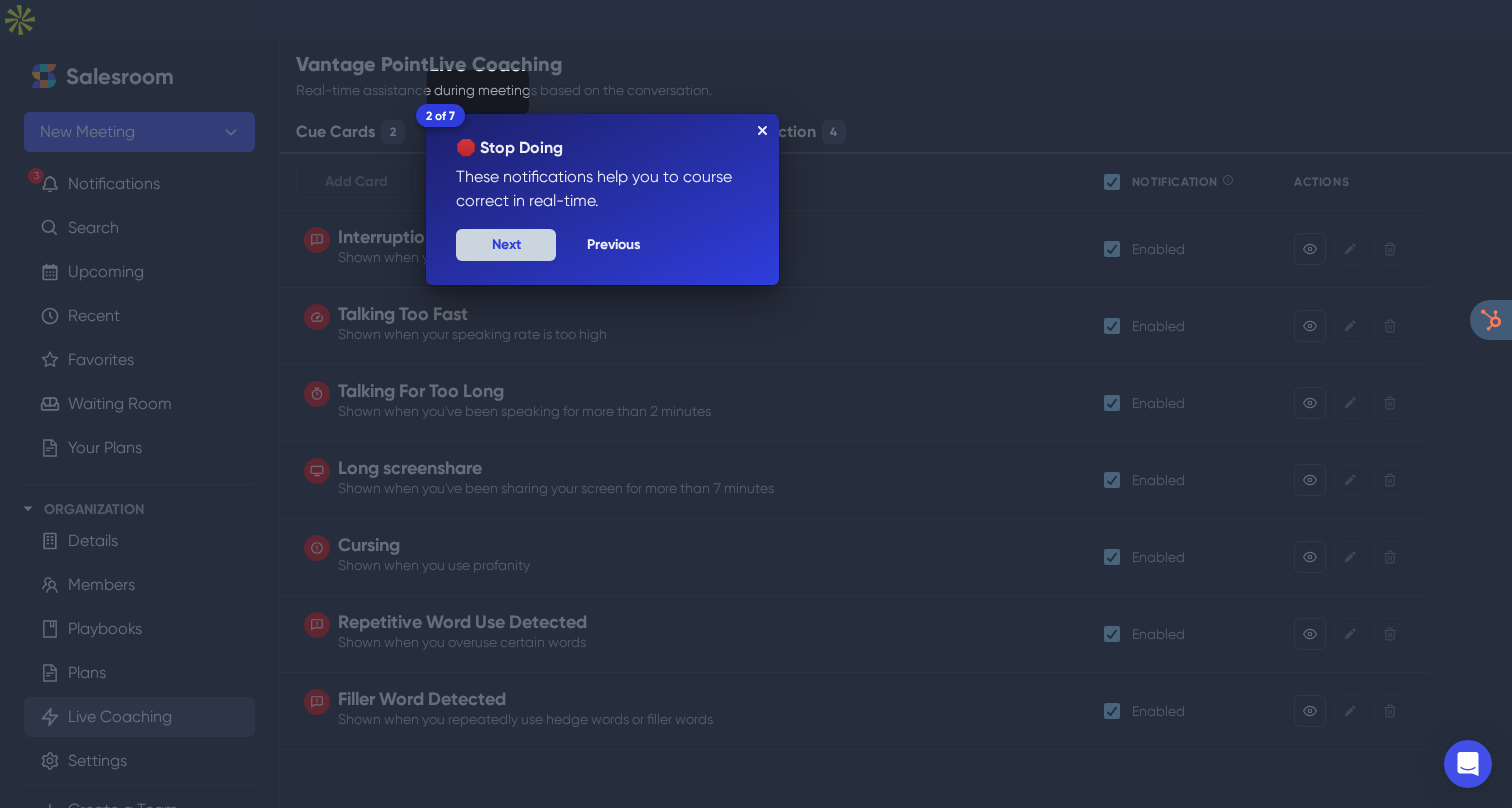 click on "Next" at bounding box center [506, 245] 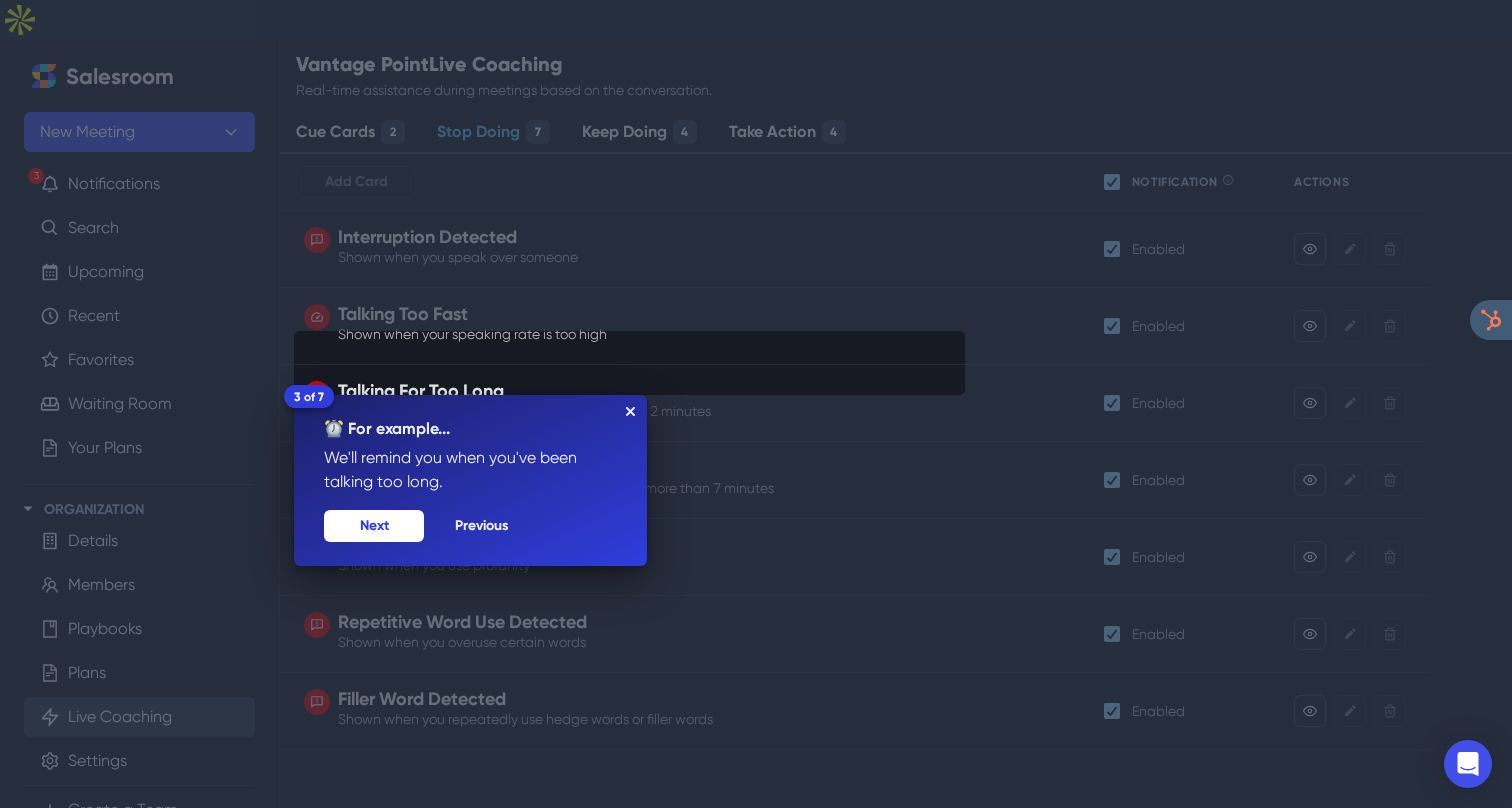 click on "3 of 7 ⏰ For example... We'll remind you when you've been talking too long. Previous Next" at bounding box center (470, 480) 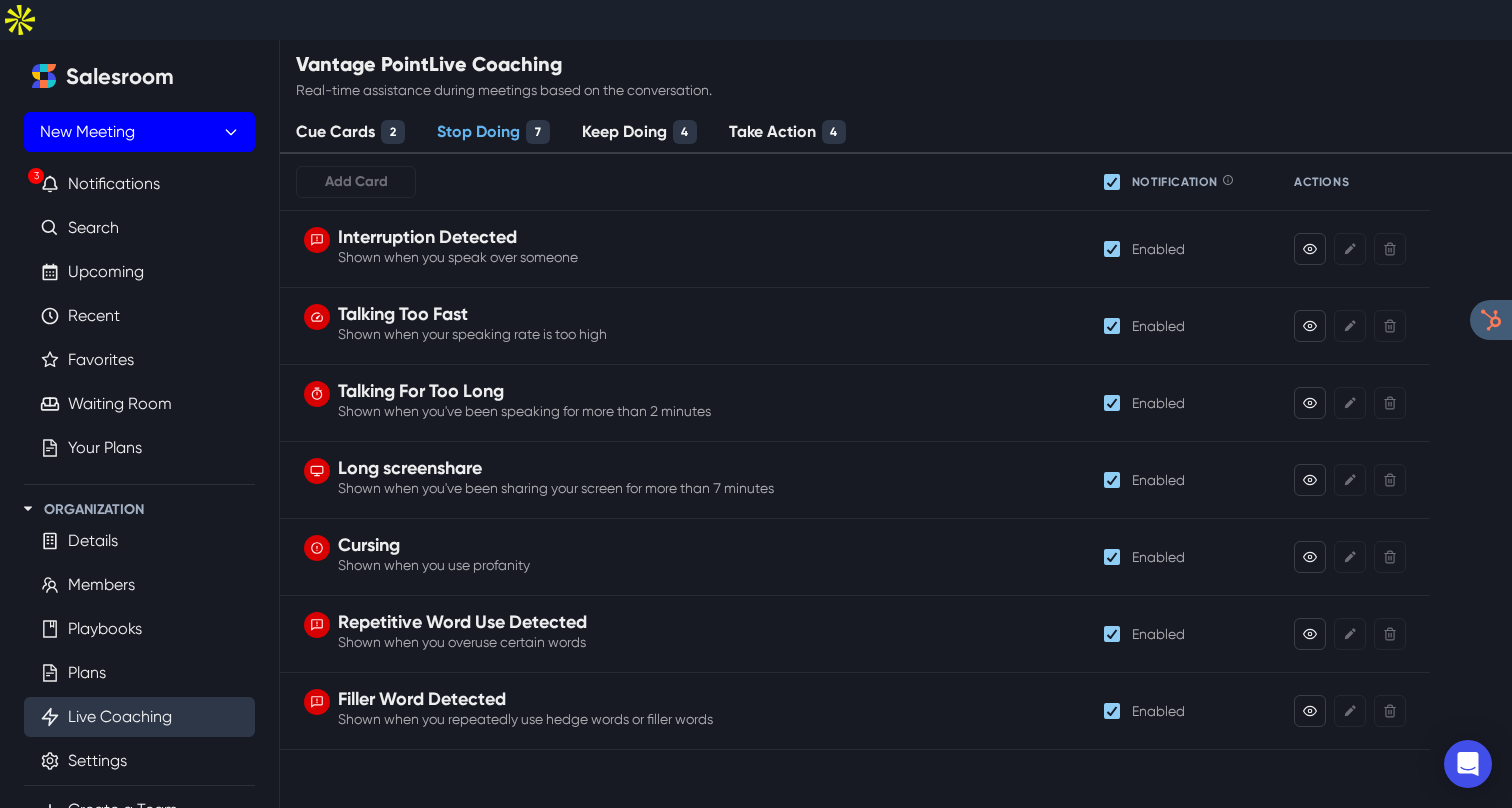 click on "New Meeting" at bounding box center [139, 132] 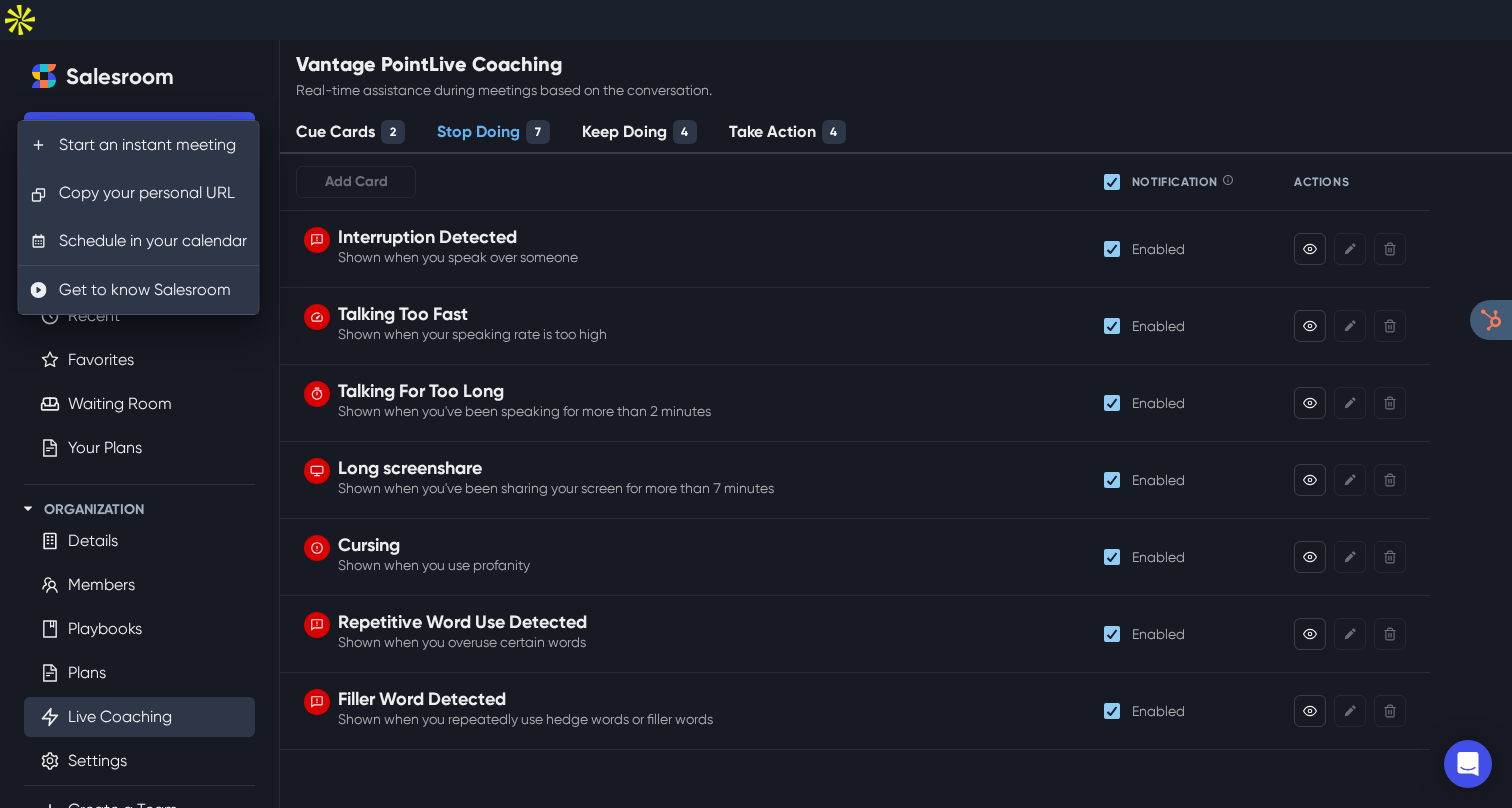 click on "Salesroom" at bounding box center [139, 76] 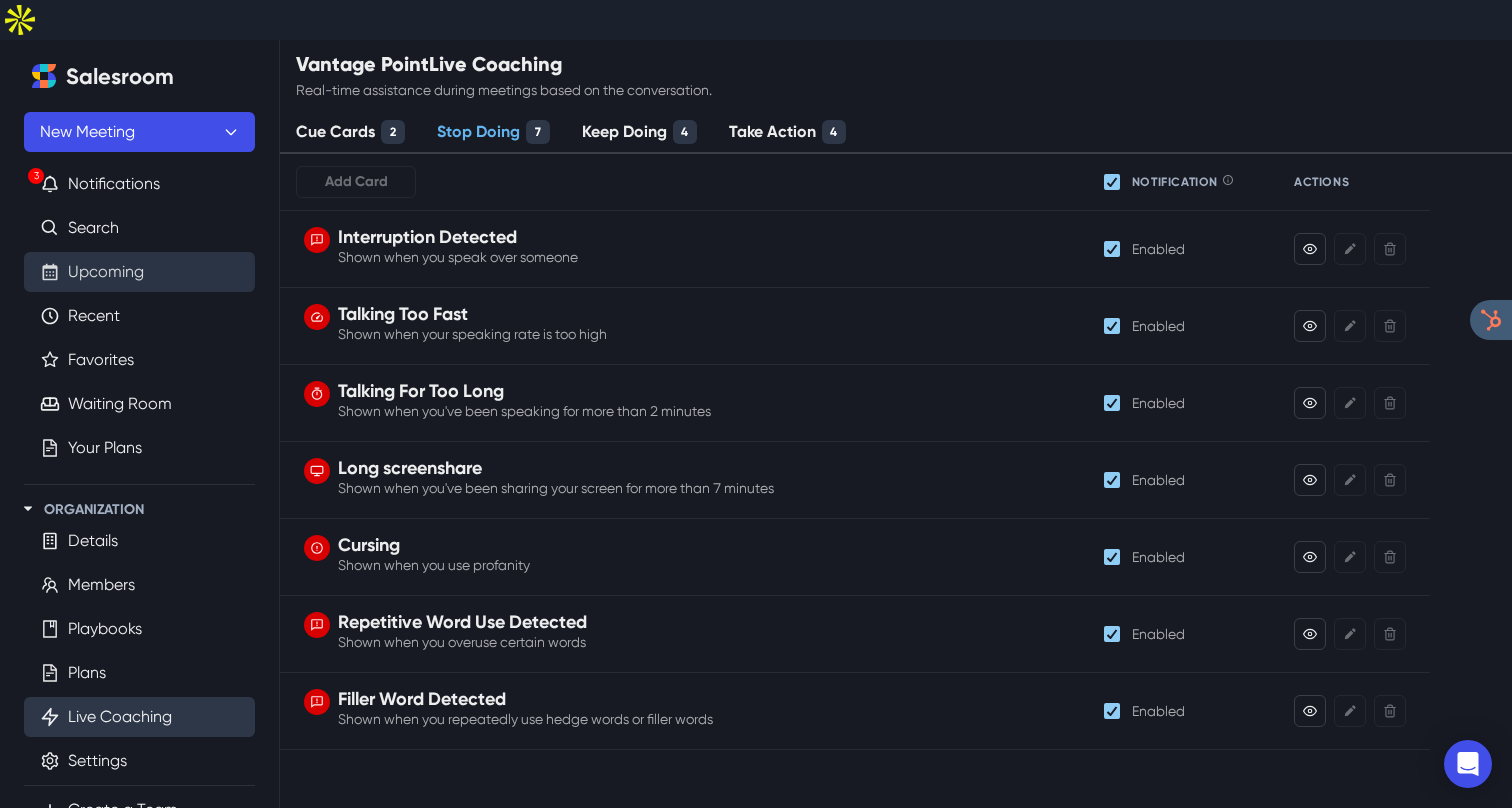 click on "Upcoming" at bounding box center (106, 272) 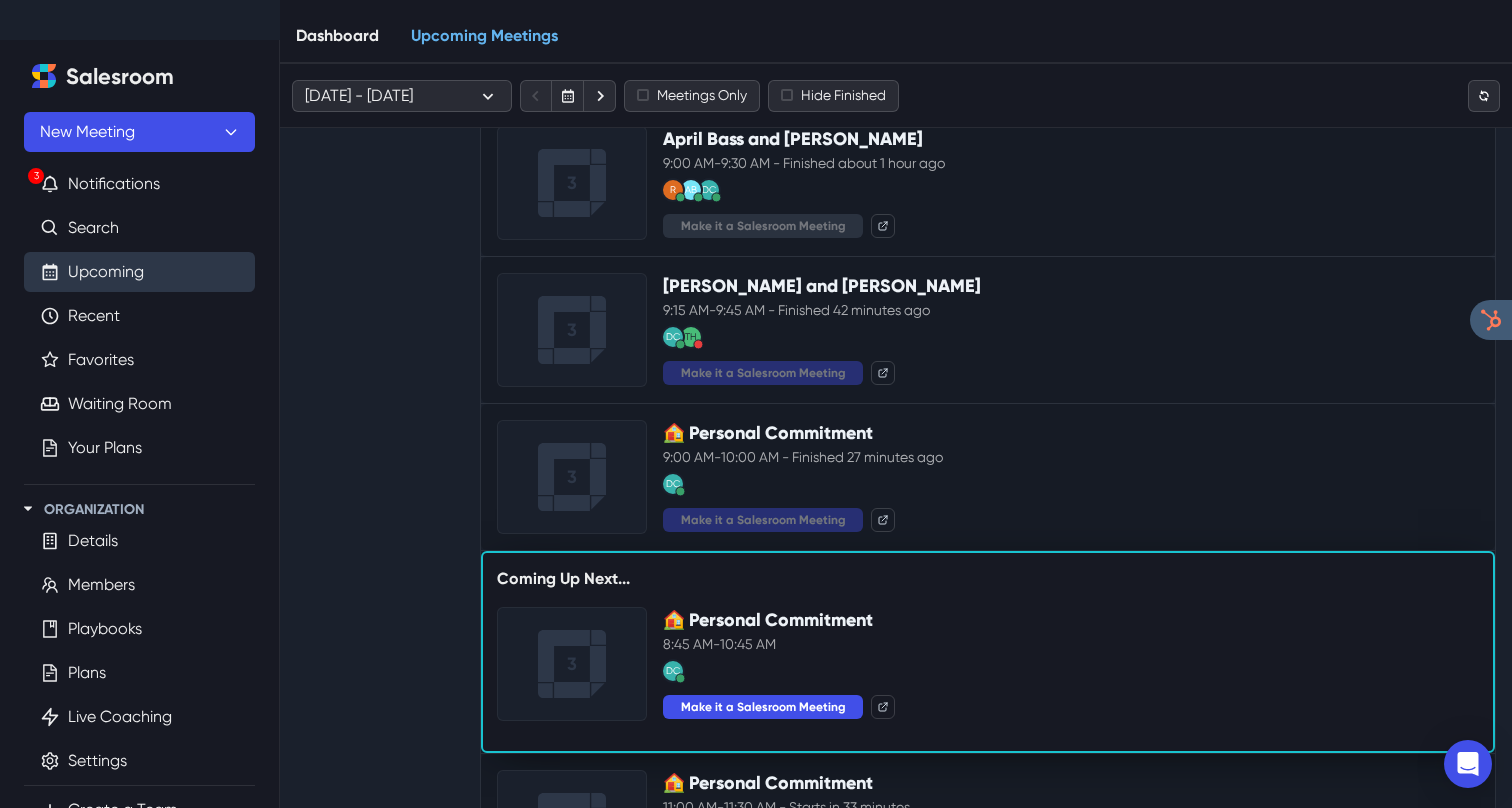 scroll, scrollTop: 256, scrollLeft: 0, axis: vertical 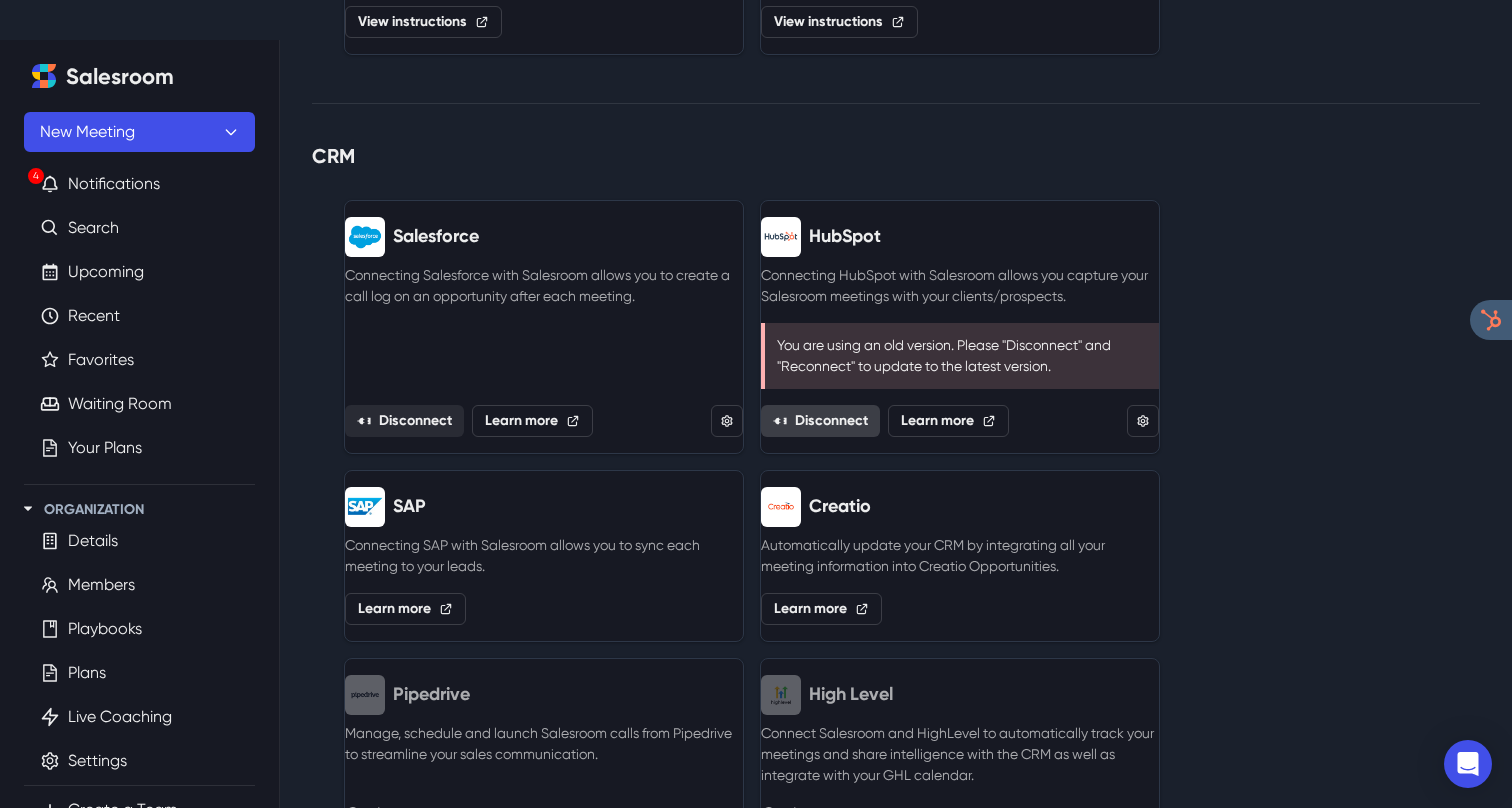 click on "Disconnect" at bounding box center [820, 421] 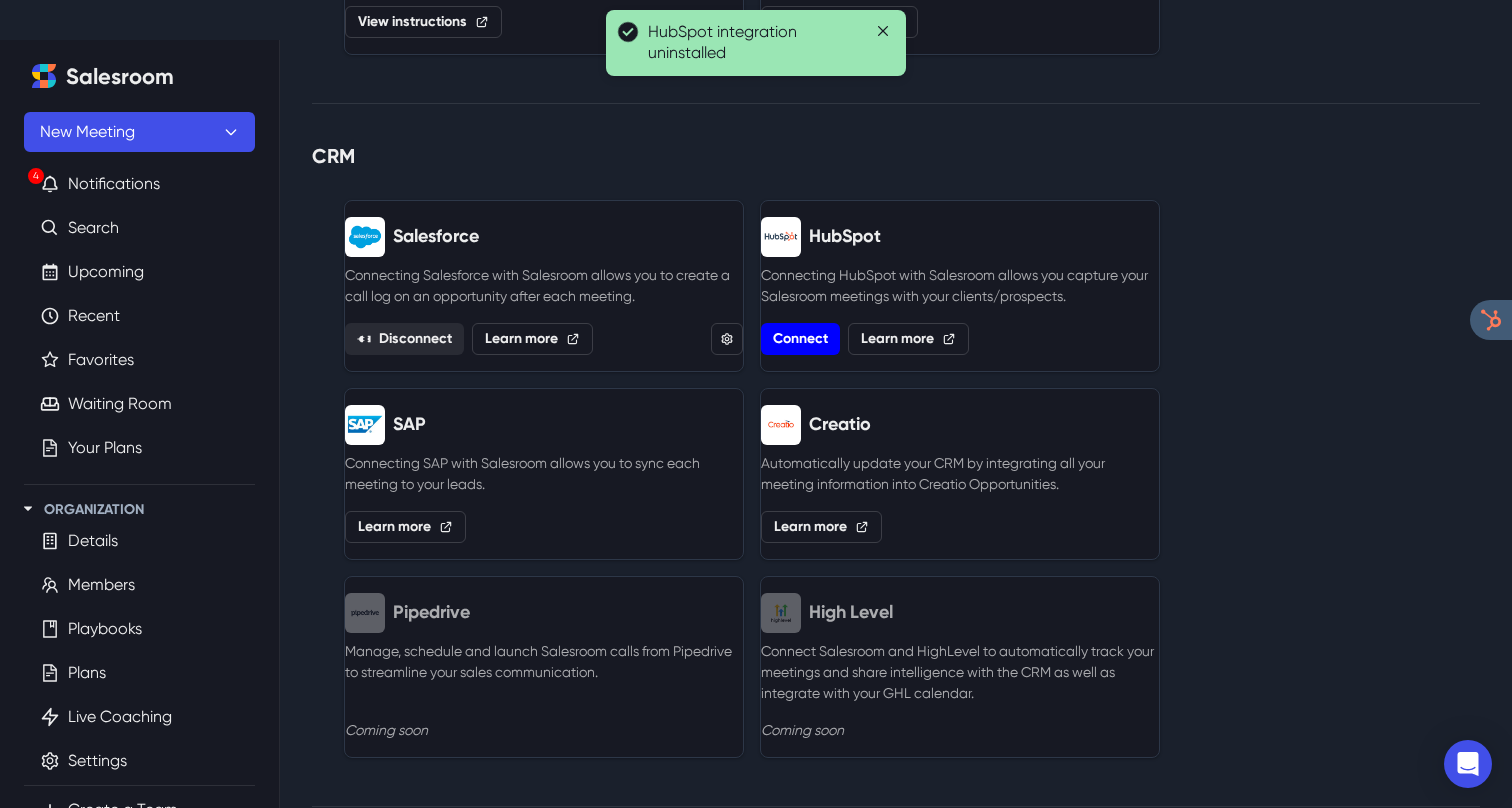 click on "Connect" at bounding box center (800, 339) 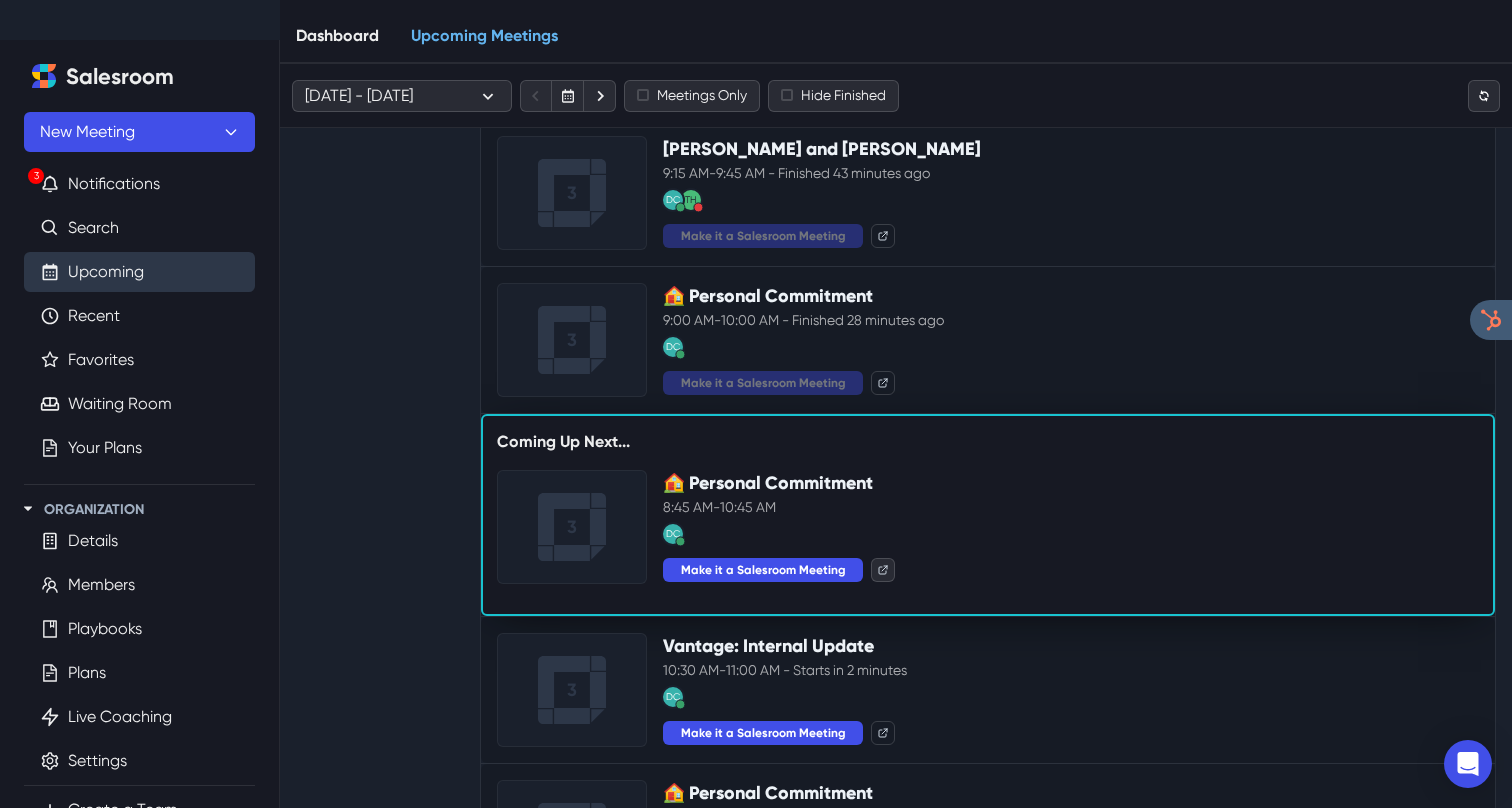 scroll, scrollTop: 455, scrollLeft: 0, axis: vertical 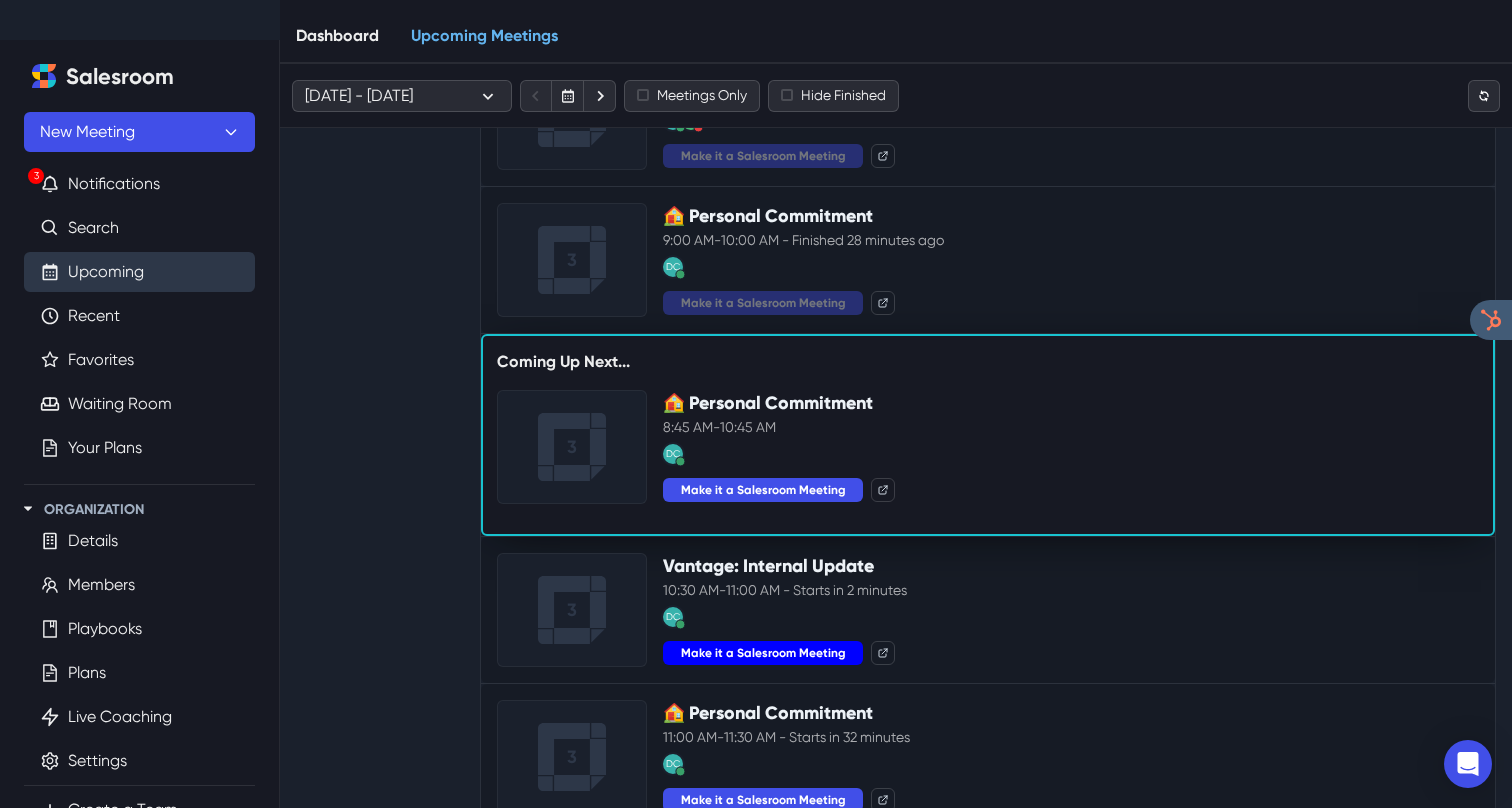 click on "Make it a Salesroom Meeting" at bounding box center (763, 653) 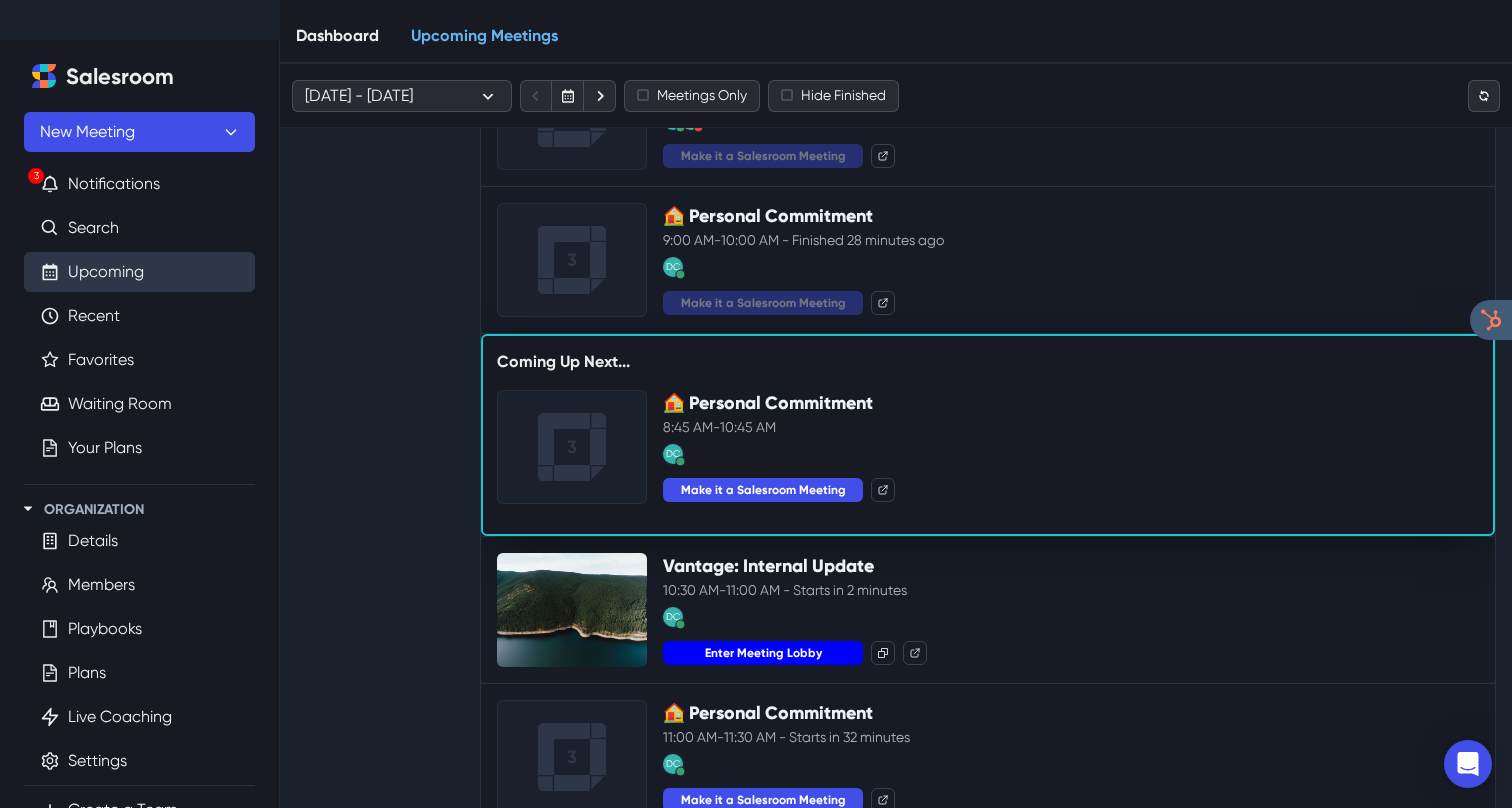 click on "Enter Meeting Lobby" at bounding box center (763, 653) 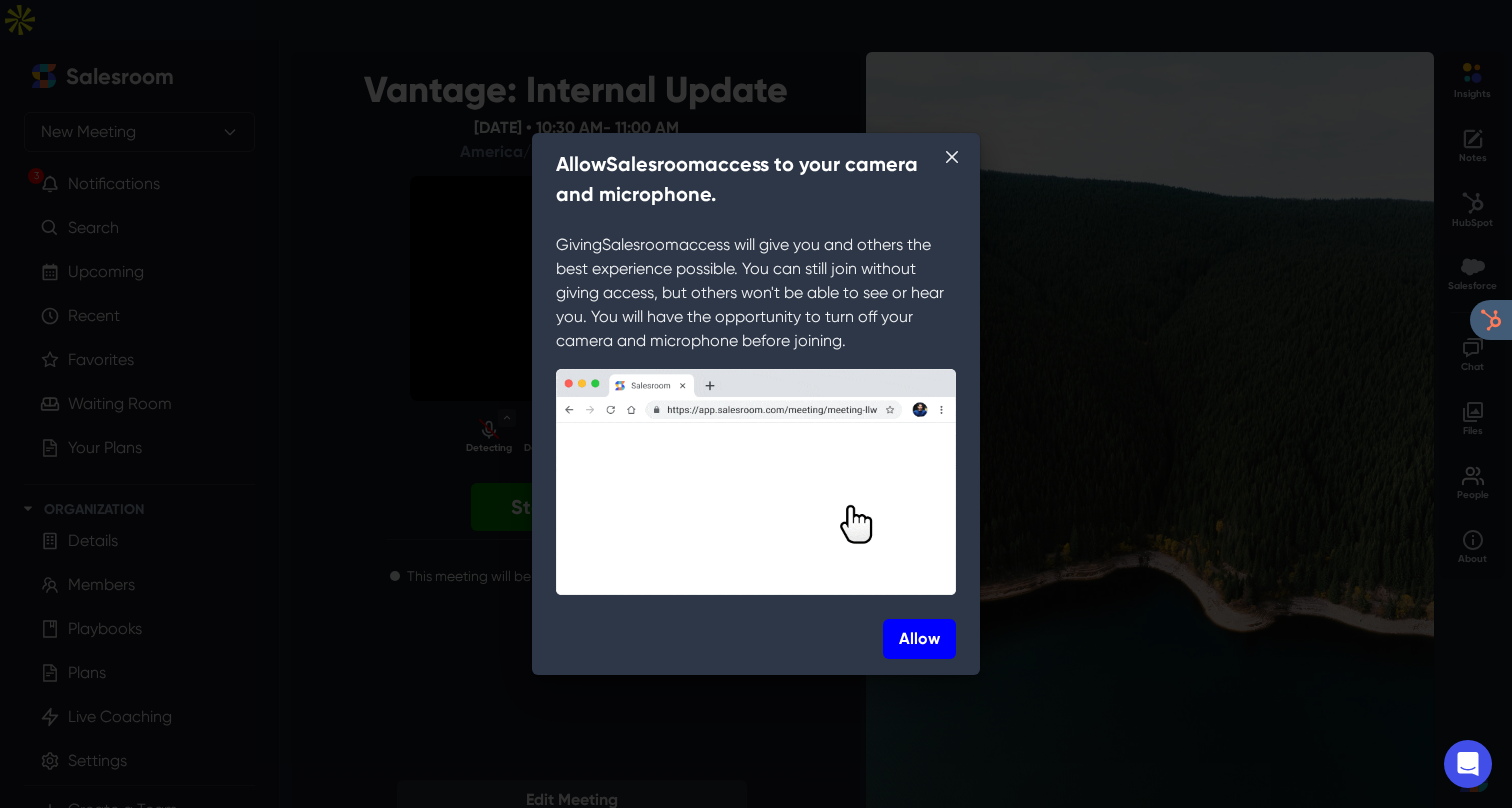 click on "Allow" at bounding box center (919, 639) 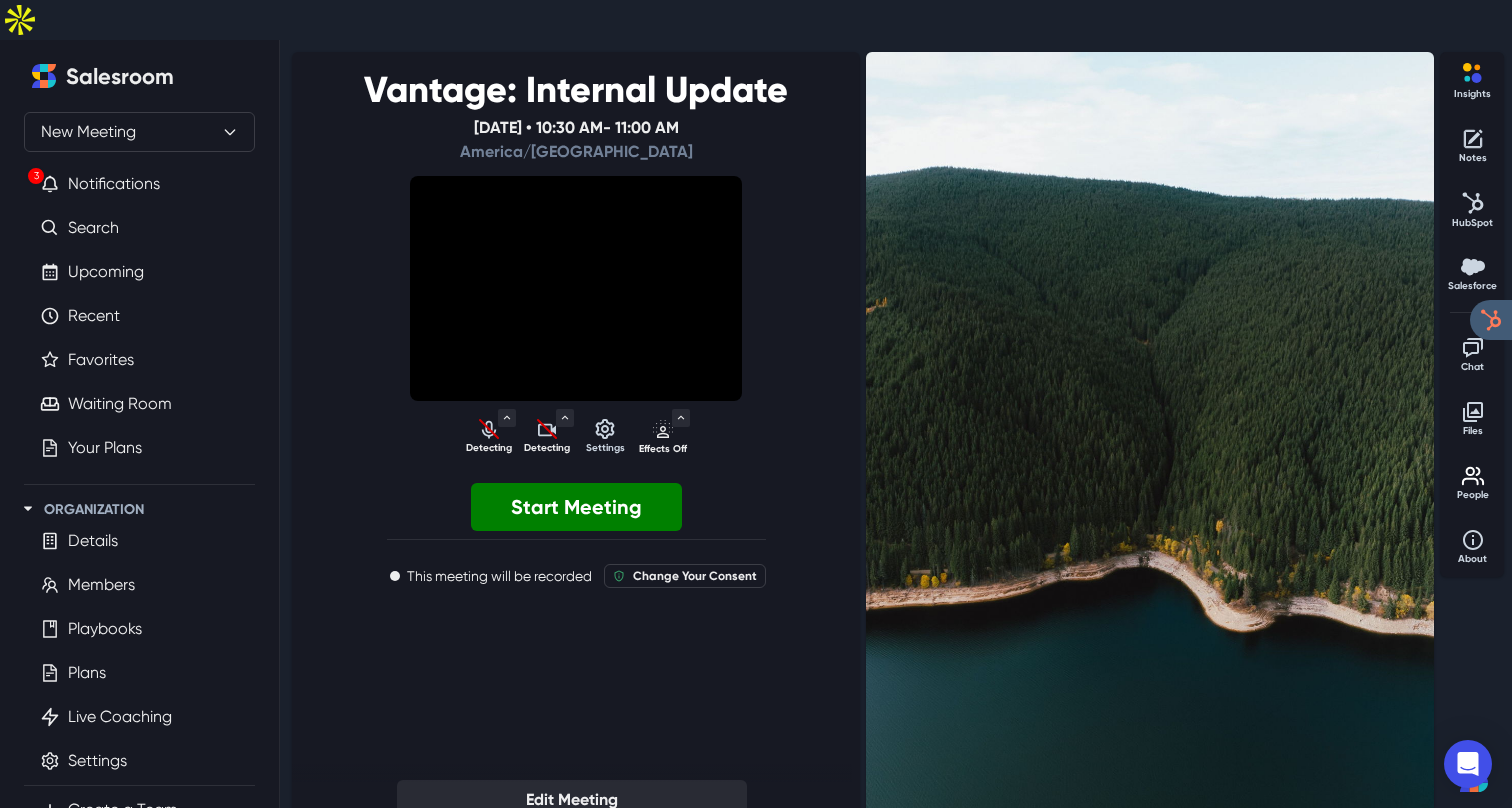 select on "default" 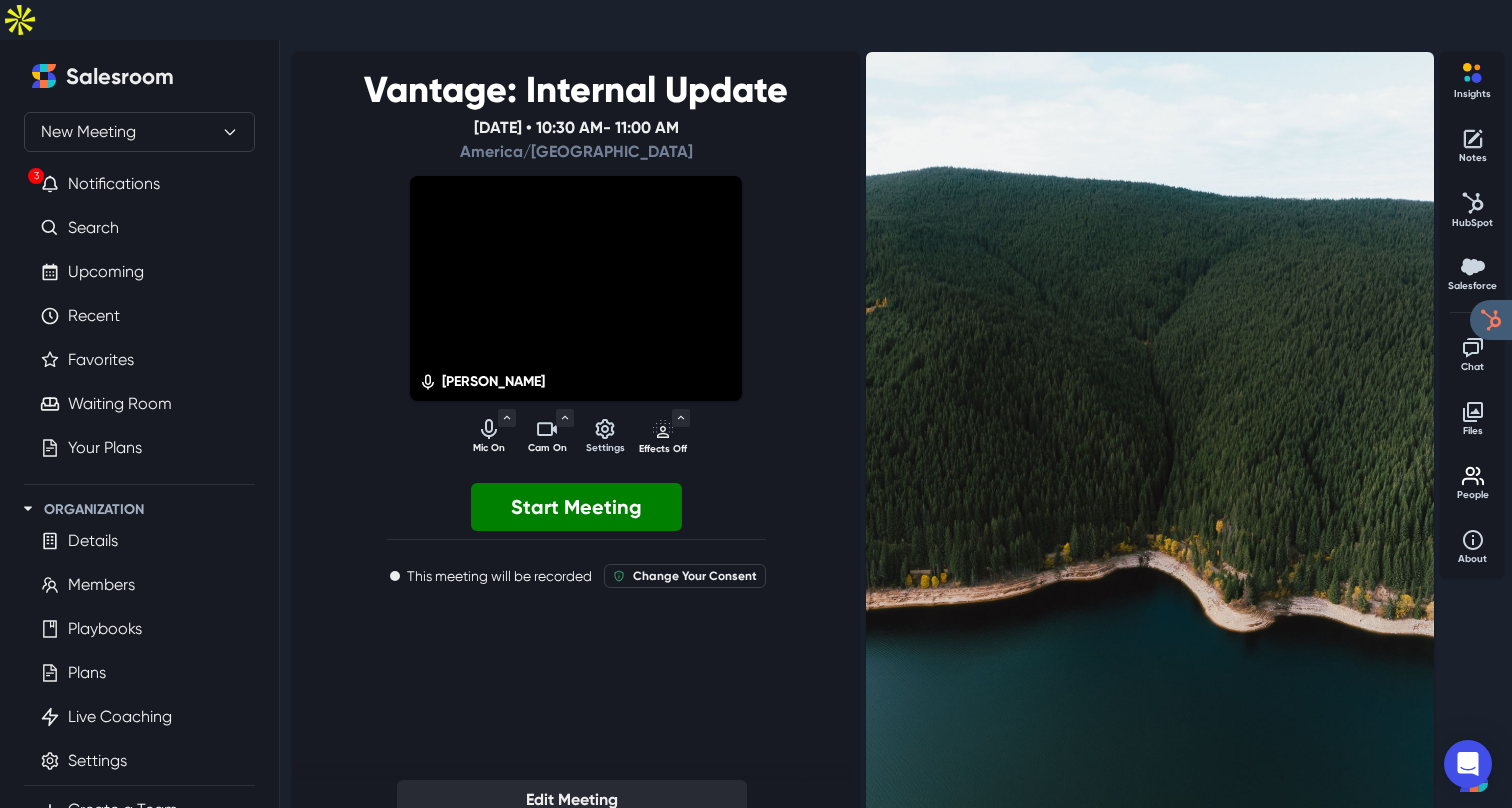 click on "Vantage: Internal Update Thursday, 3rd July • 10:30 AM  -   11:00 AM America/Chicago David Cockrum Mic On Microphone System Default (MacBook Pro Microphone) MacBook Pro Microphone Microsoft Teams Audio Device Speaker System Default (MacBook Pro Speakers) MacBook Pro Speakers Microsoft Teams Audio Device Noise Cancellation Enabled Audio Settings... Mute Mic Cam On Camera FaceTime HD Camera Background Effects Disabled Meeting Video Quality High Video Settings... Turn Off Settings Effects Off Background Effects Disabled Effects Settings Start Meeting This meeting will be recorded Change Your Consent Edit Meeting" at bounding box center (576, 452) 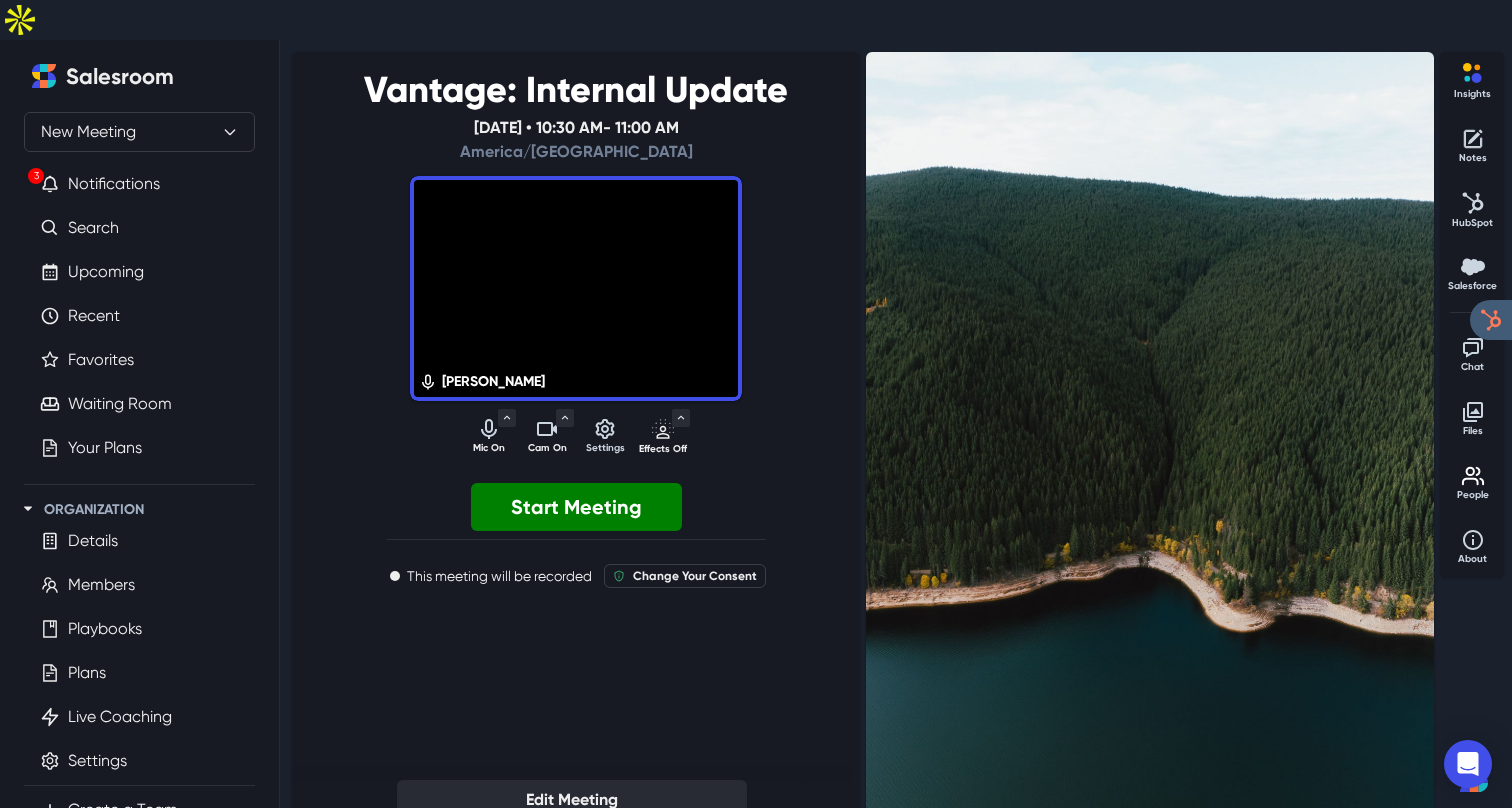 click 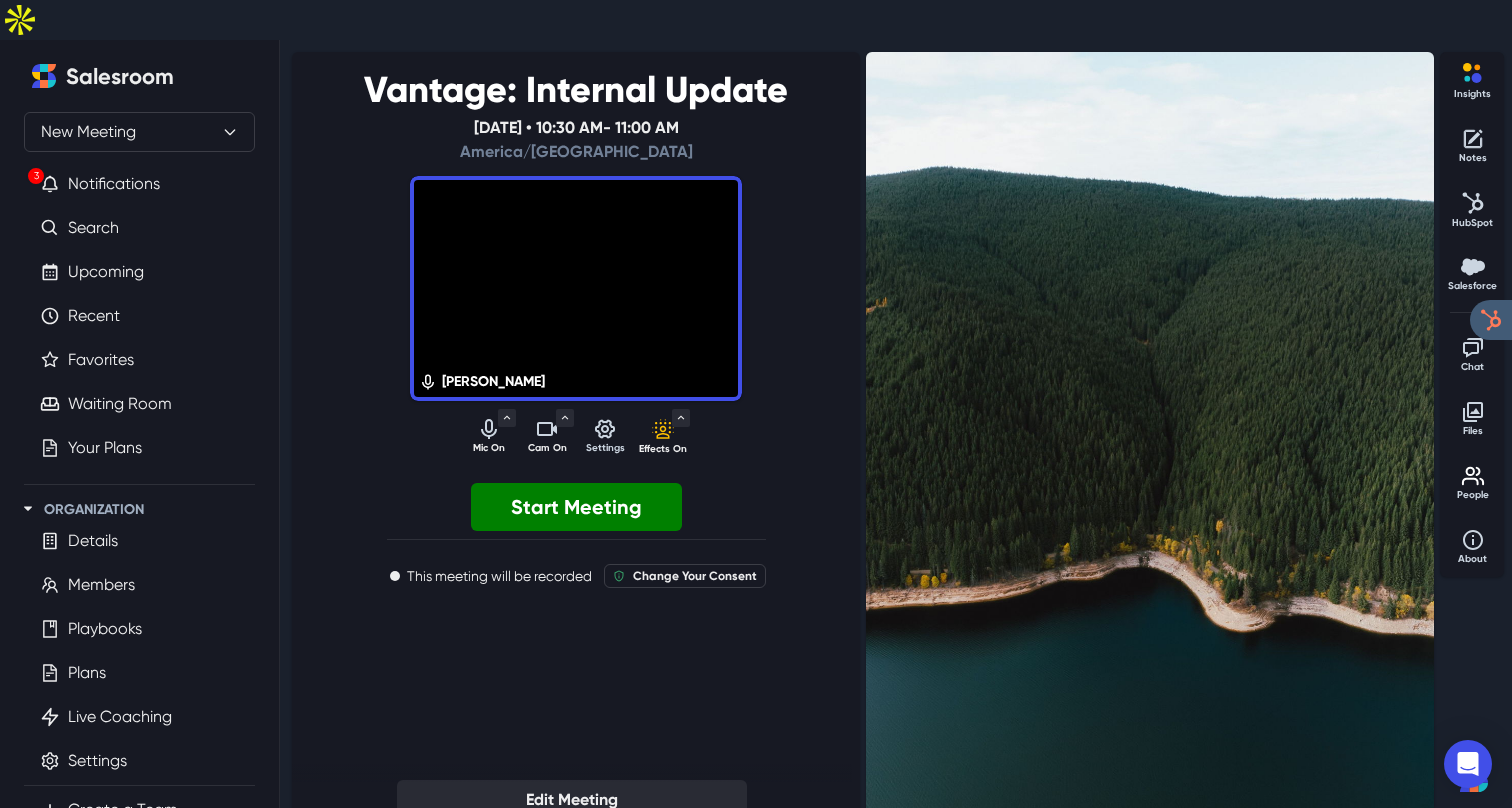 click 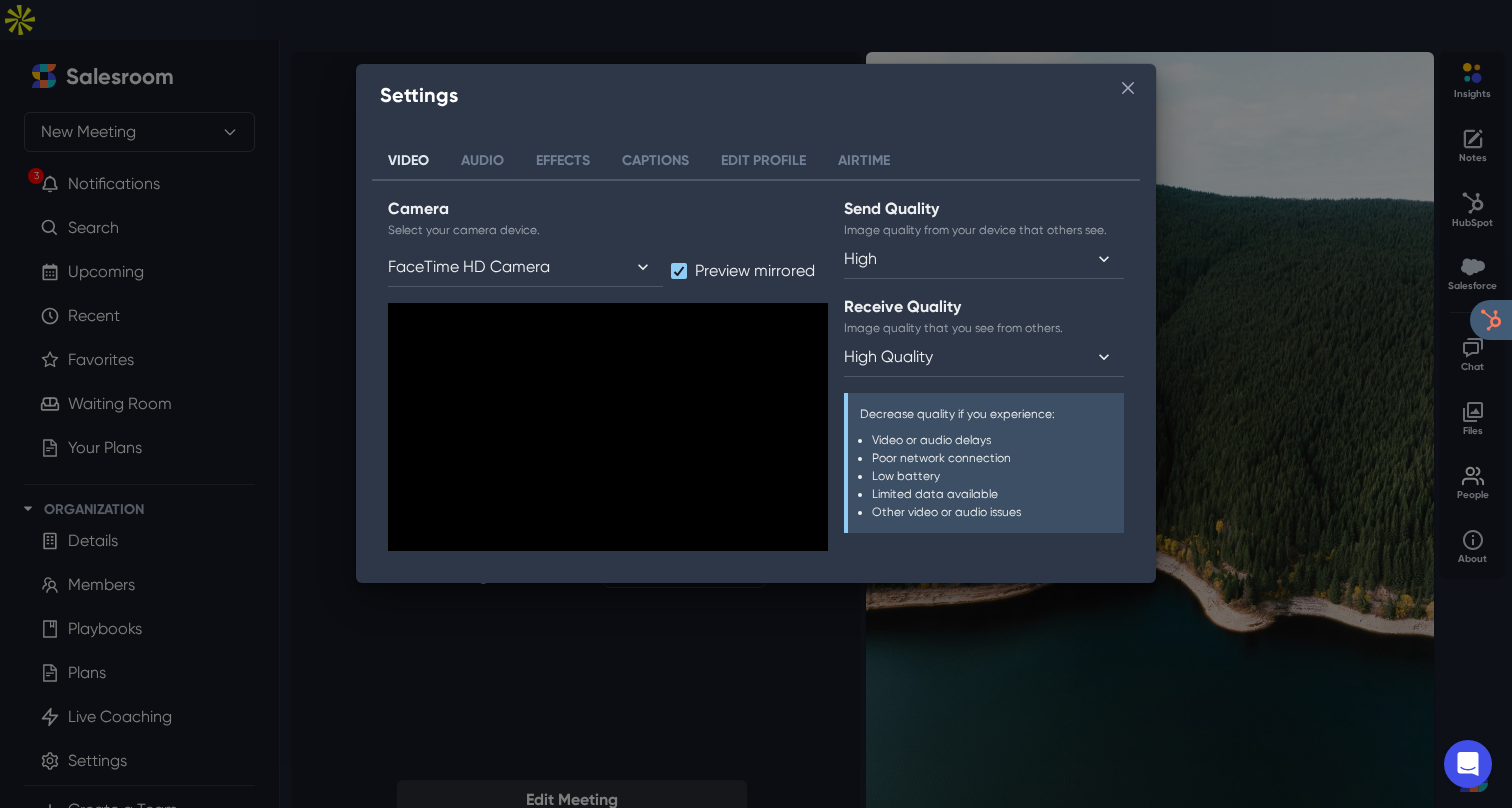 click on "Very Low Low Medium High Very High HD 4K" at bounding box center [984, 259] 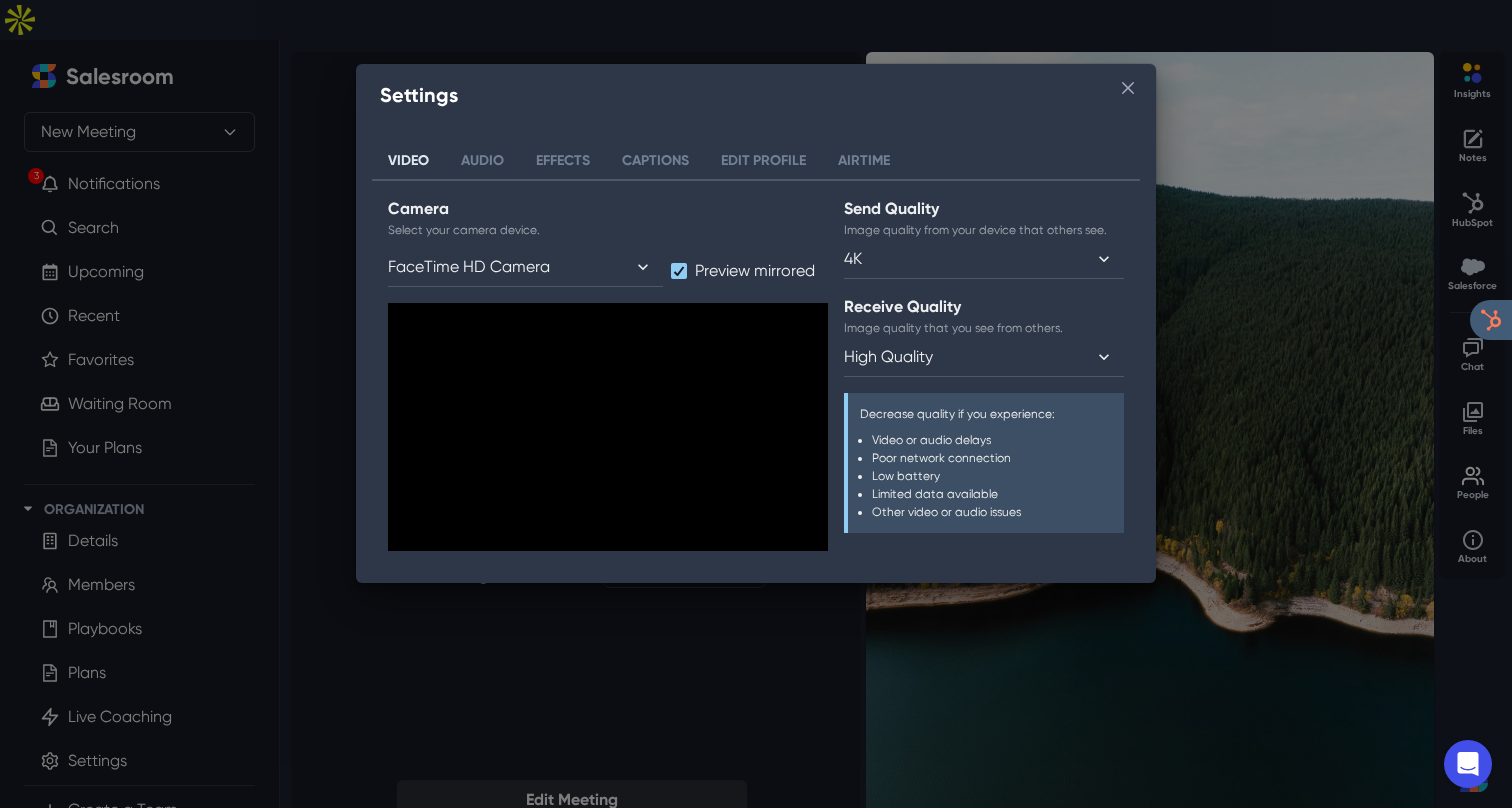 click on "Low Quality High Quality" at bounding box center [984, 357] 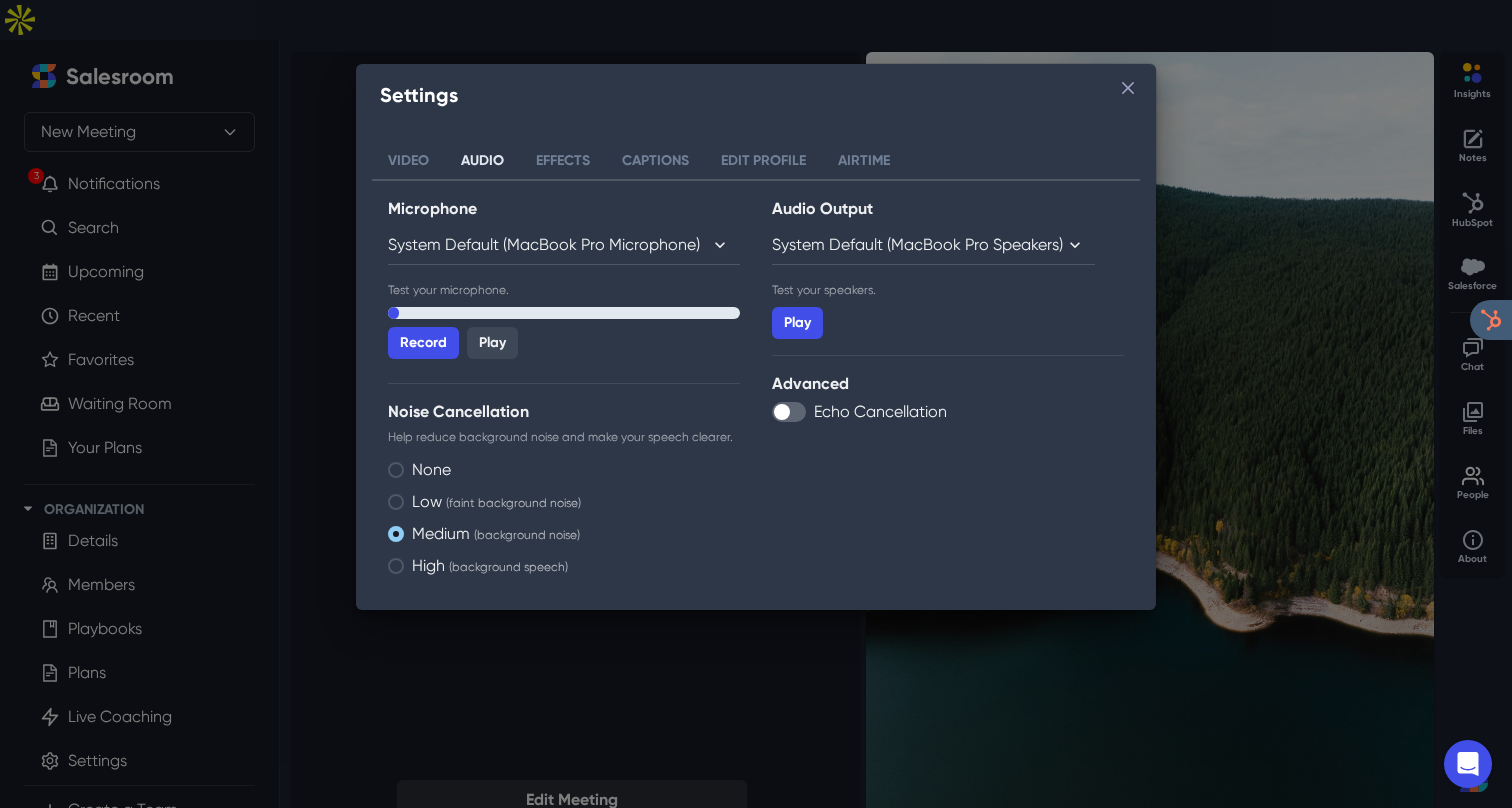 click at bounding box center [789, 412] 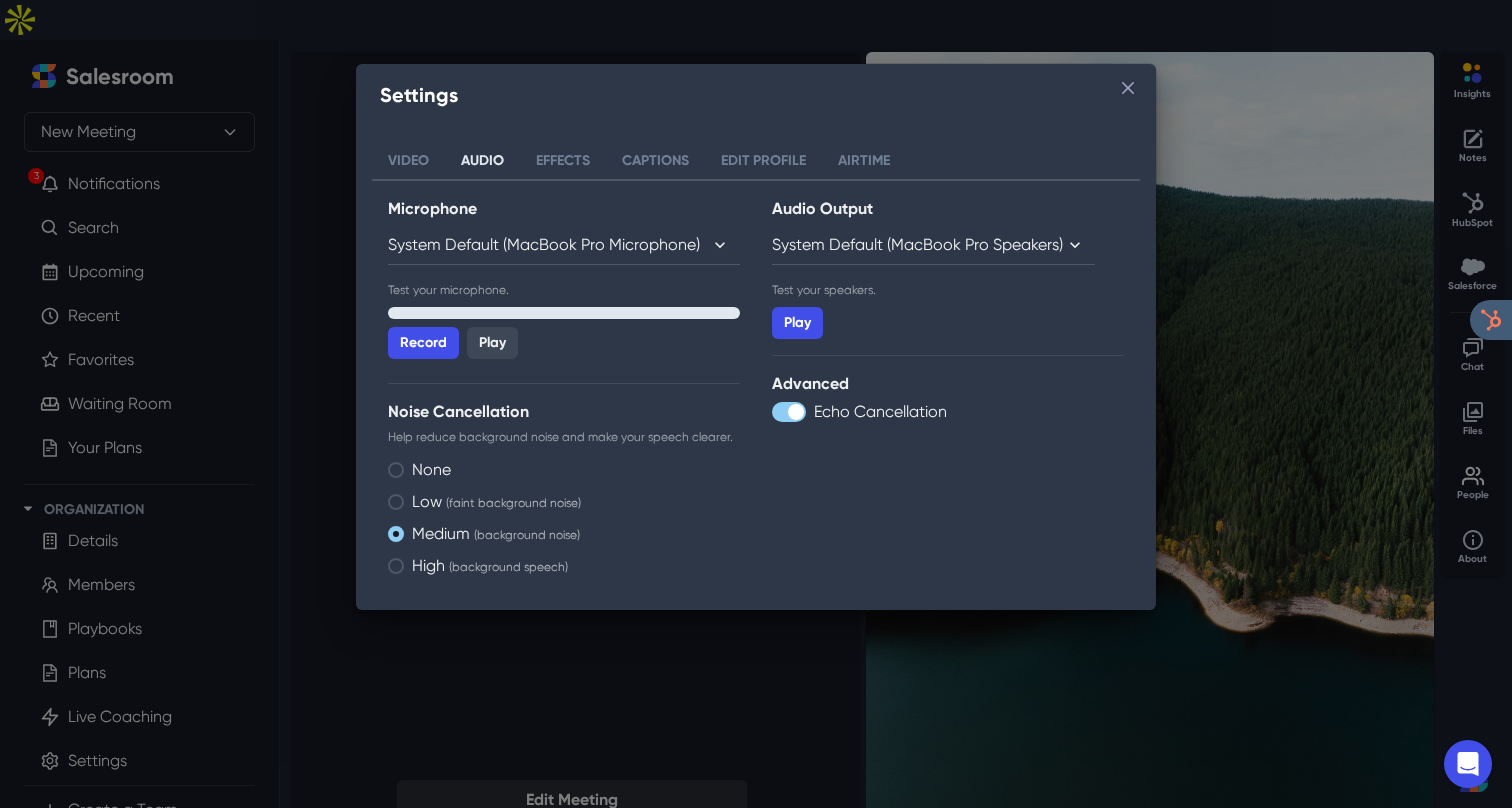 click on "High   (background speech)" at bounding box center [490, 566] 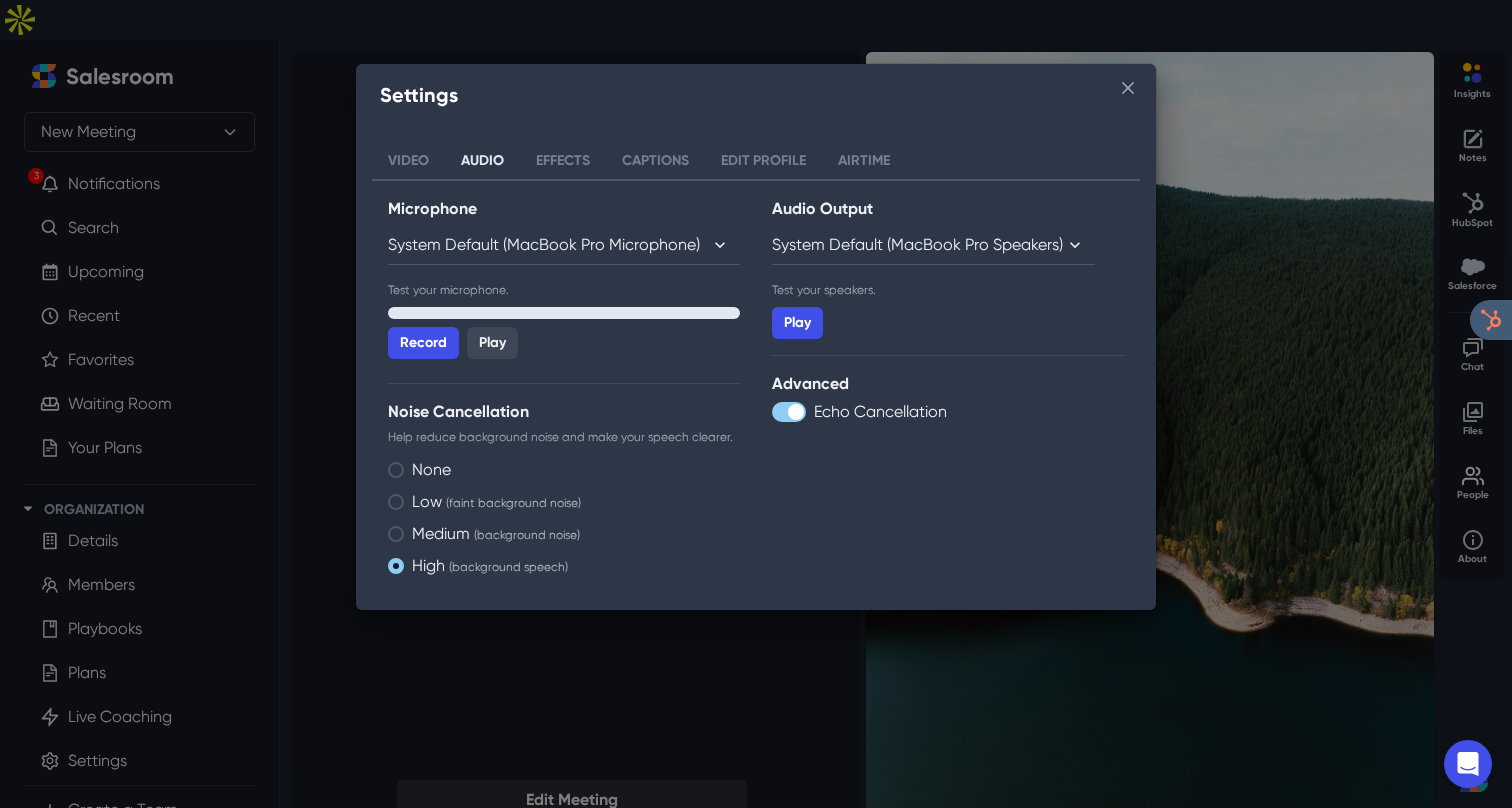 click on "Effects" at bounding box center (563, 161) 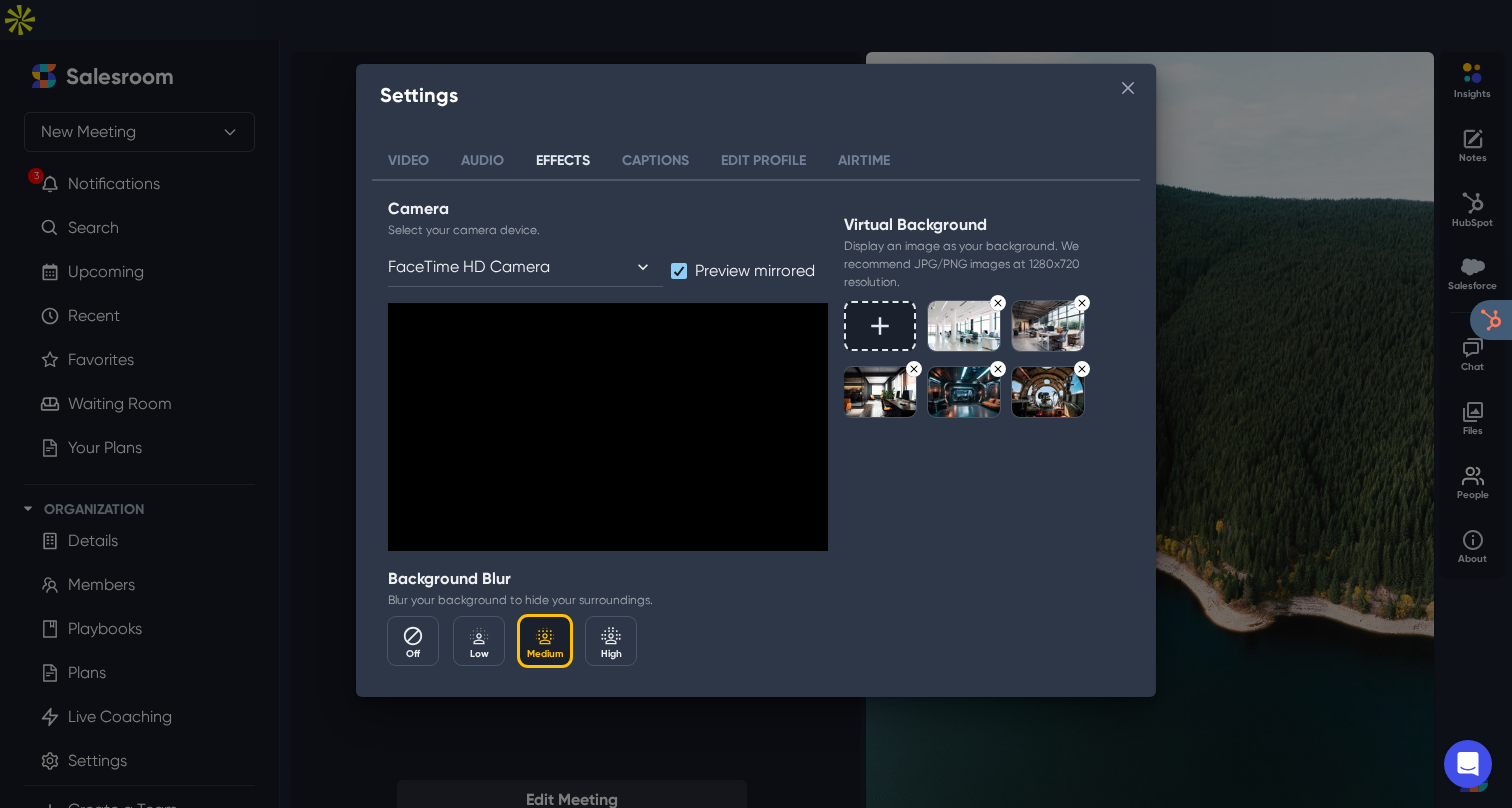 click on "Captions" at bounding box center (655, 161) 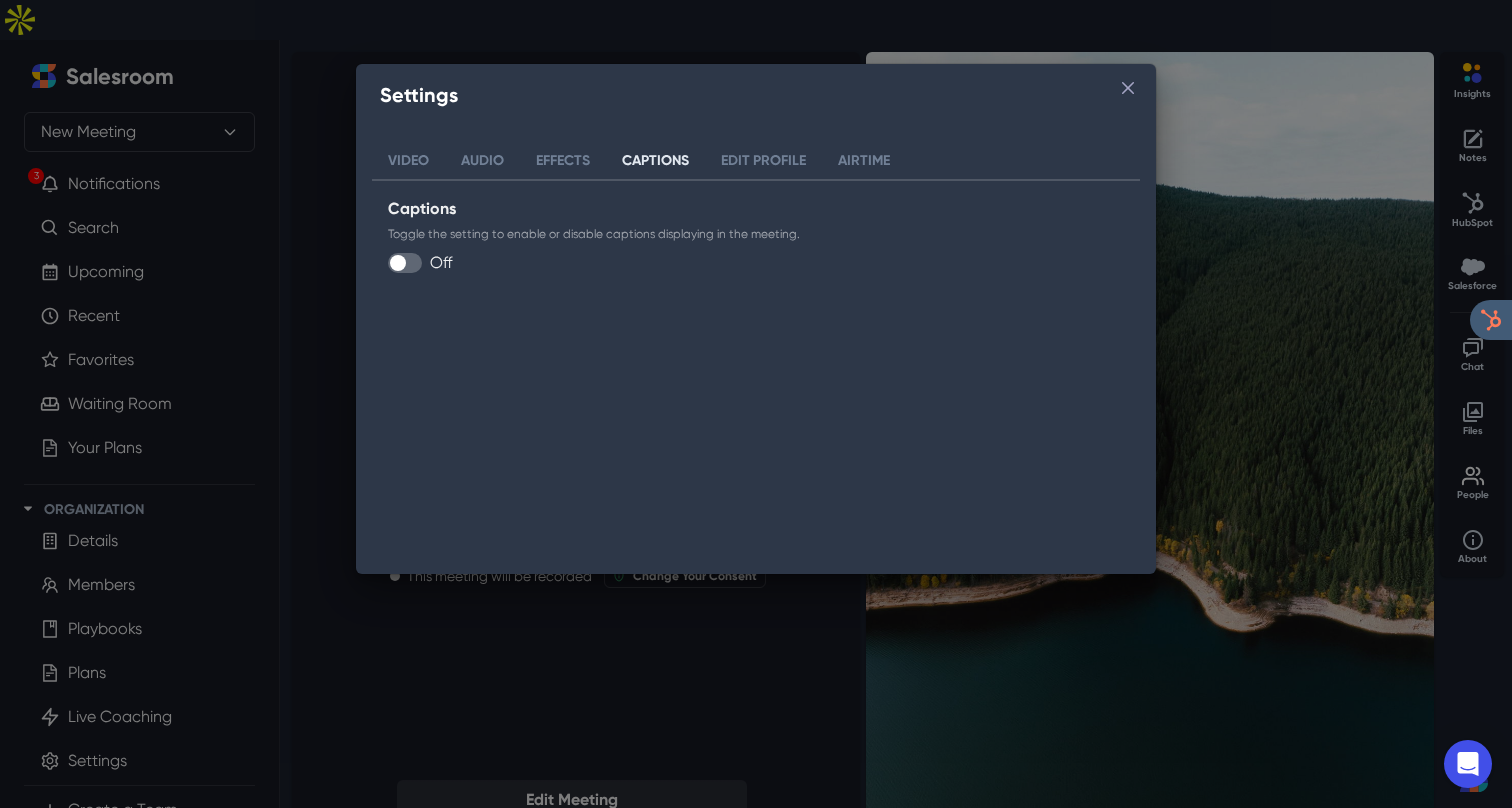 click at bounding box center [405, 263] 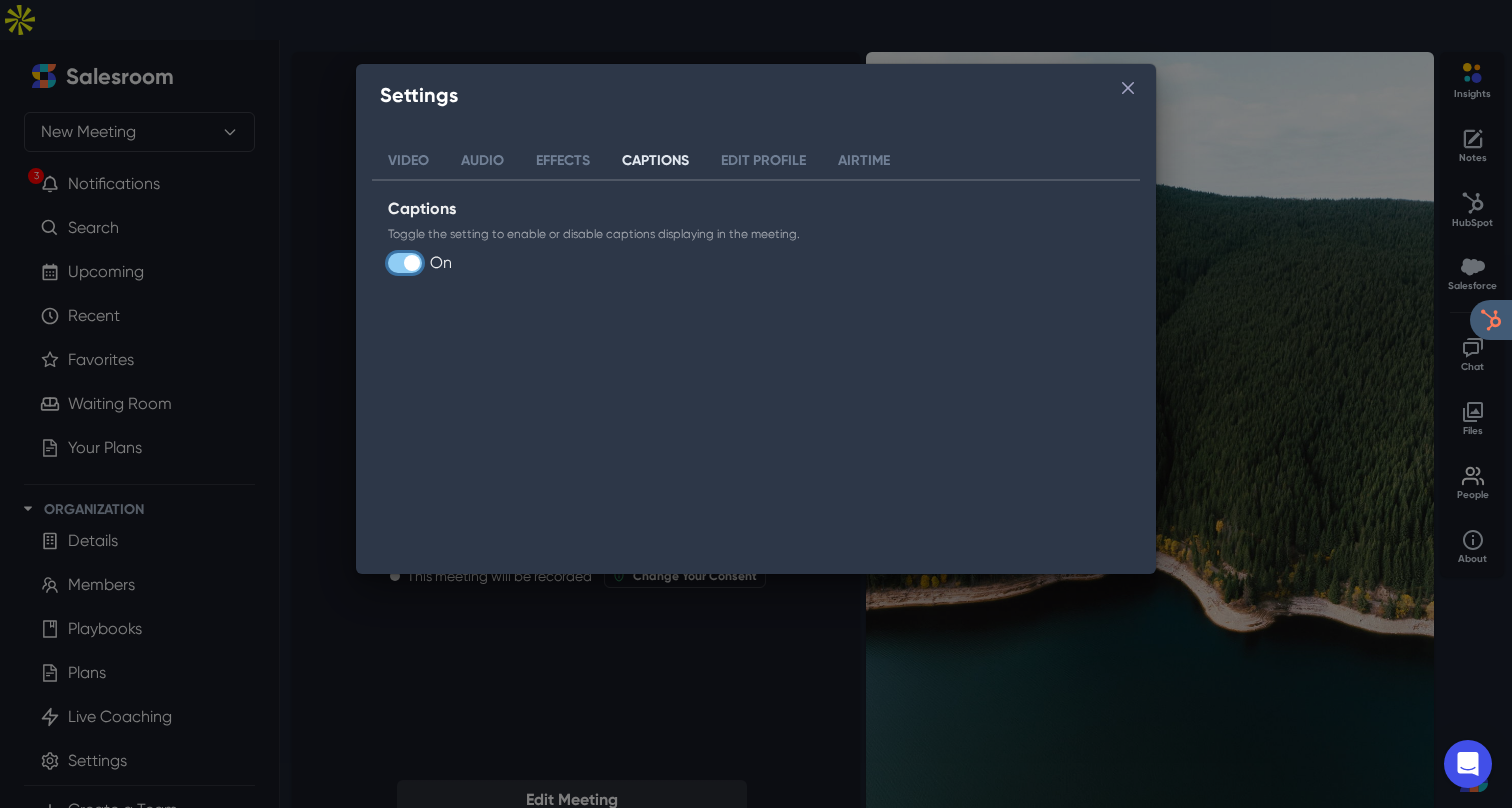 click on "Edit Profile" at bounding box center (763, 161) 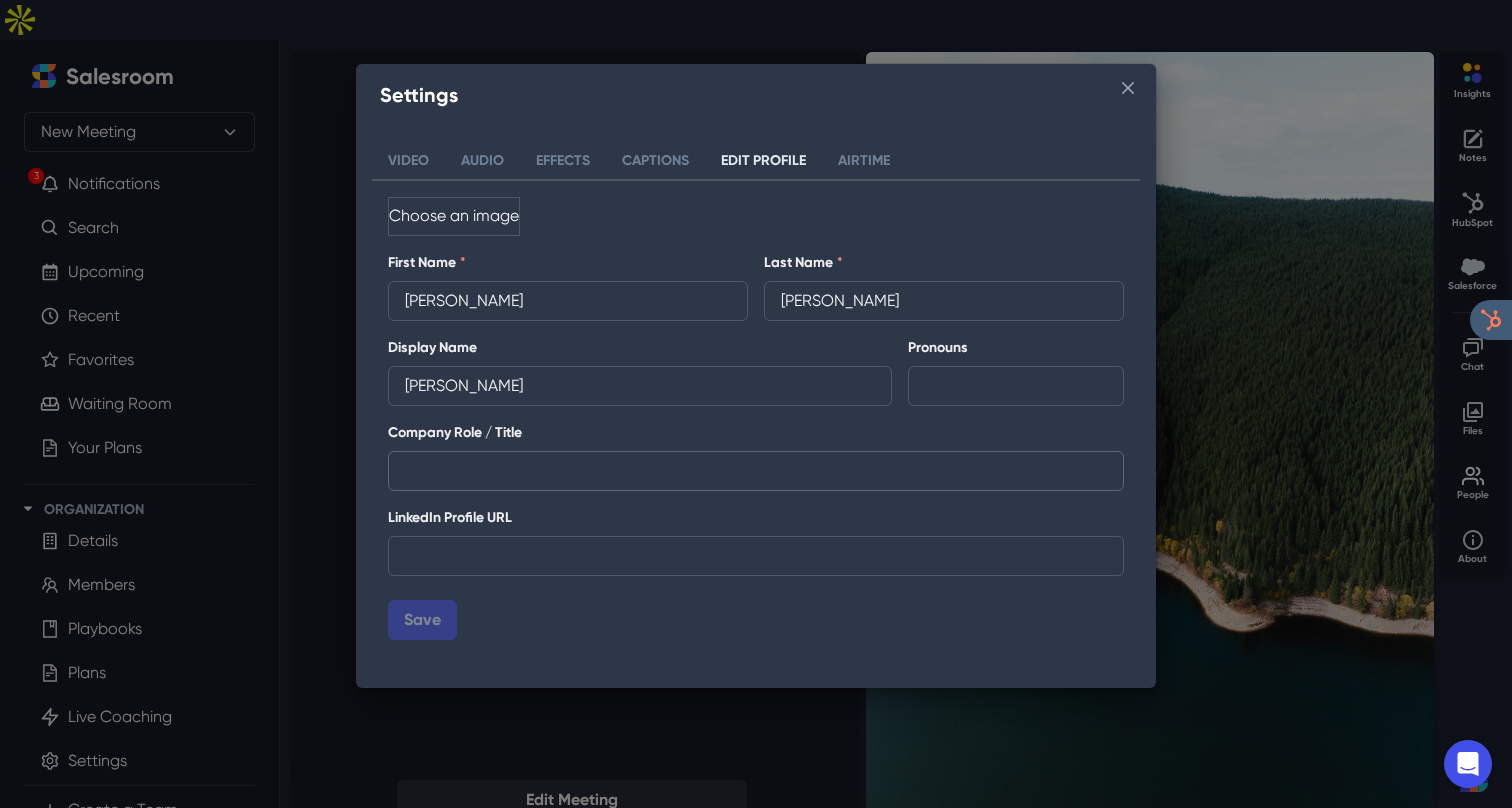 click on "Company Role / Title" at bounding box center (756, 471) 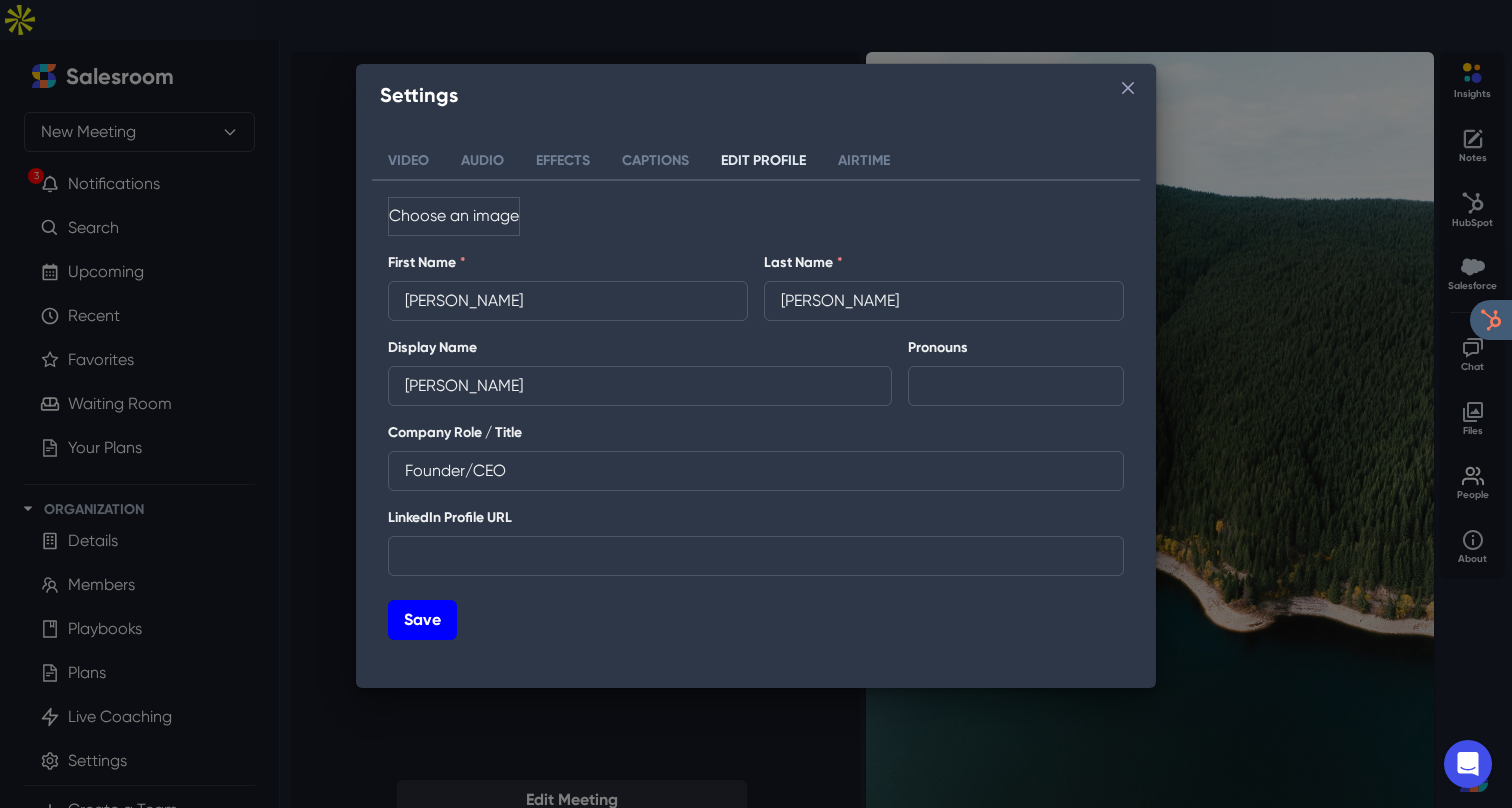 type on "Founder/CEO" 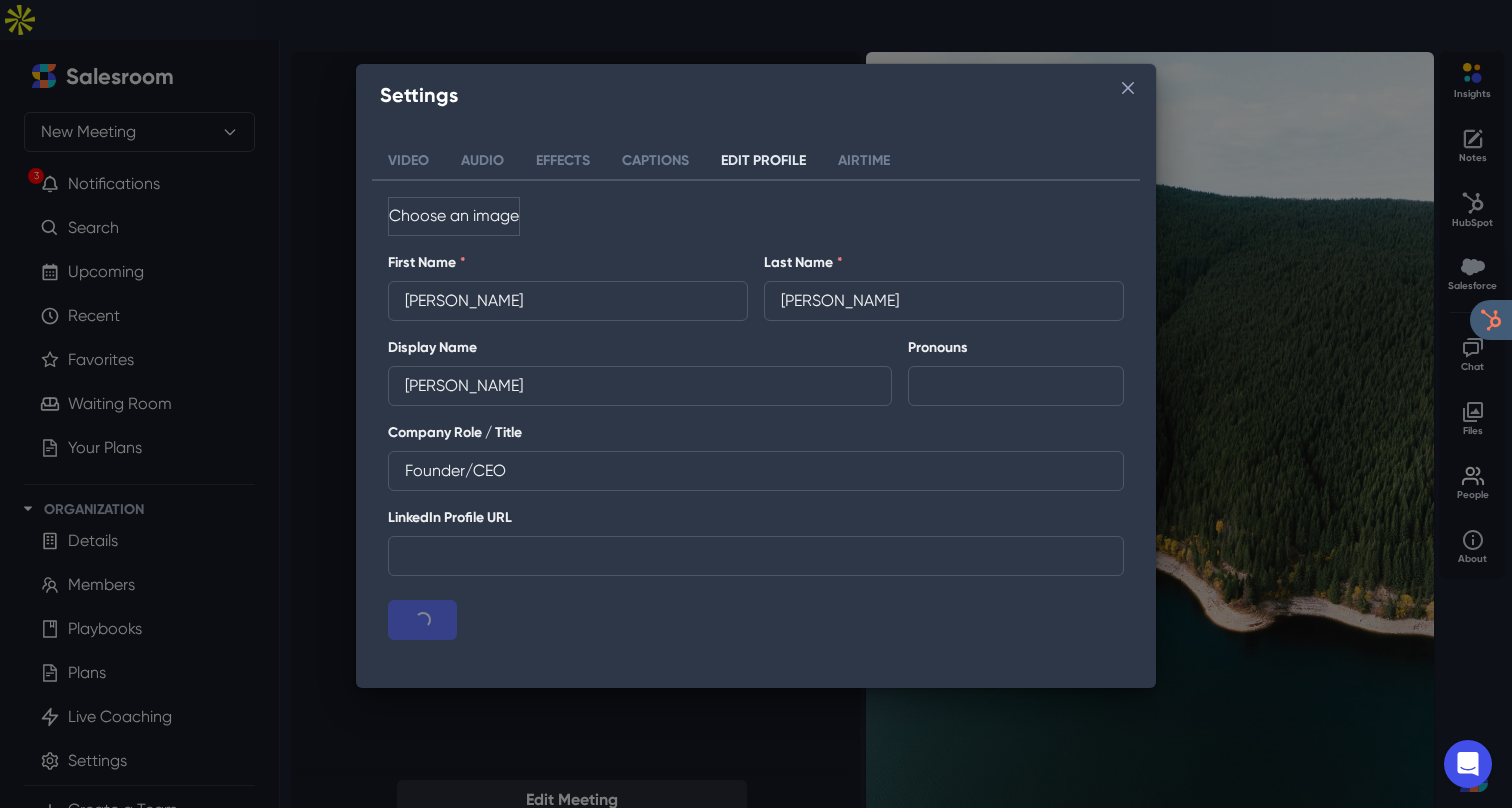 select on "AlwaysOn" 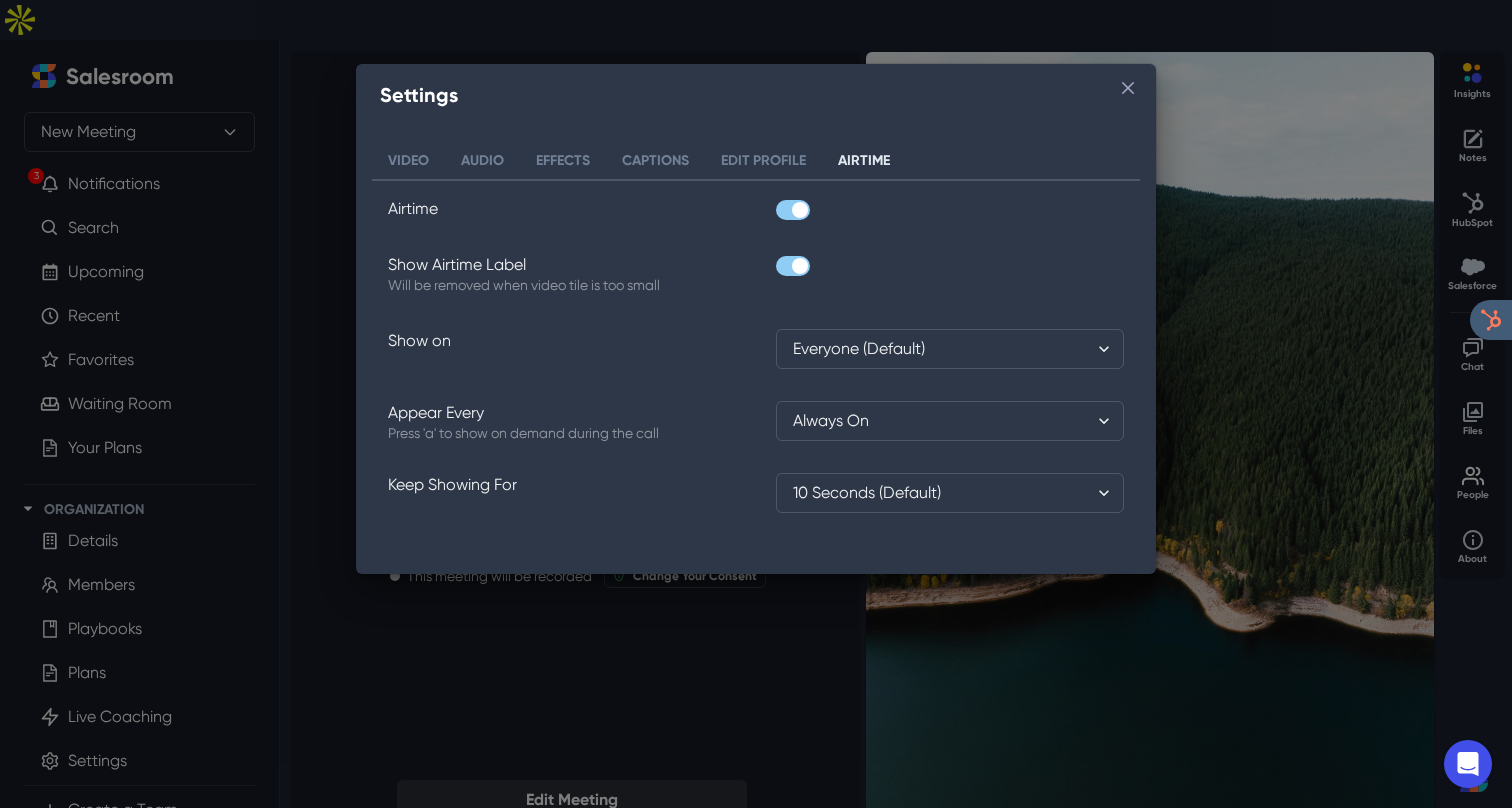 click on "Airtime" at bounding box center (864, 161) 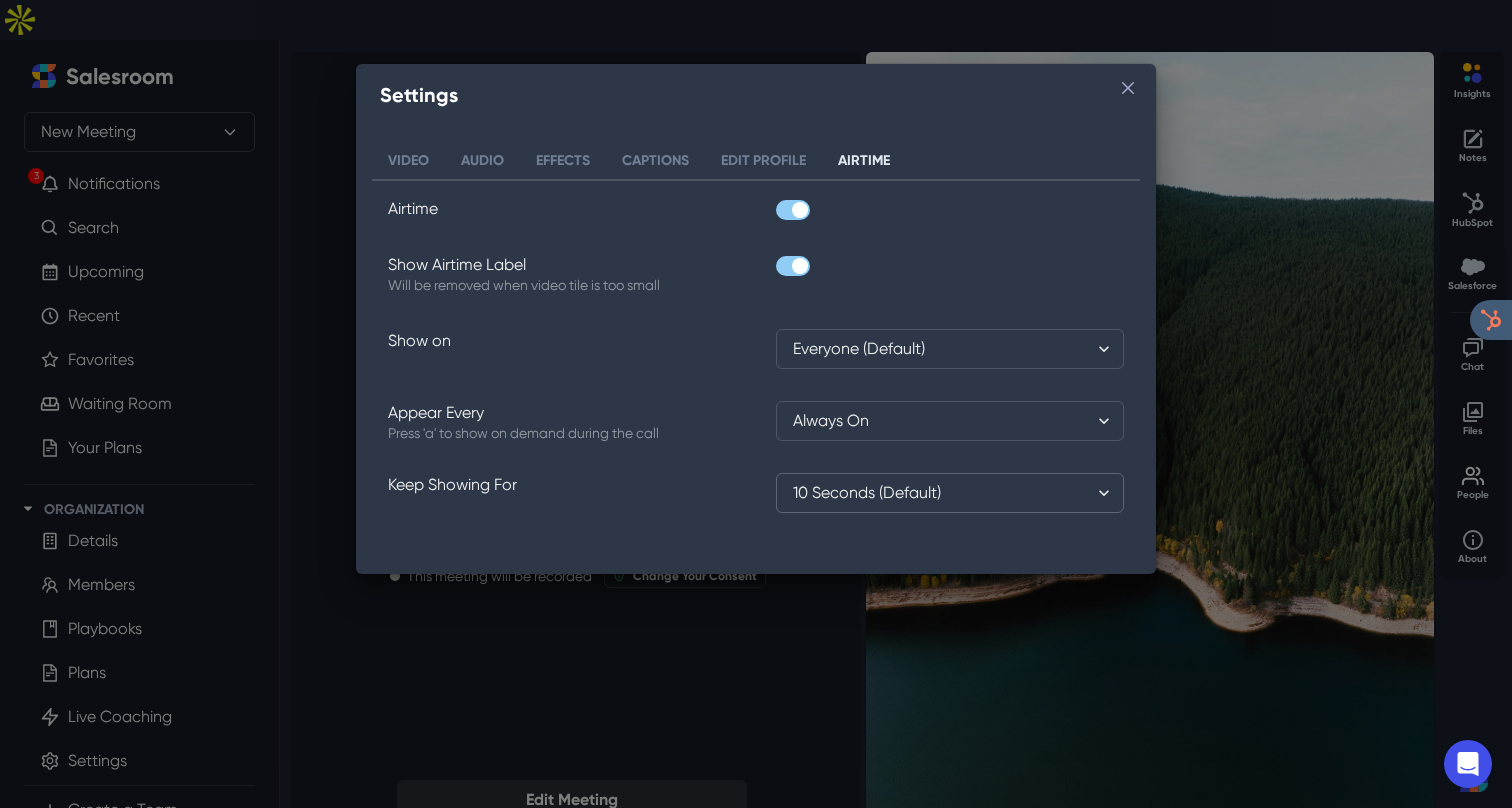 click on "5 Seconds 10 Seconds (Default) 20 Seconds 30 seconds" at bounding box center (950, 493) 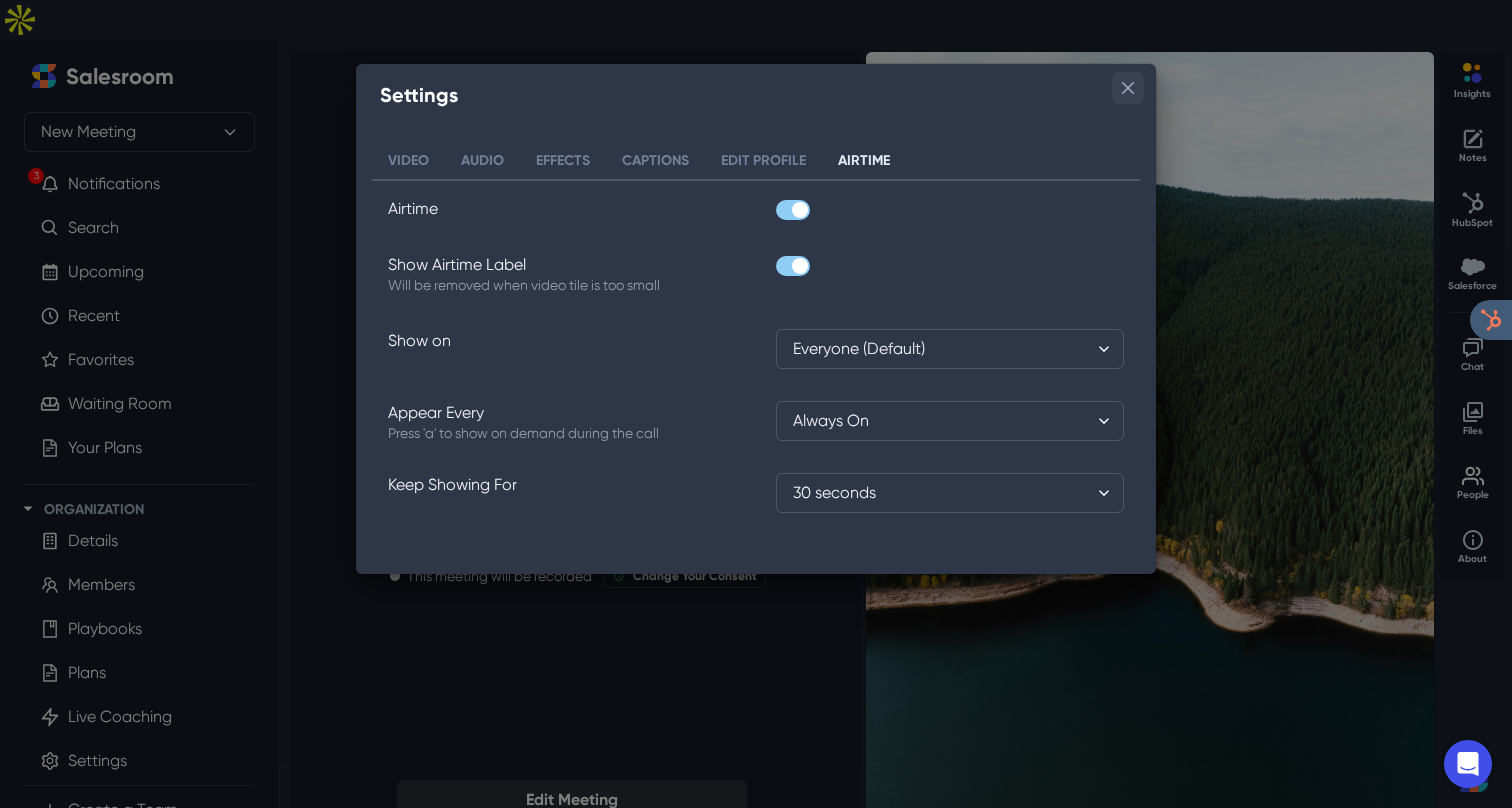 click at bounding box center [1128, 88] 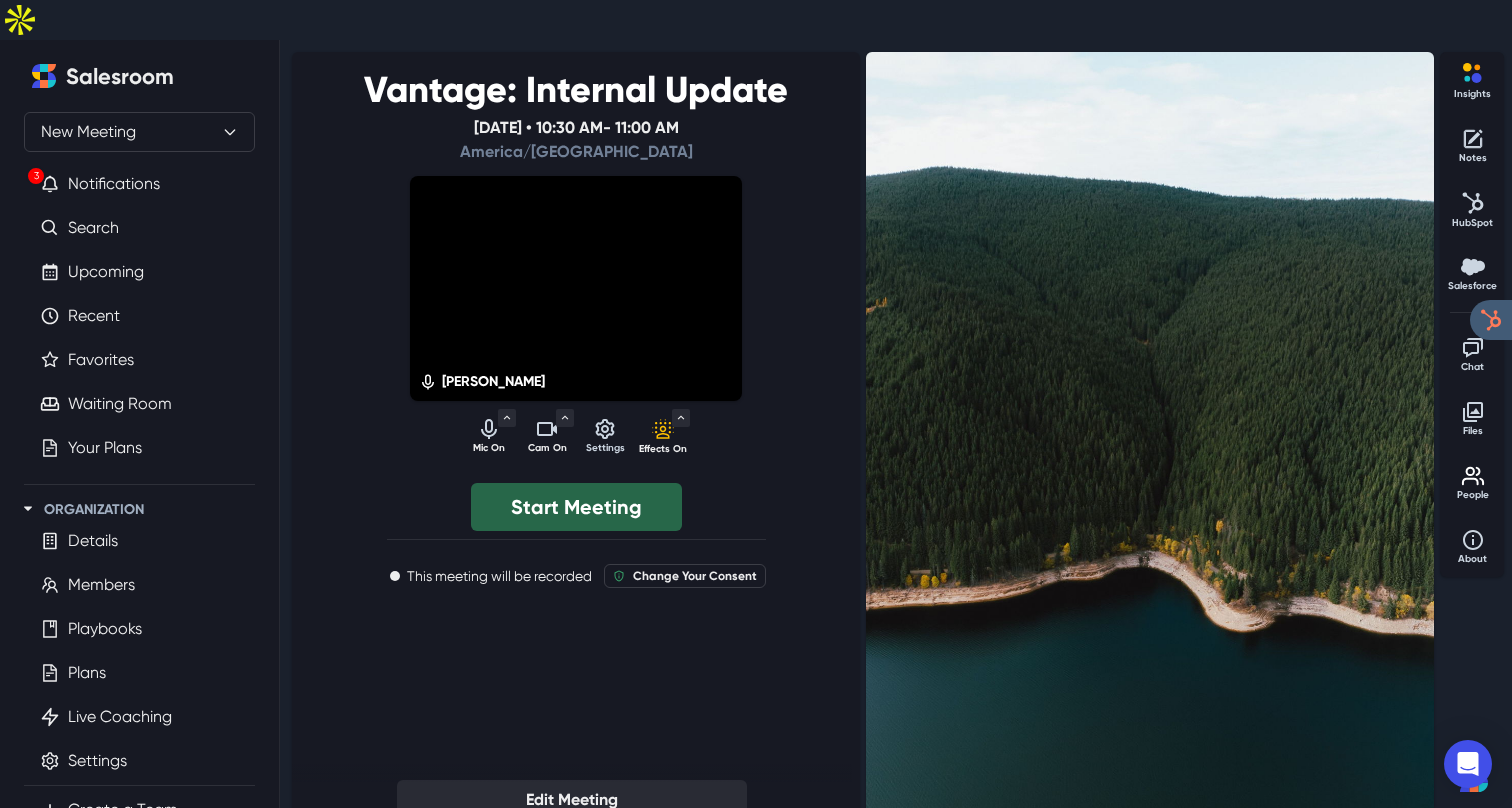 click on "Start Meeting" at bounding box center (576, 507) 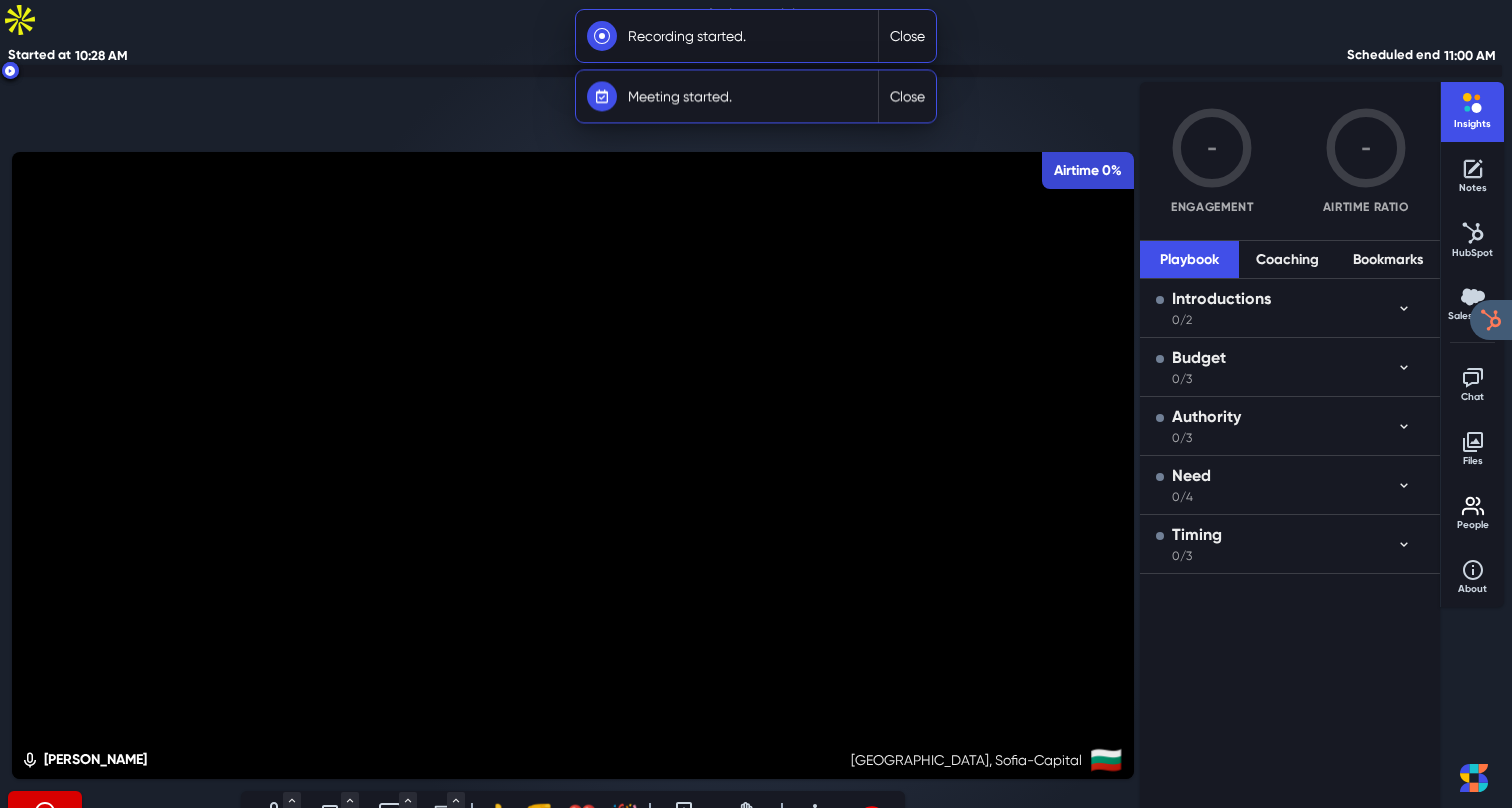 click on "Close" at bounding box center [907, 36] 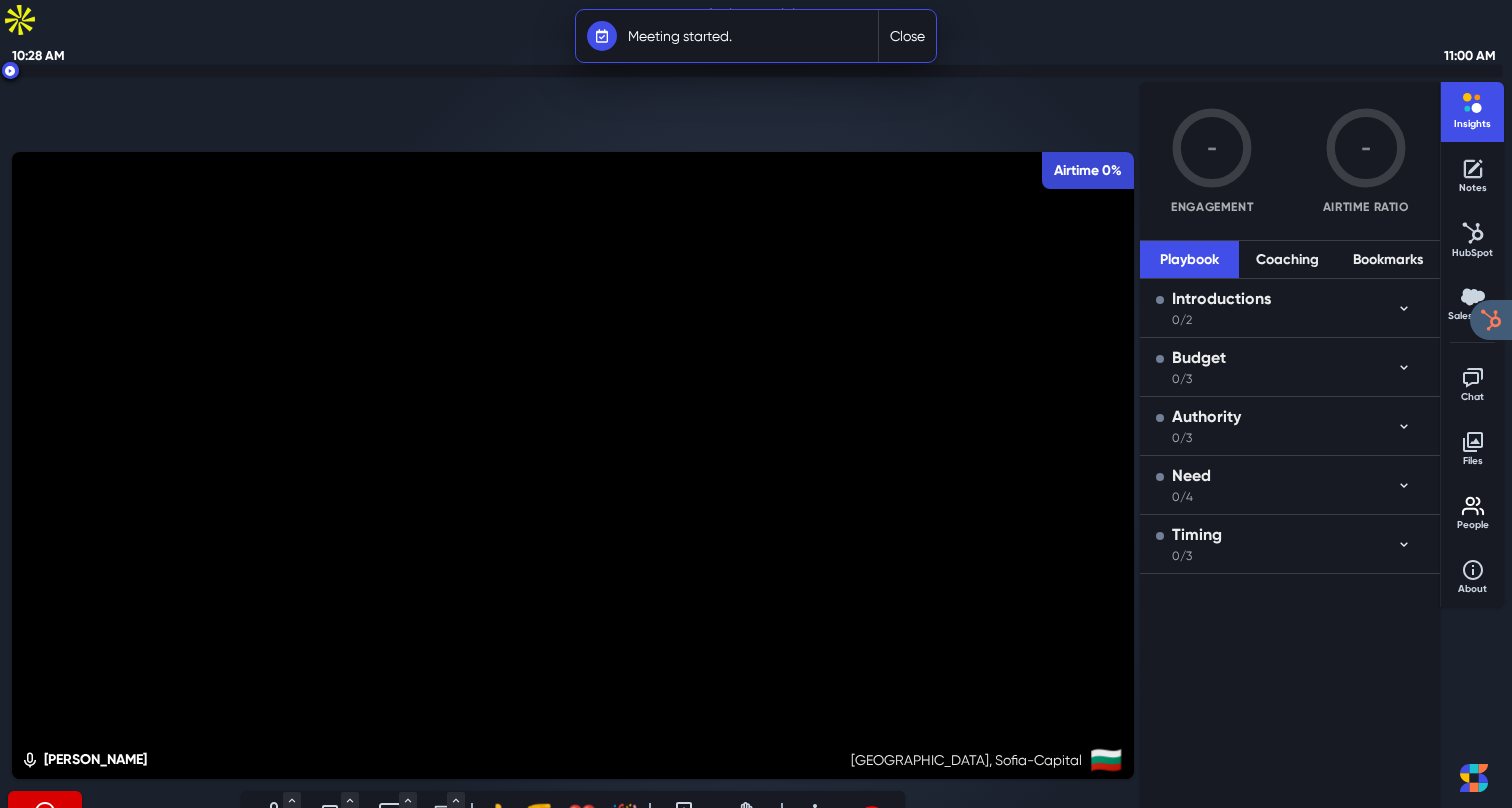 click on "Close" at bounding box center [907, 36] 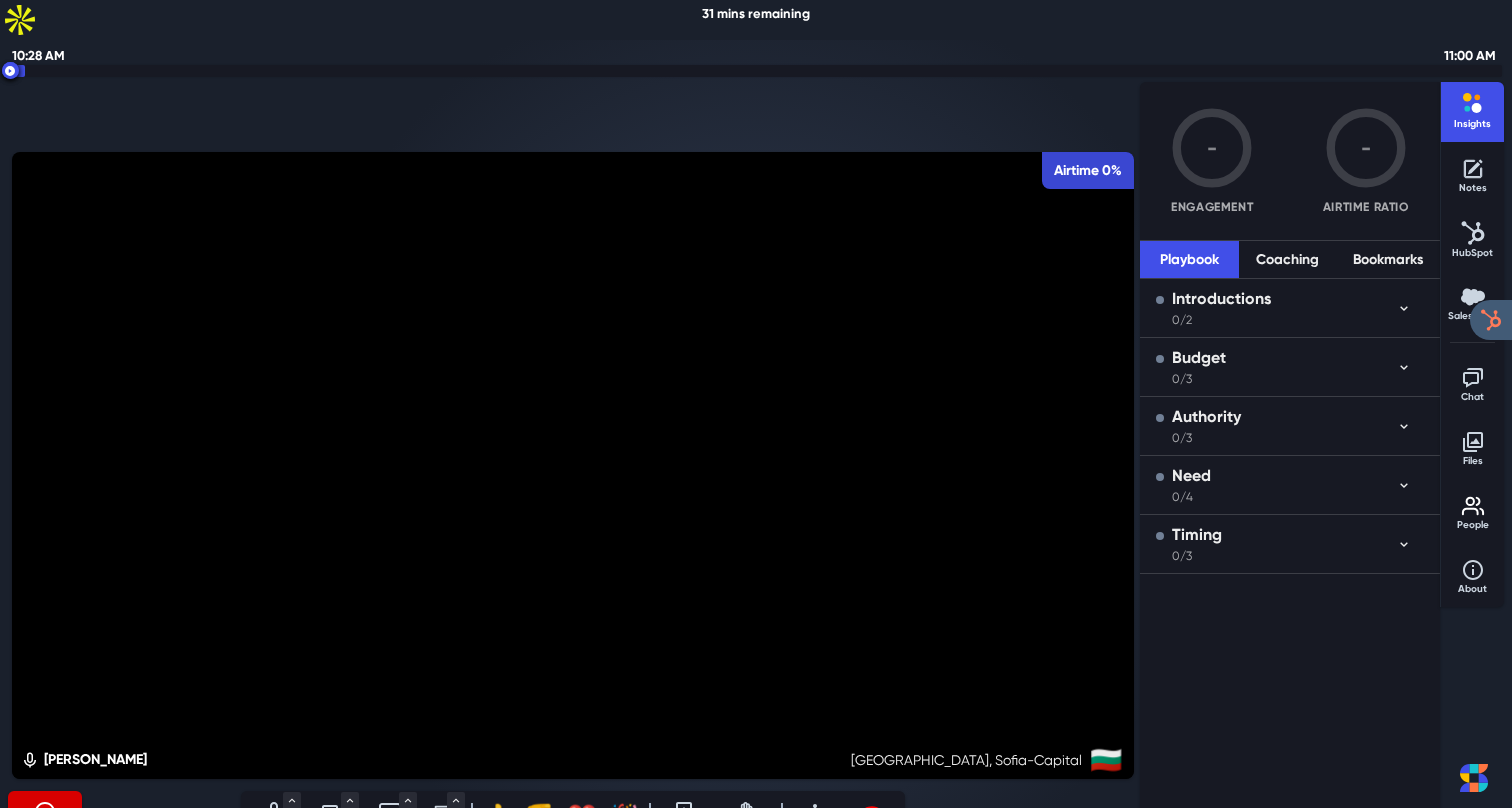 click 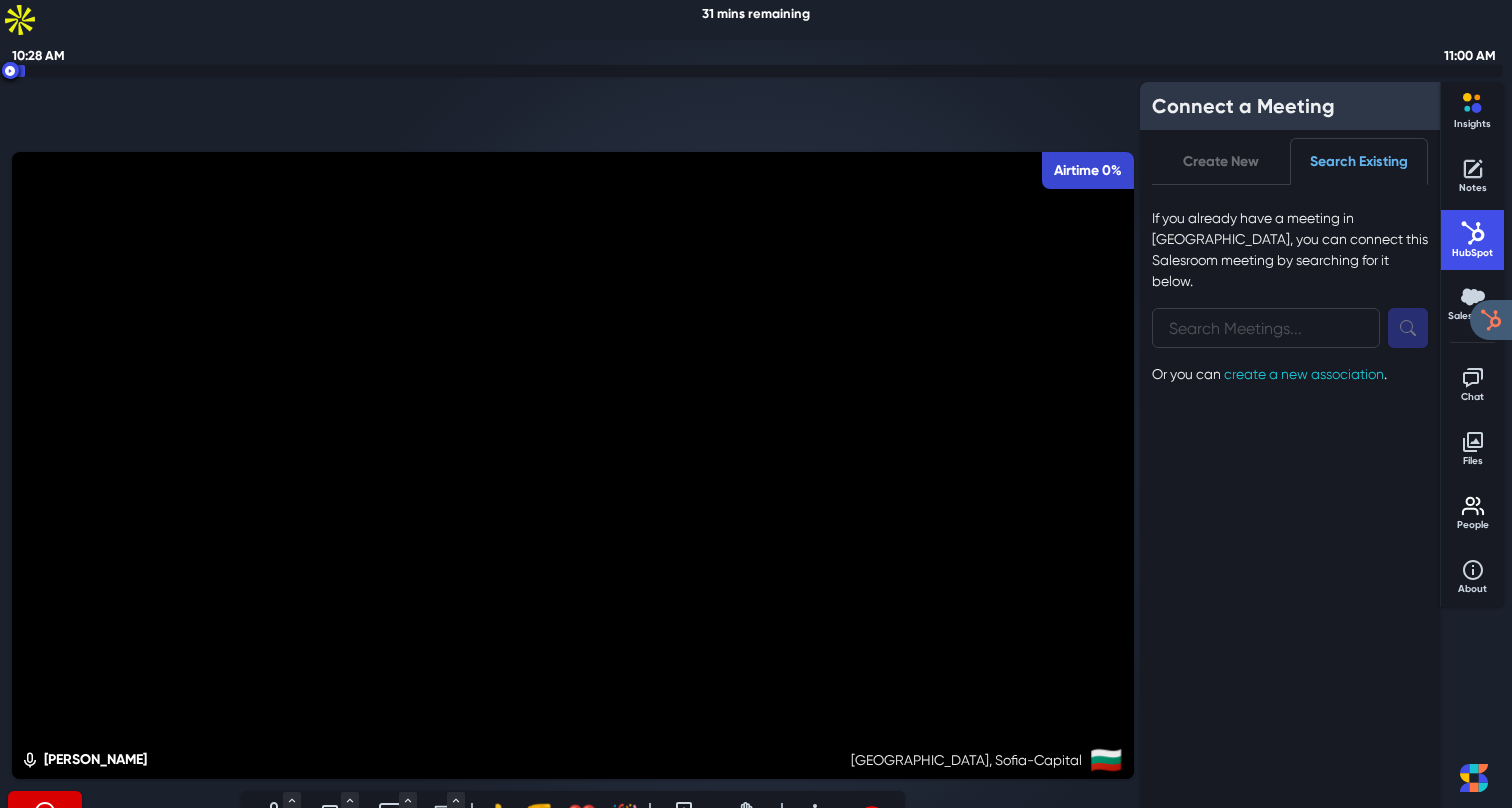 click on "Create New" at bounding box center [1221, 161] 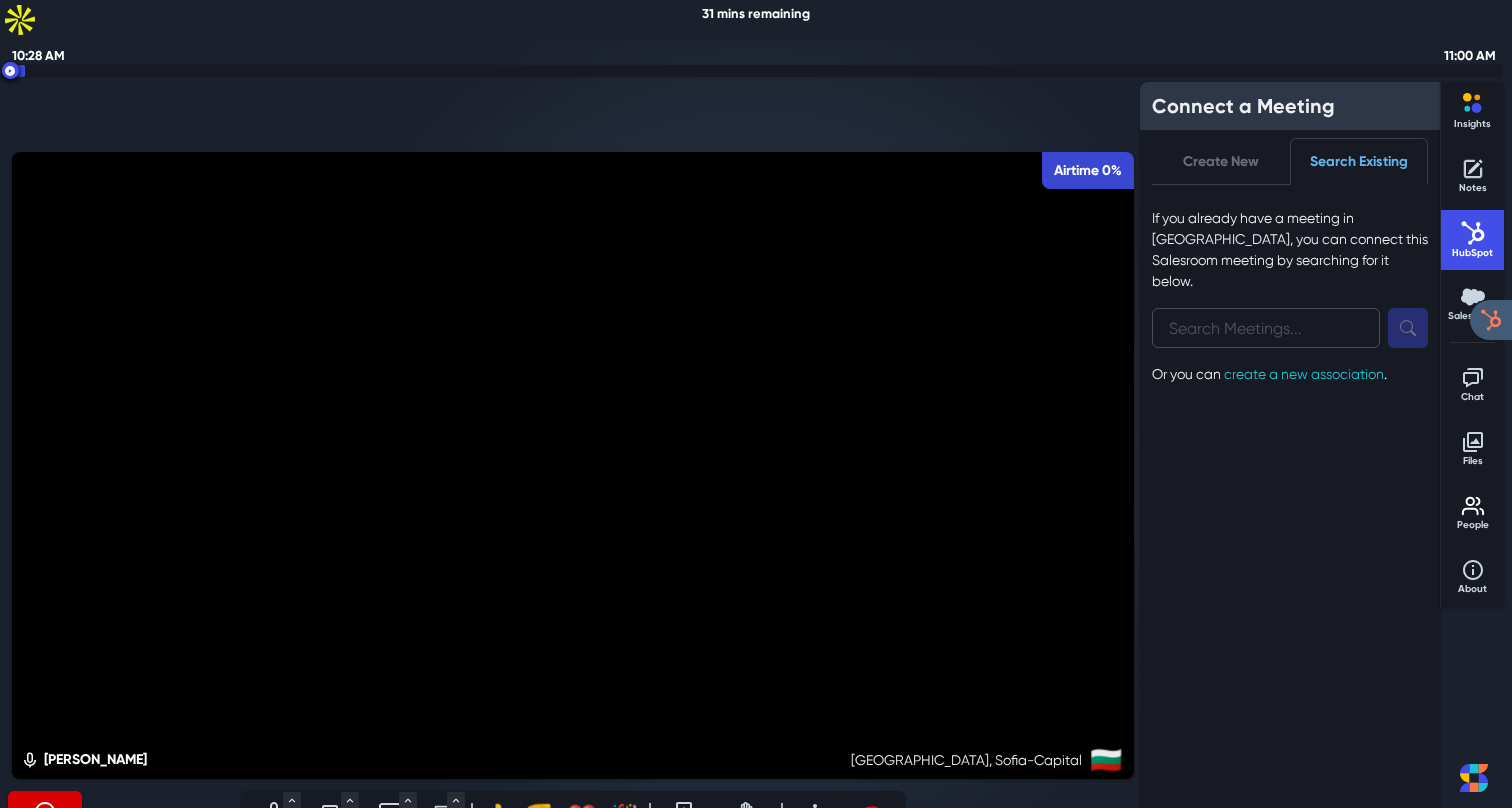 click on "Search" at bounding box center (1266, 328) 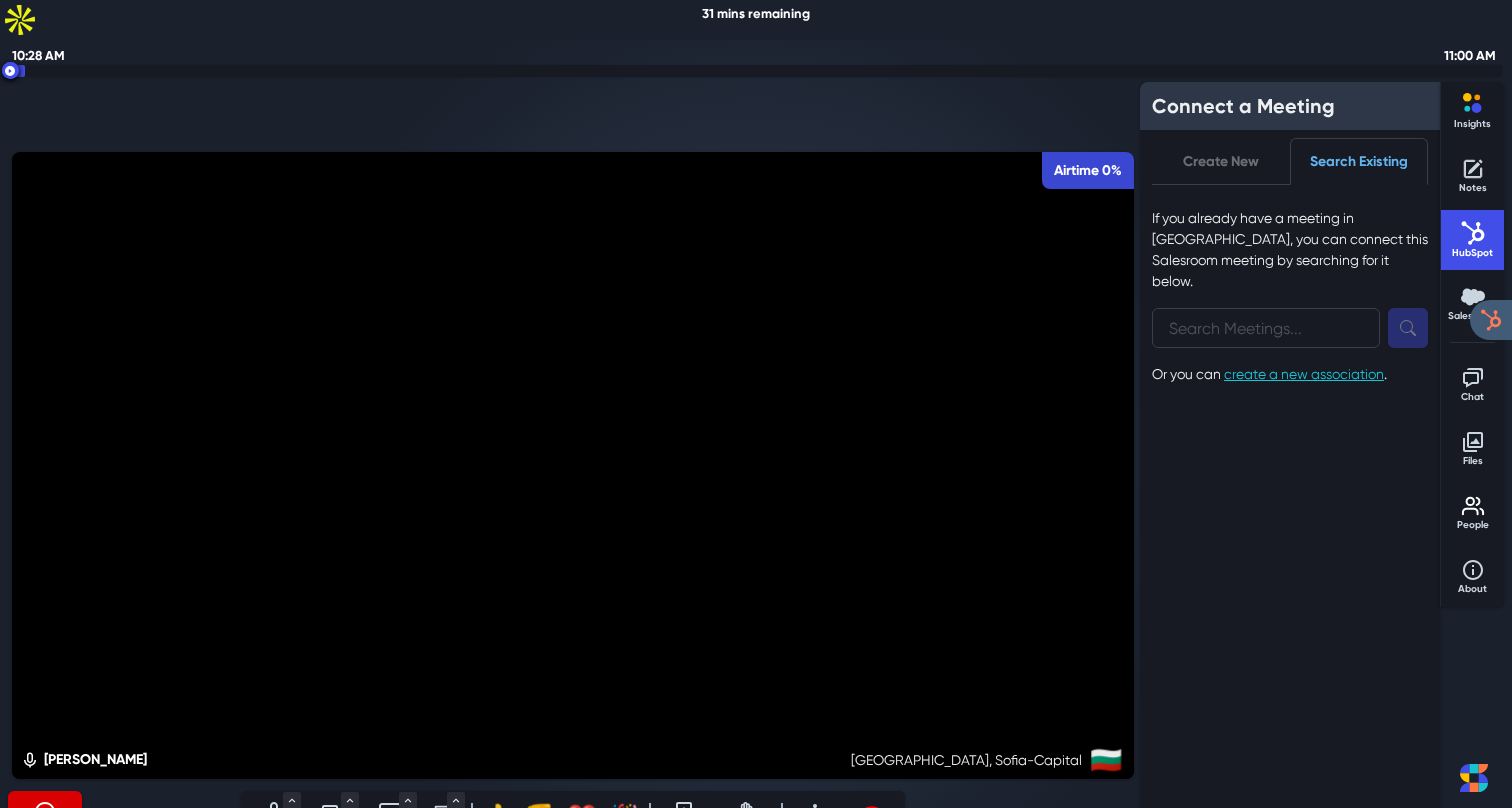 click on "create a new association" at bounding box center (1304, 374) 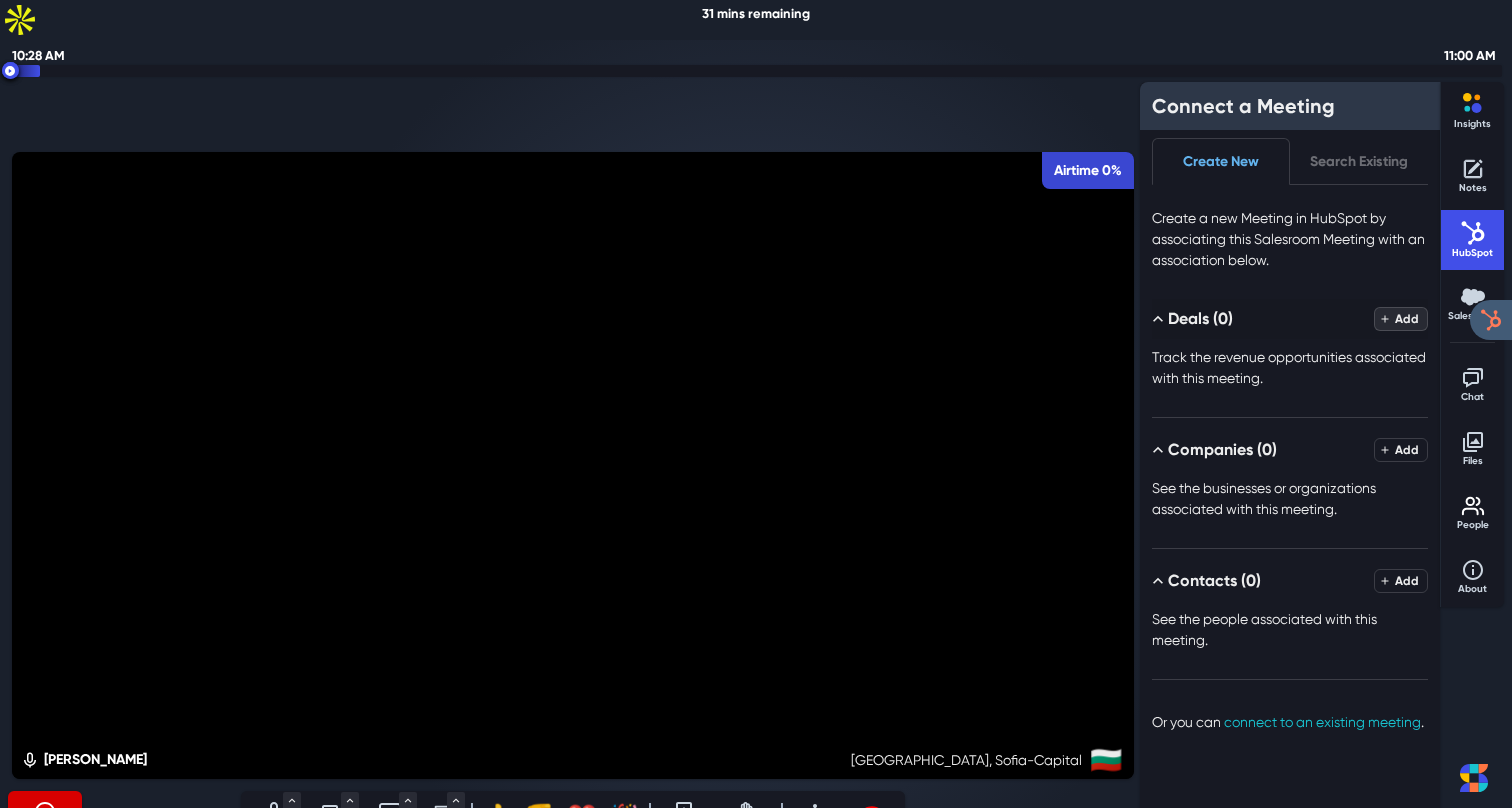 click on "Add" at bounding box center (1401, 319) 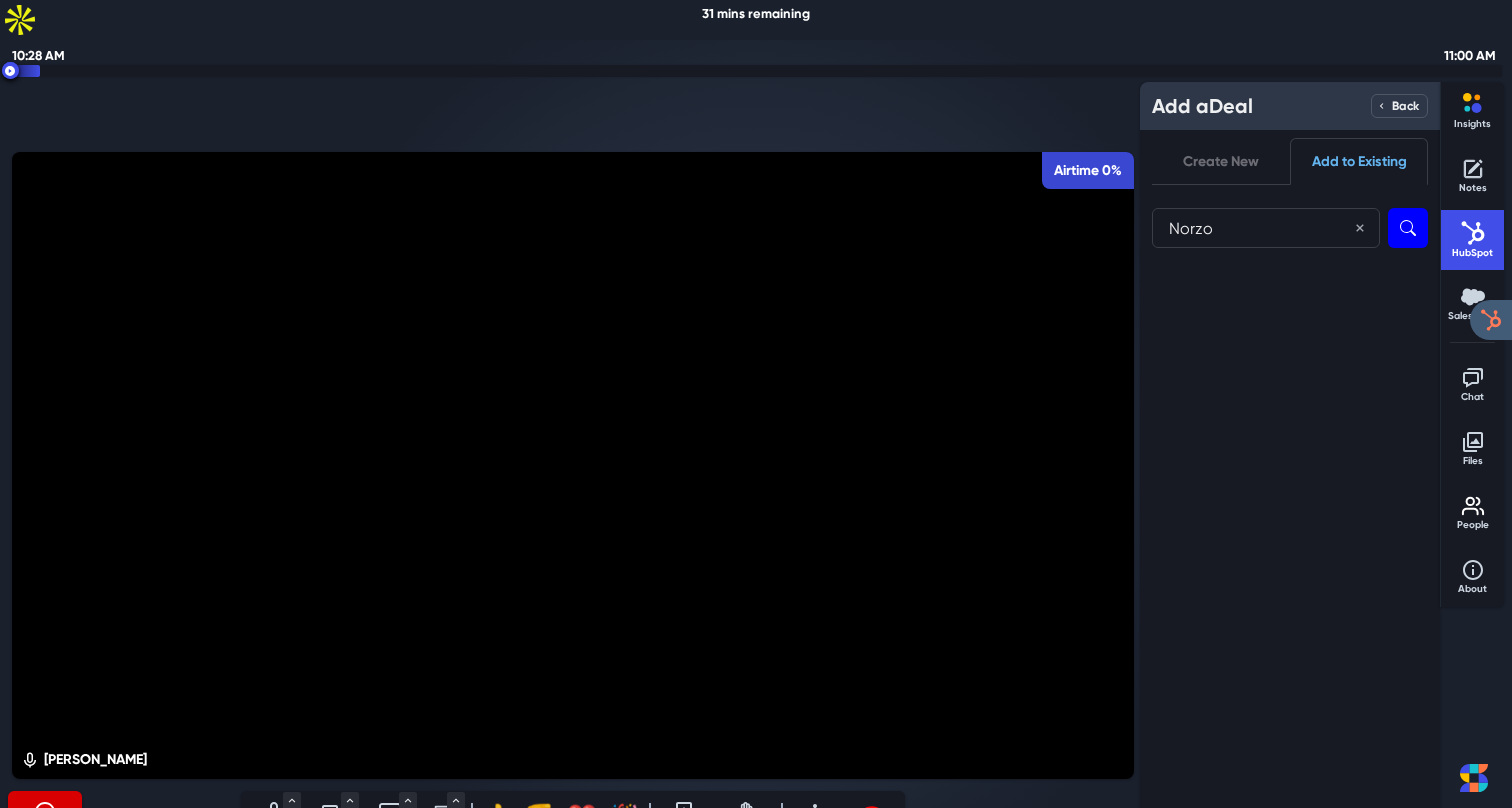 type on "Norzo" 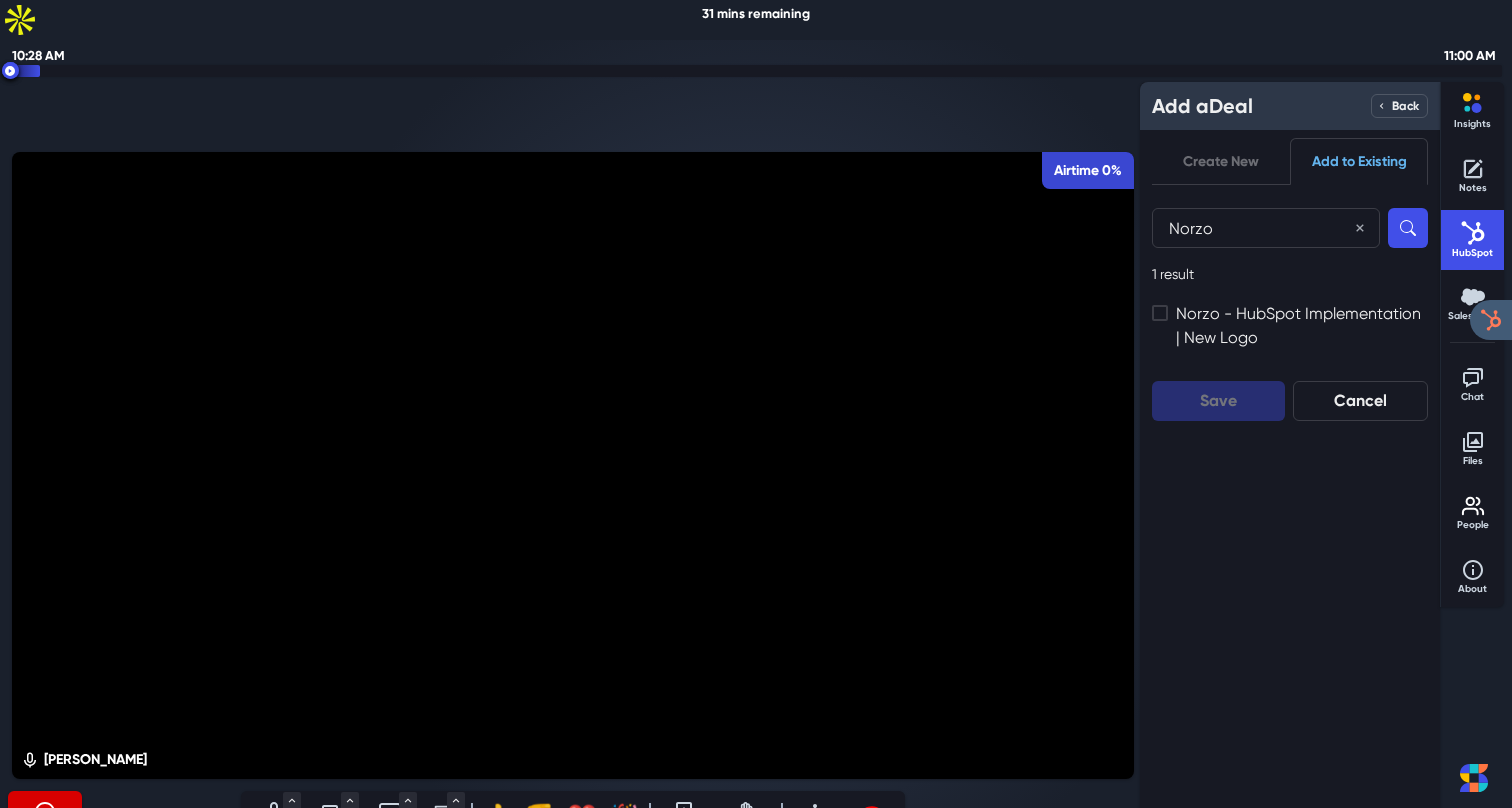 click at bounding box center (1160, 313) 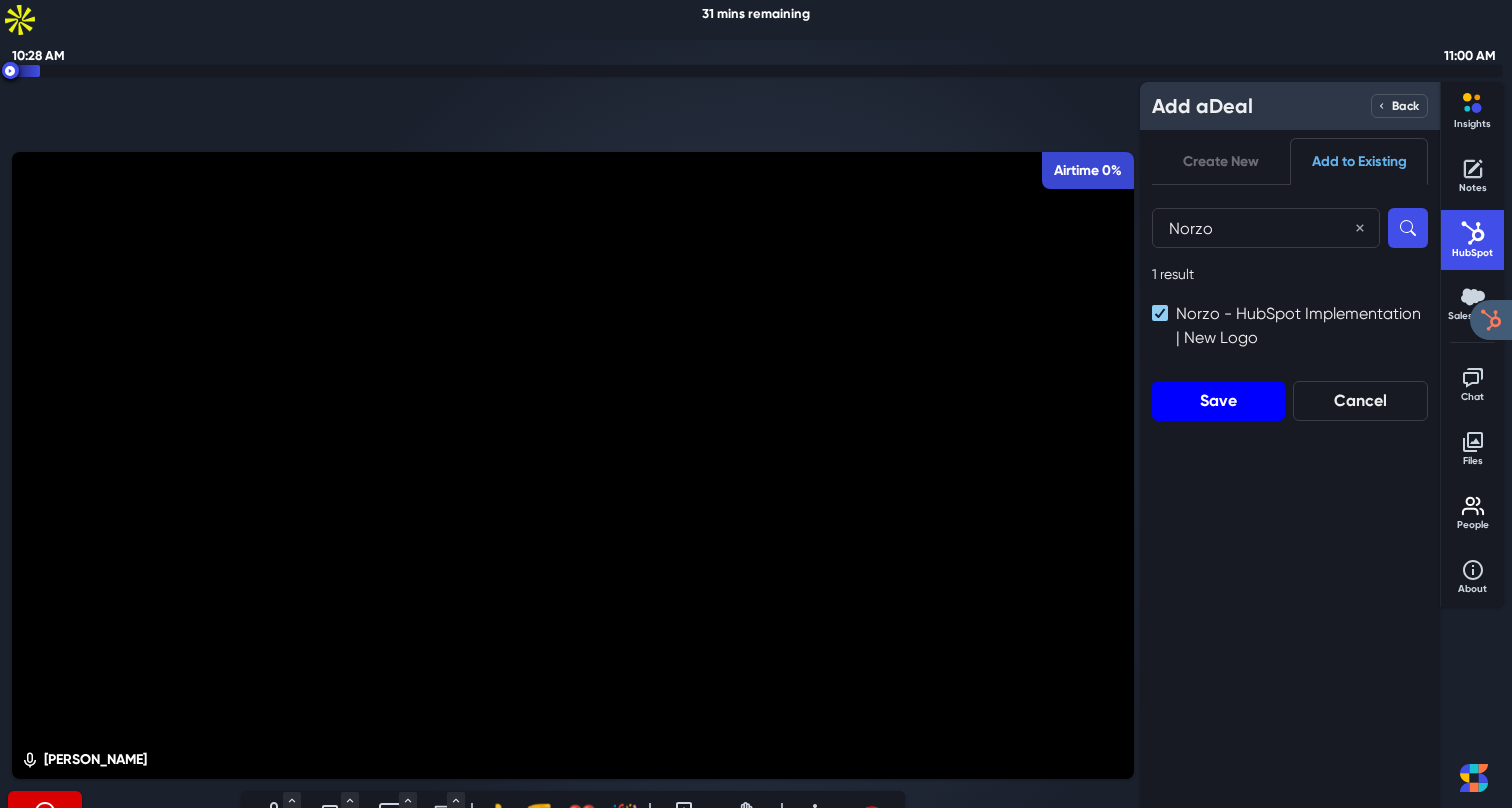 click on "Save" at bounding box center (1218, 401) 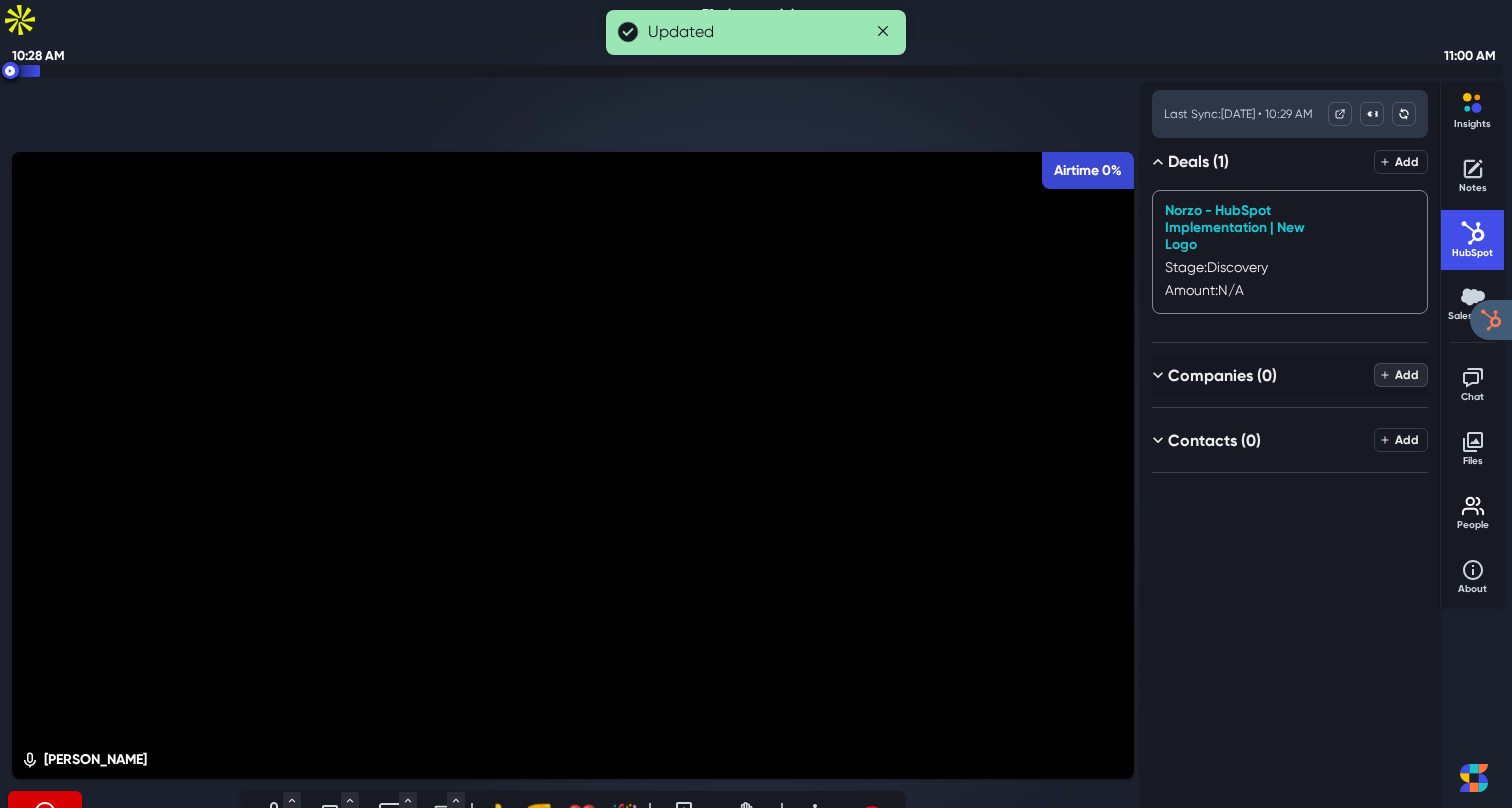 click on "Add" at bounding box center [1401, 375] 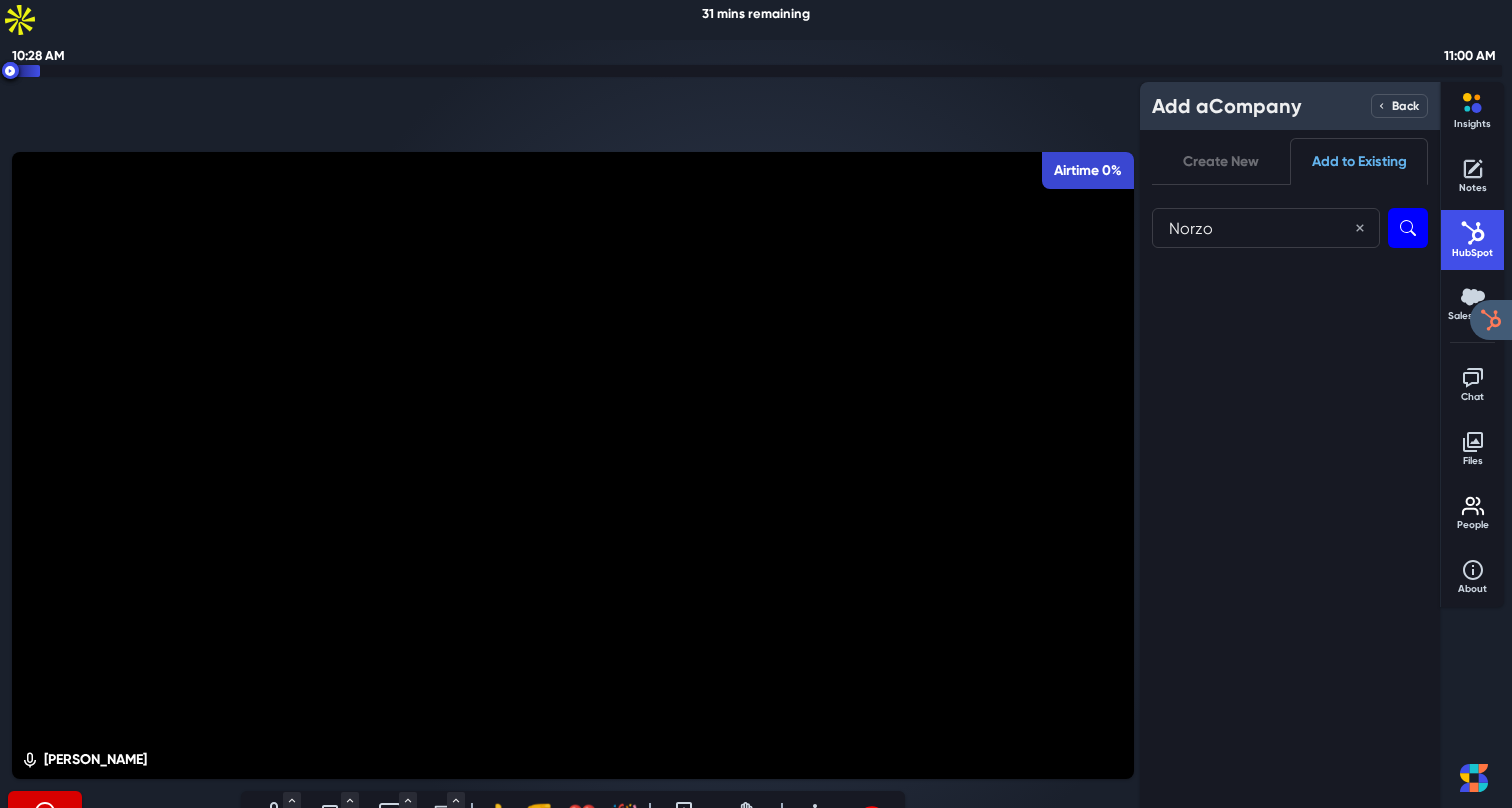 type on "Norzo" 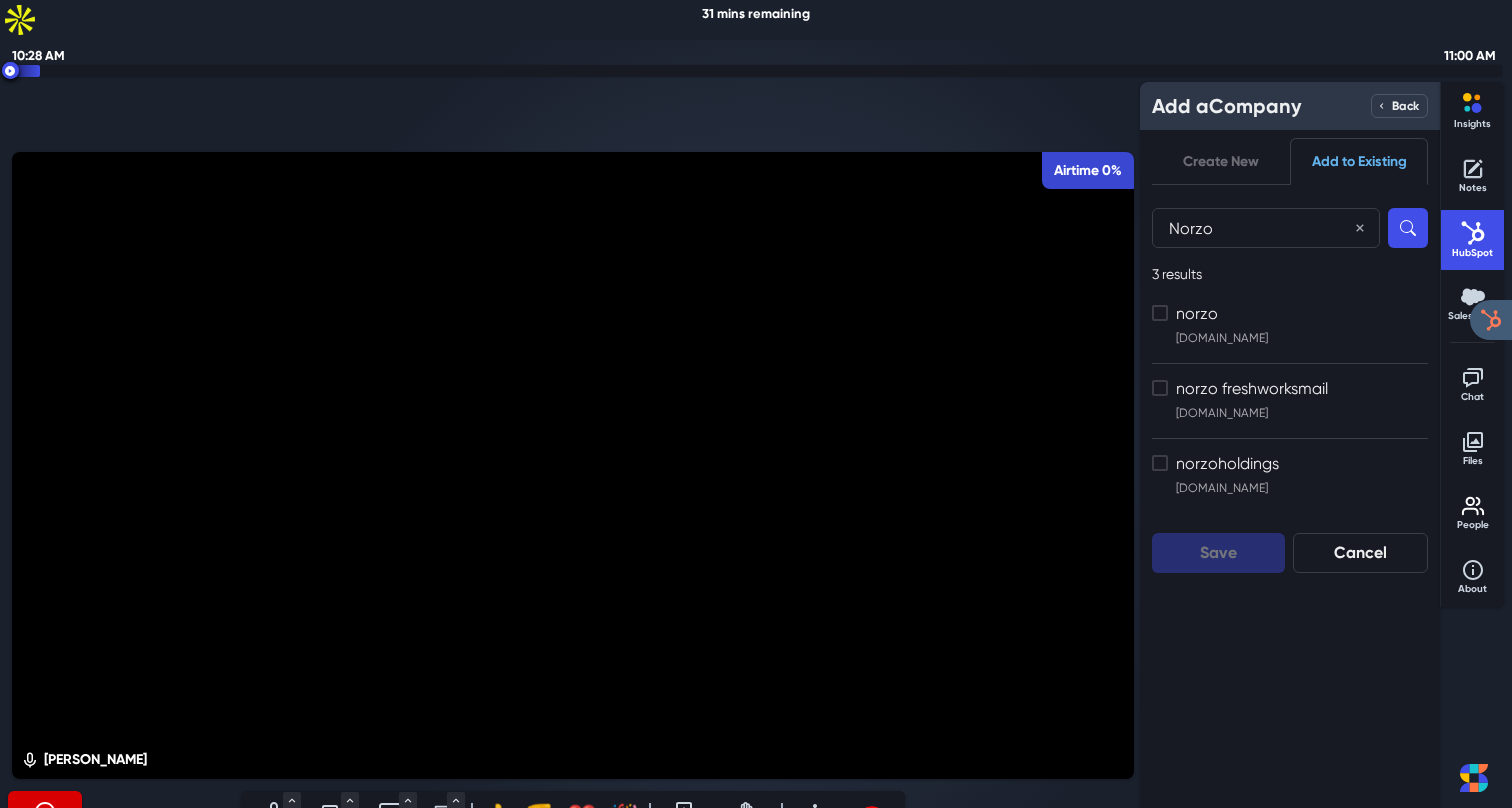 click at bounding box center (1160, 313) 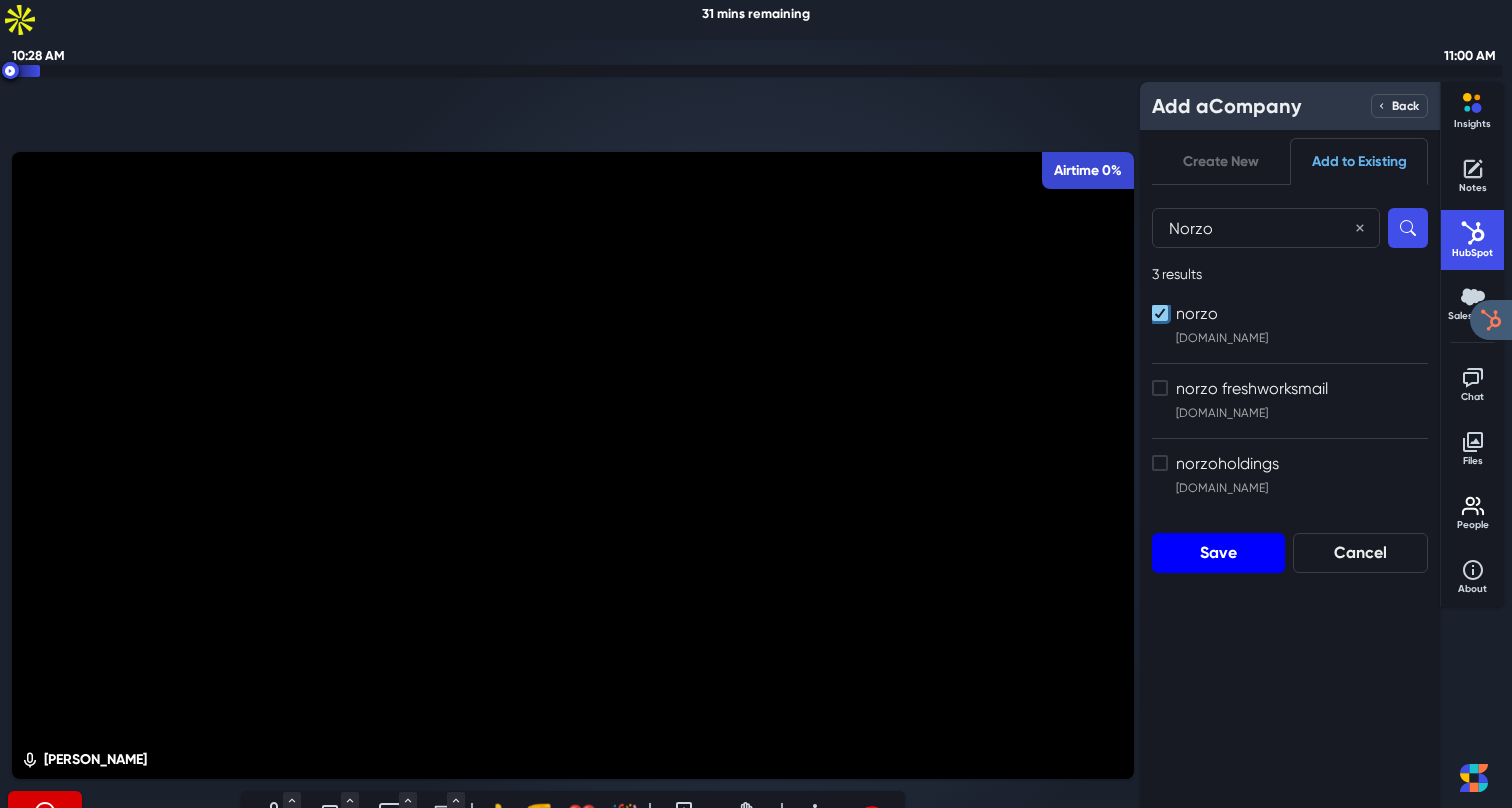 click on "Save" at bounding box center (1218, 553) 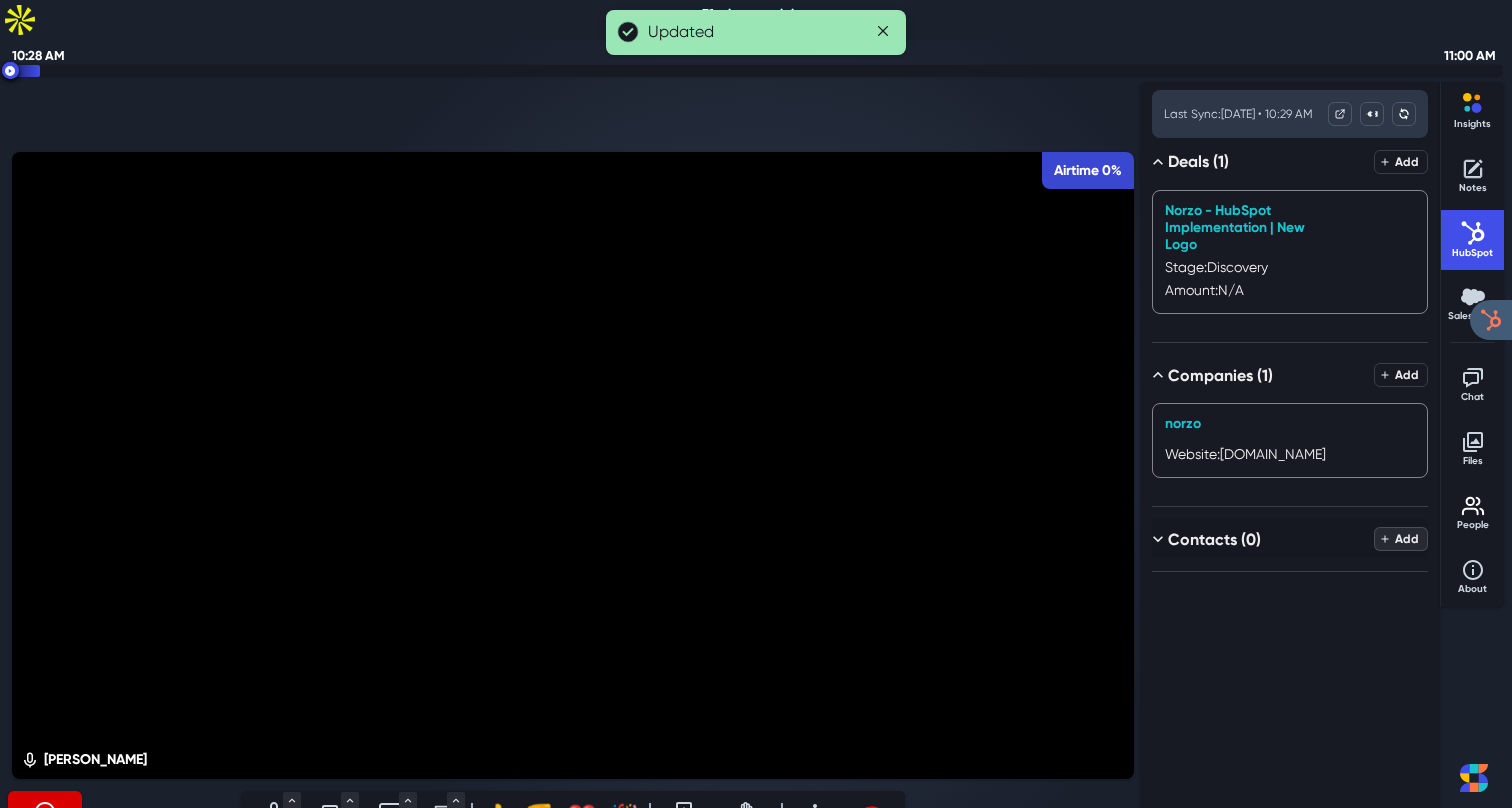 click 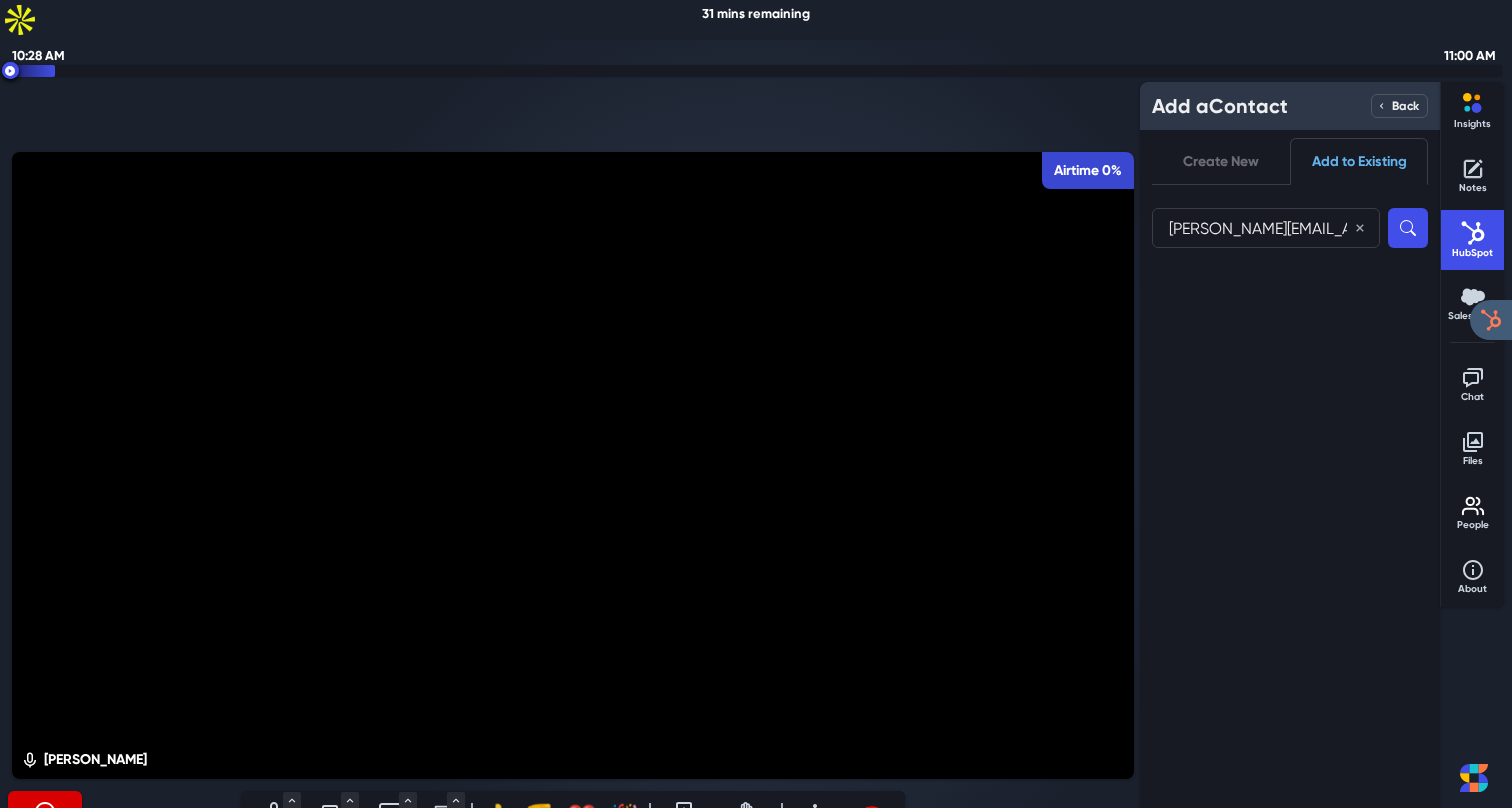 type on "david@norzo.com" 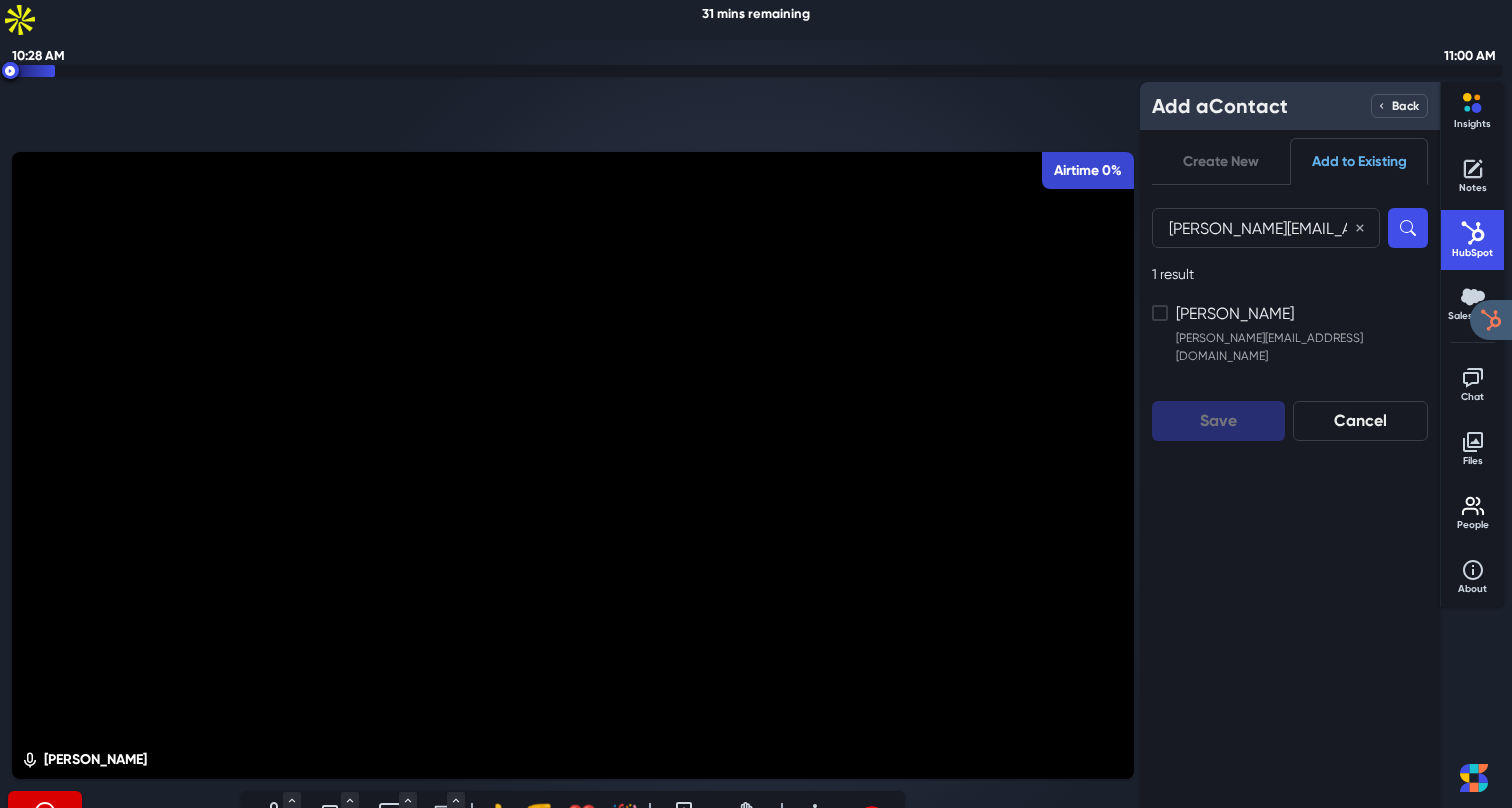 click at bounding box center [1160, 313] 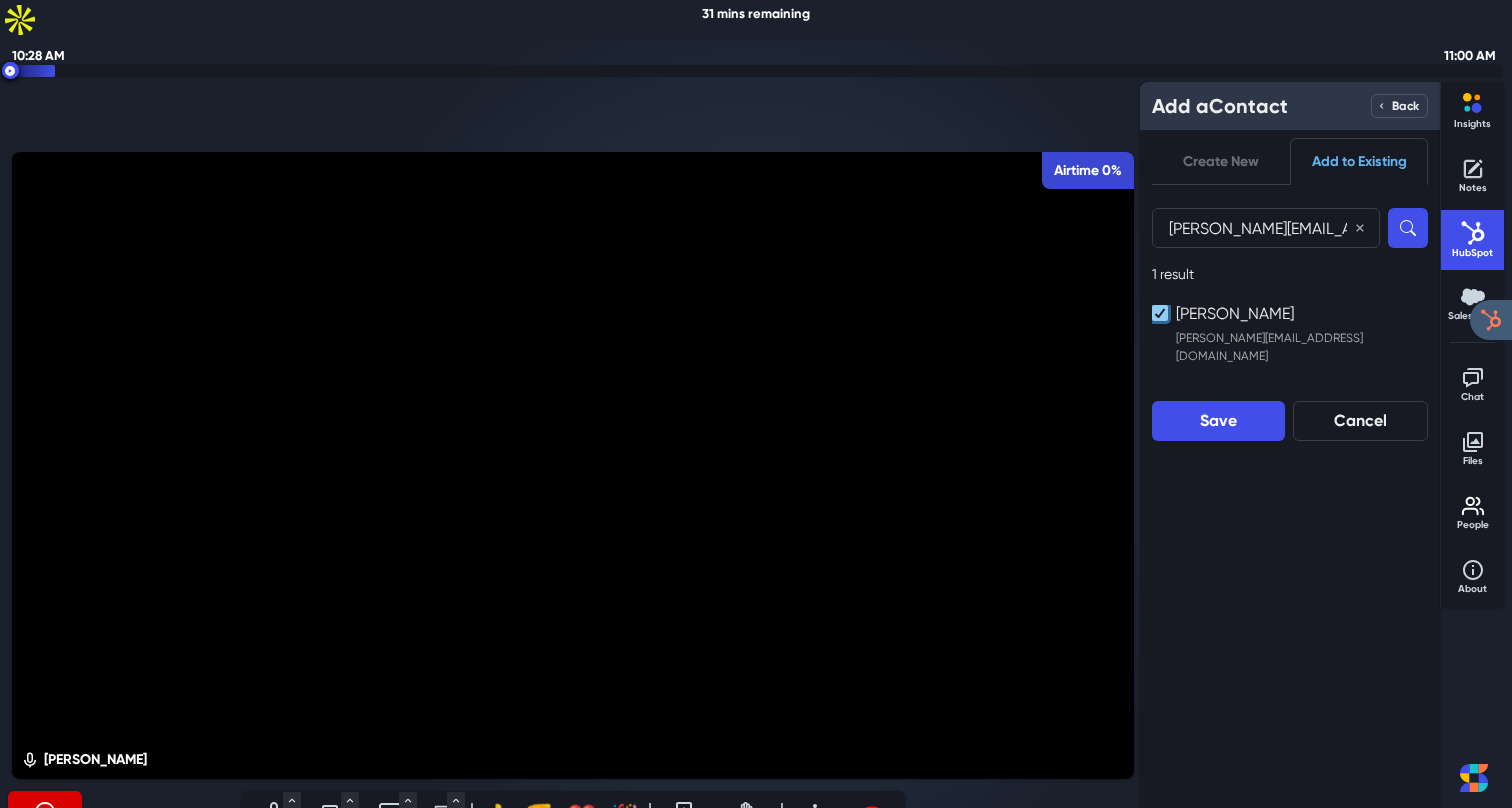 click on "1 result Deals David Cockrum david@norzo.com Save Cancel" at bounding box center [1290, 352] 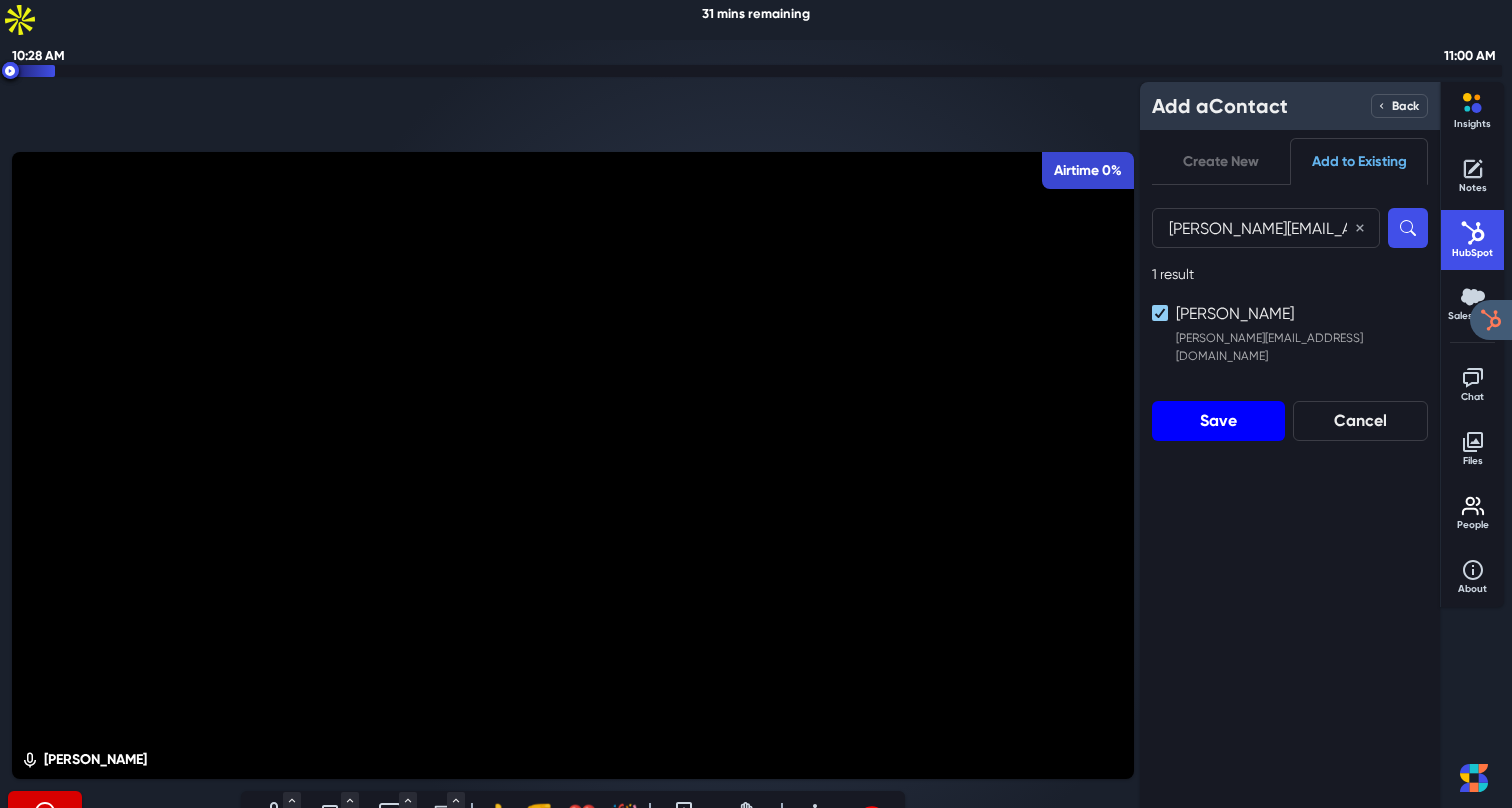 click on "Save" at bounding box center (1218, 421) 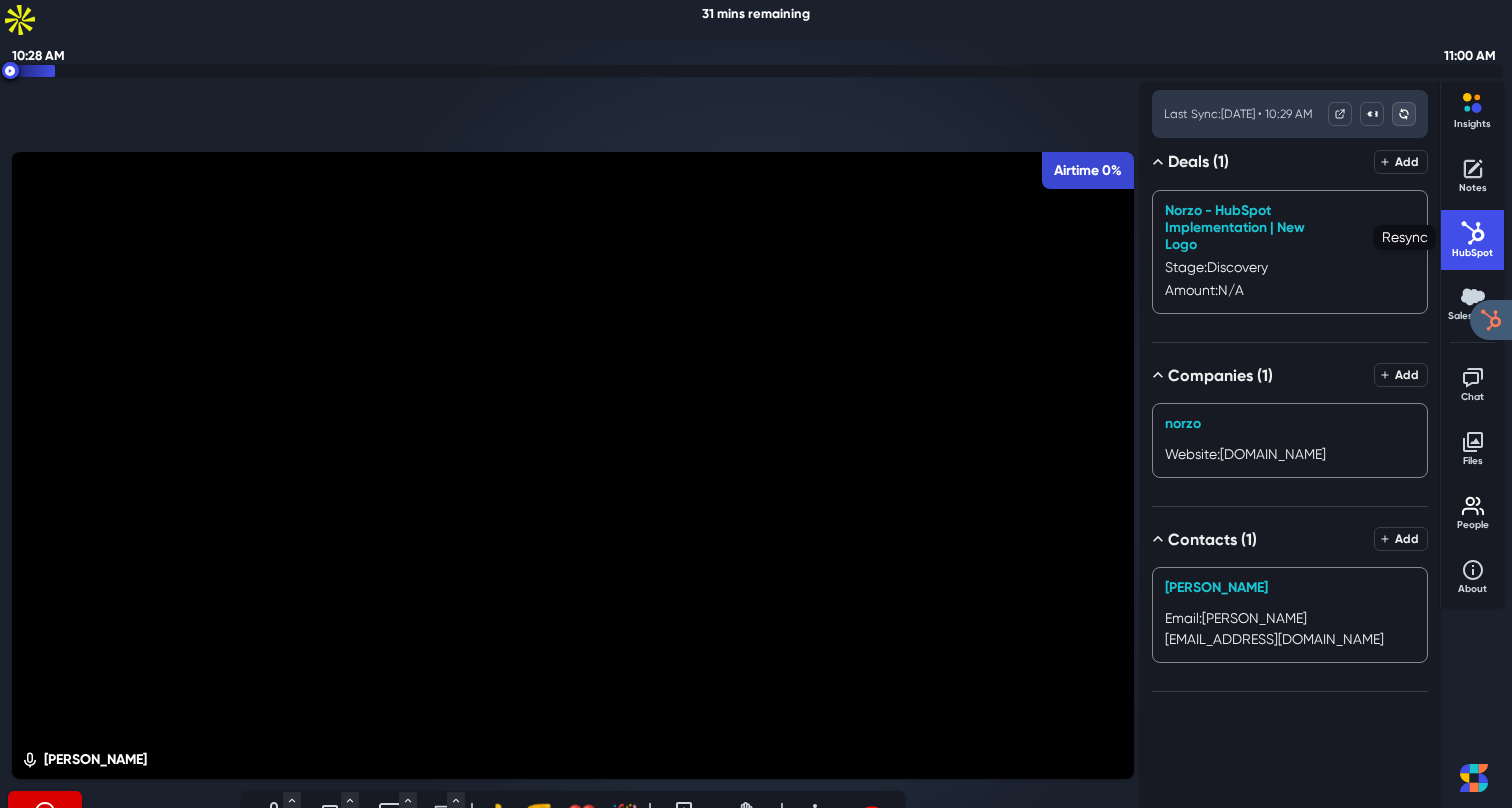 click 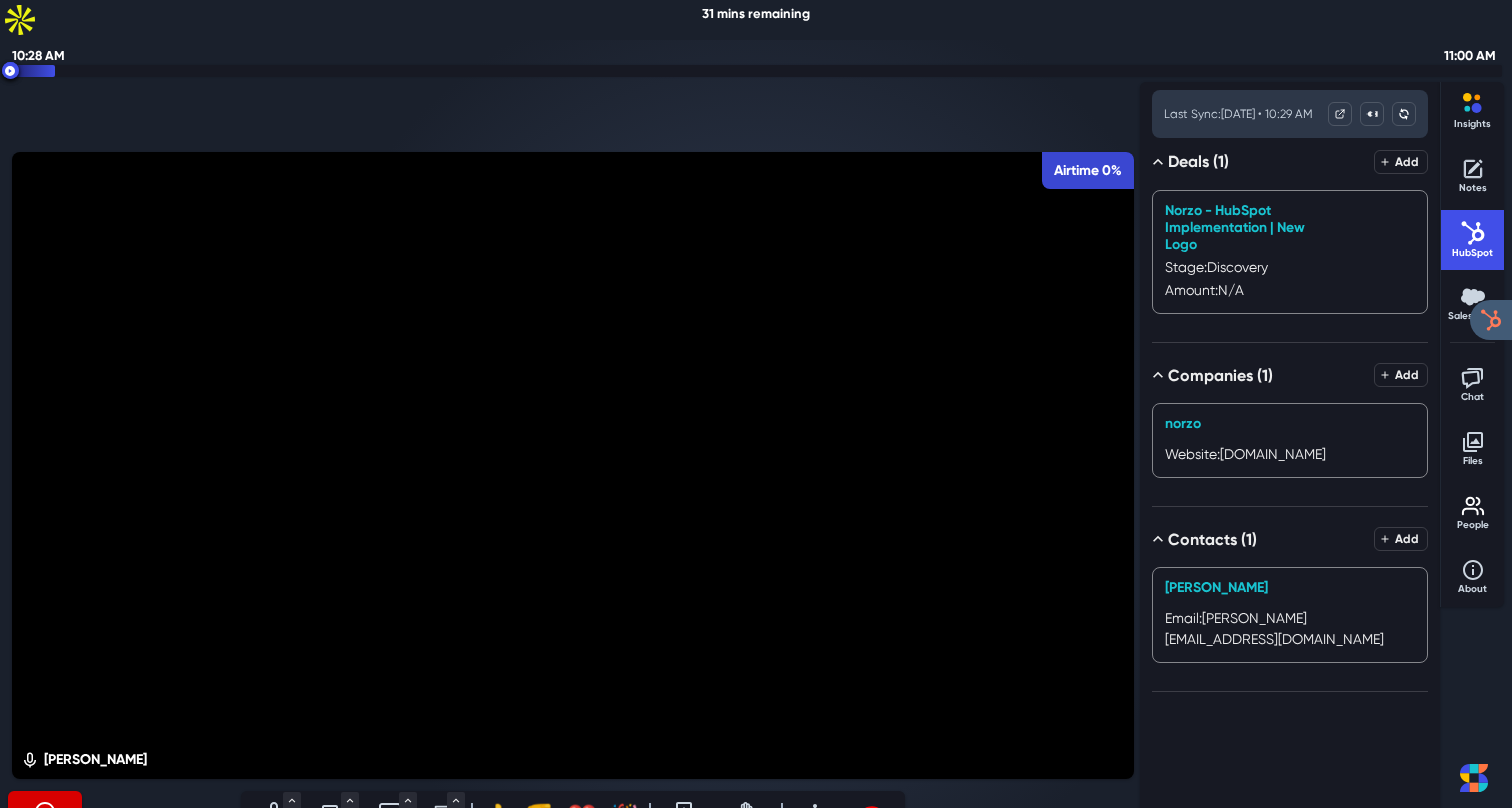 click at bounding box center (1473, 378) 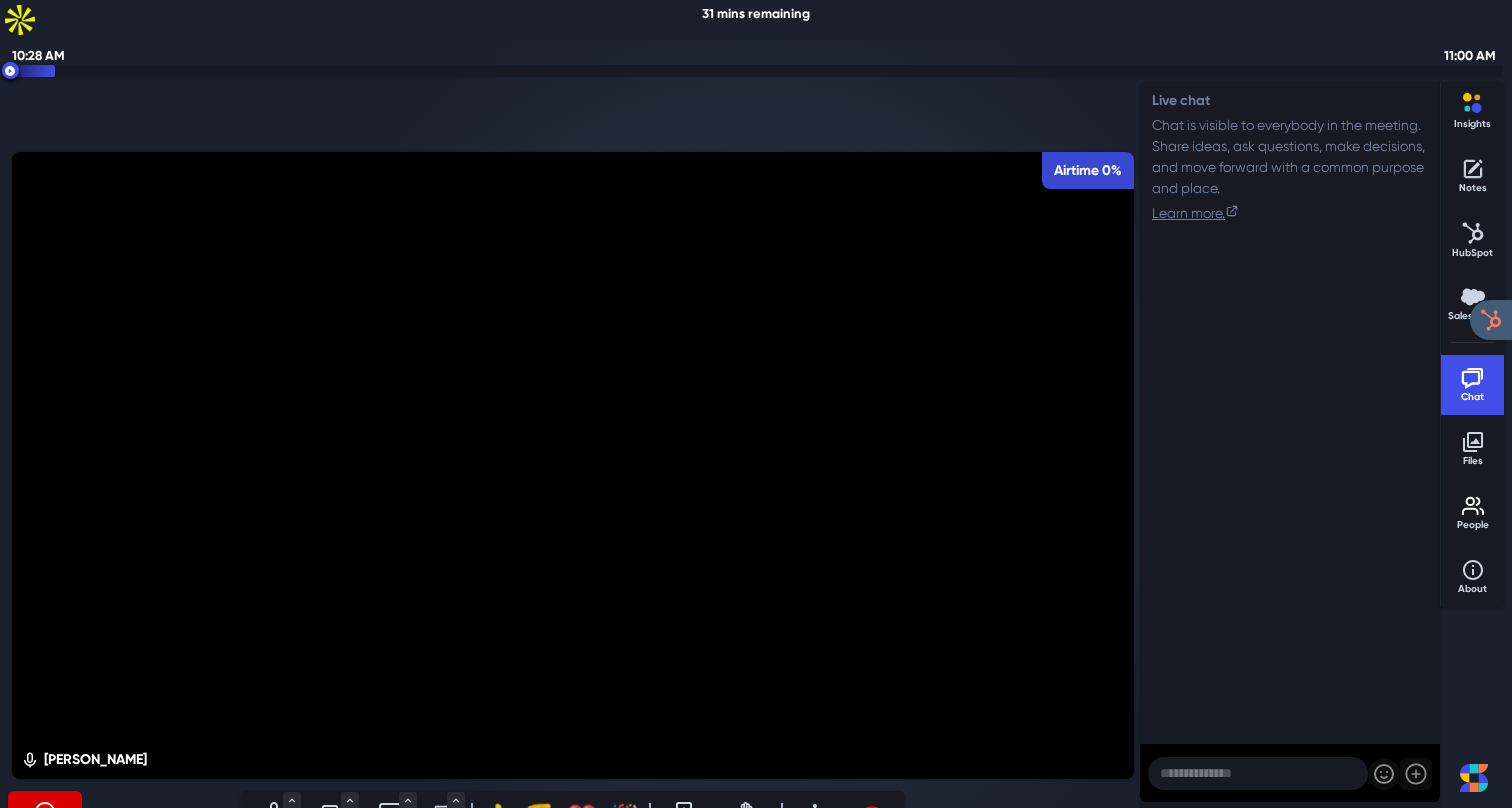 click at bounding box center (1258, 773) 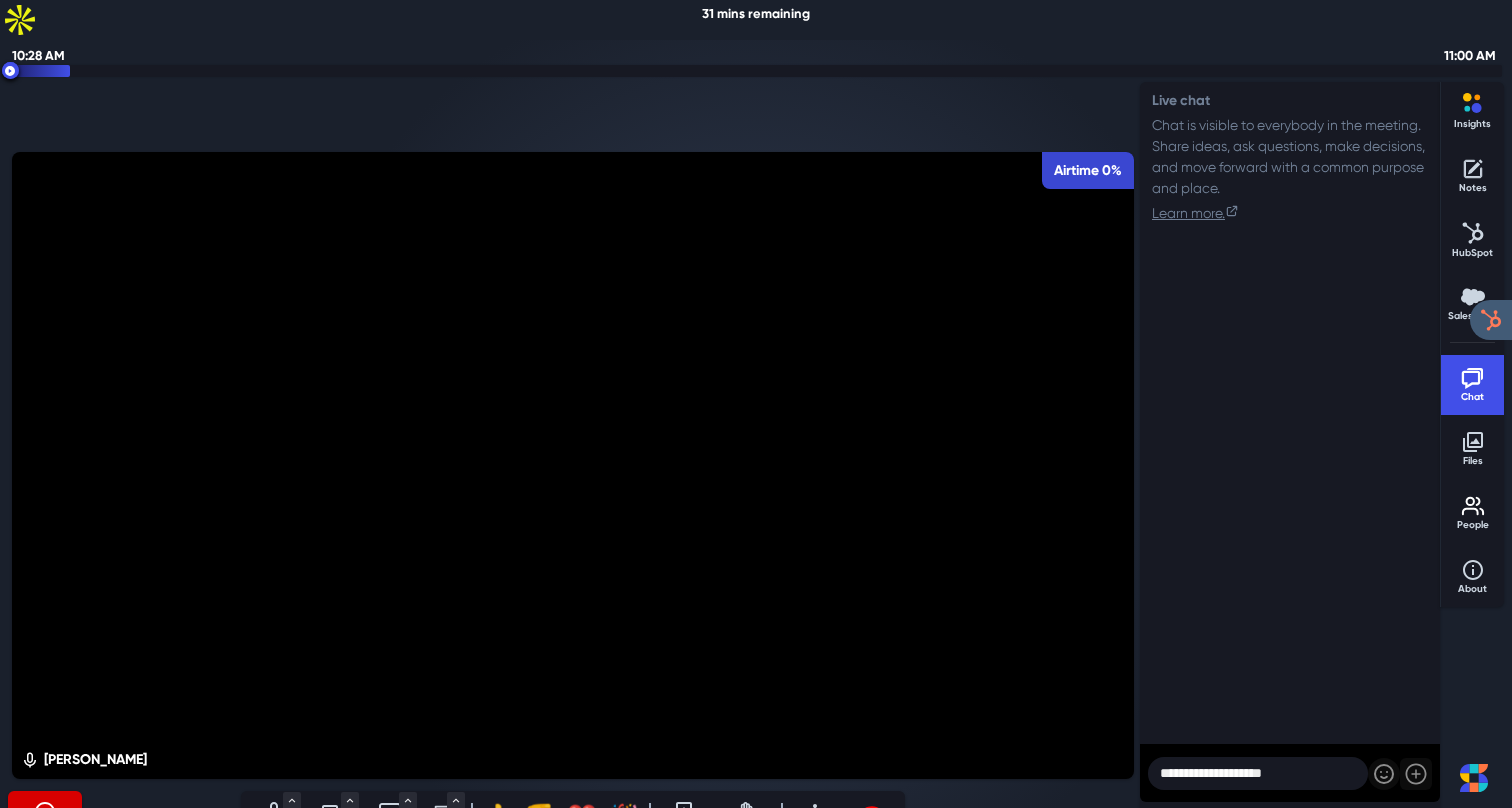 type on "**********" 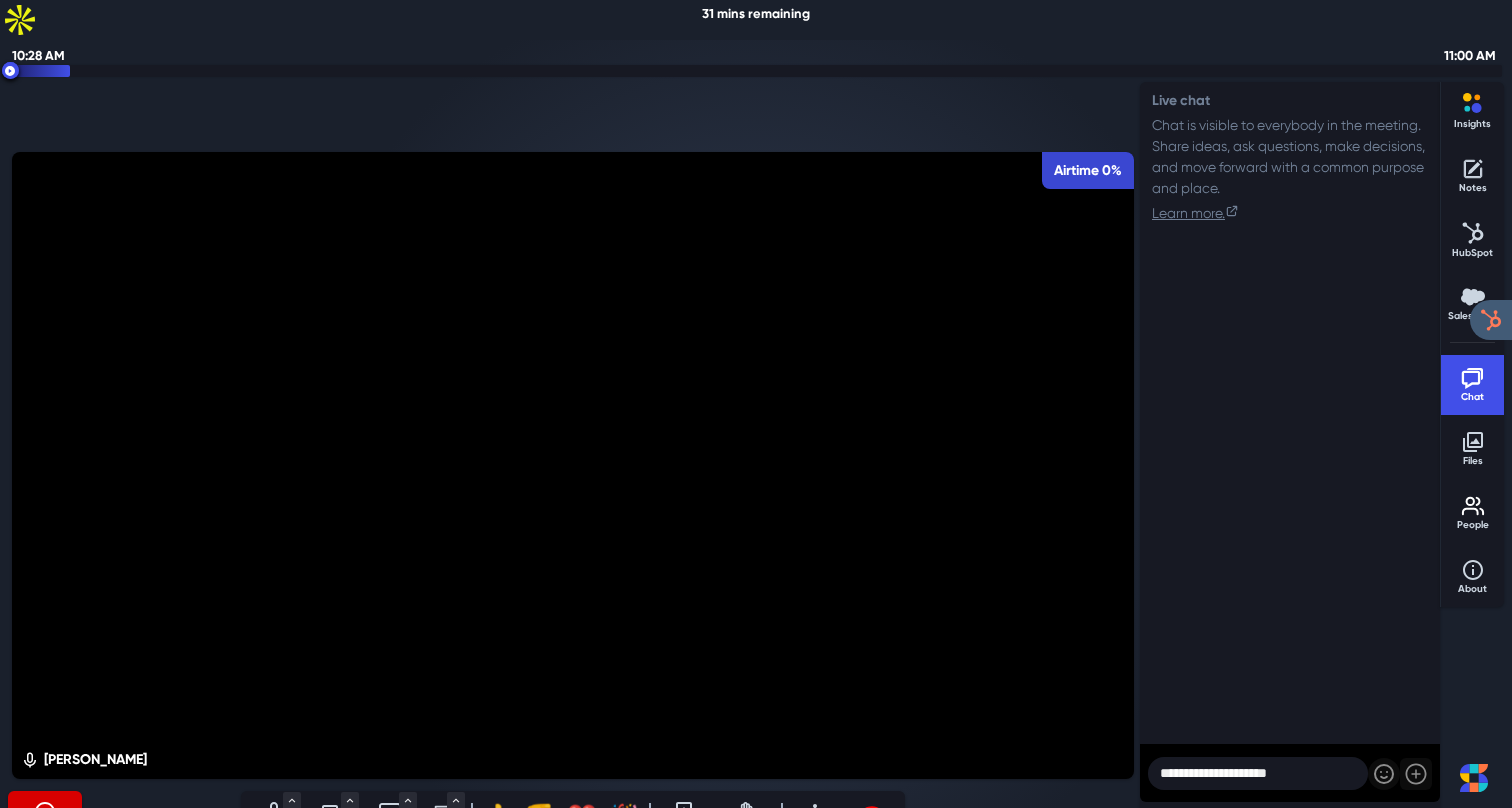 type 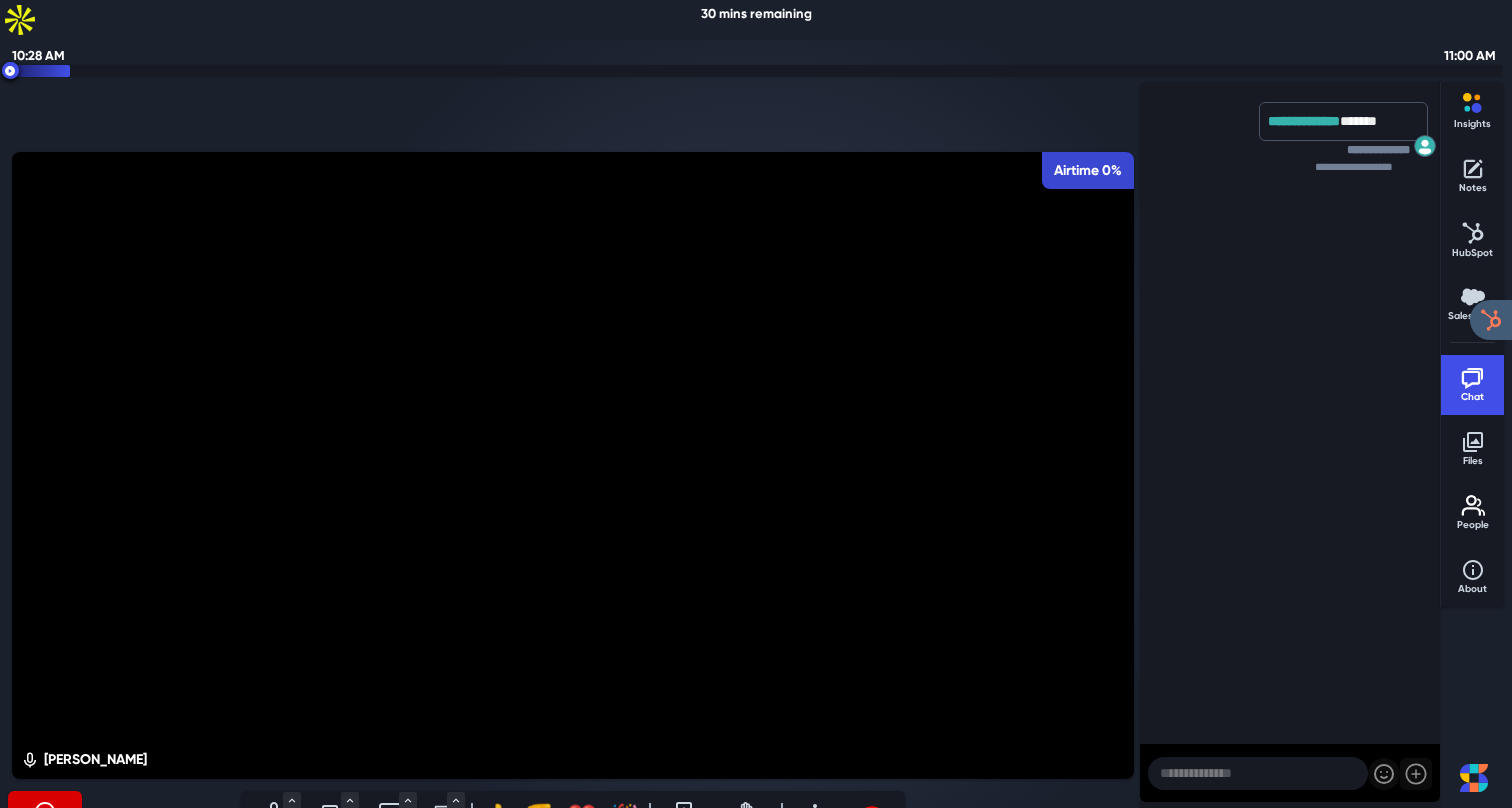 click 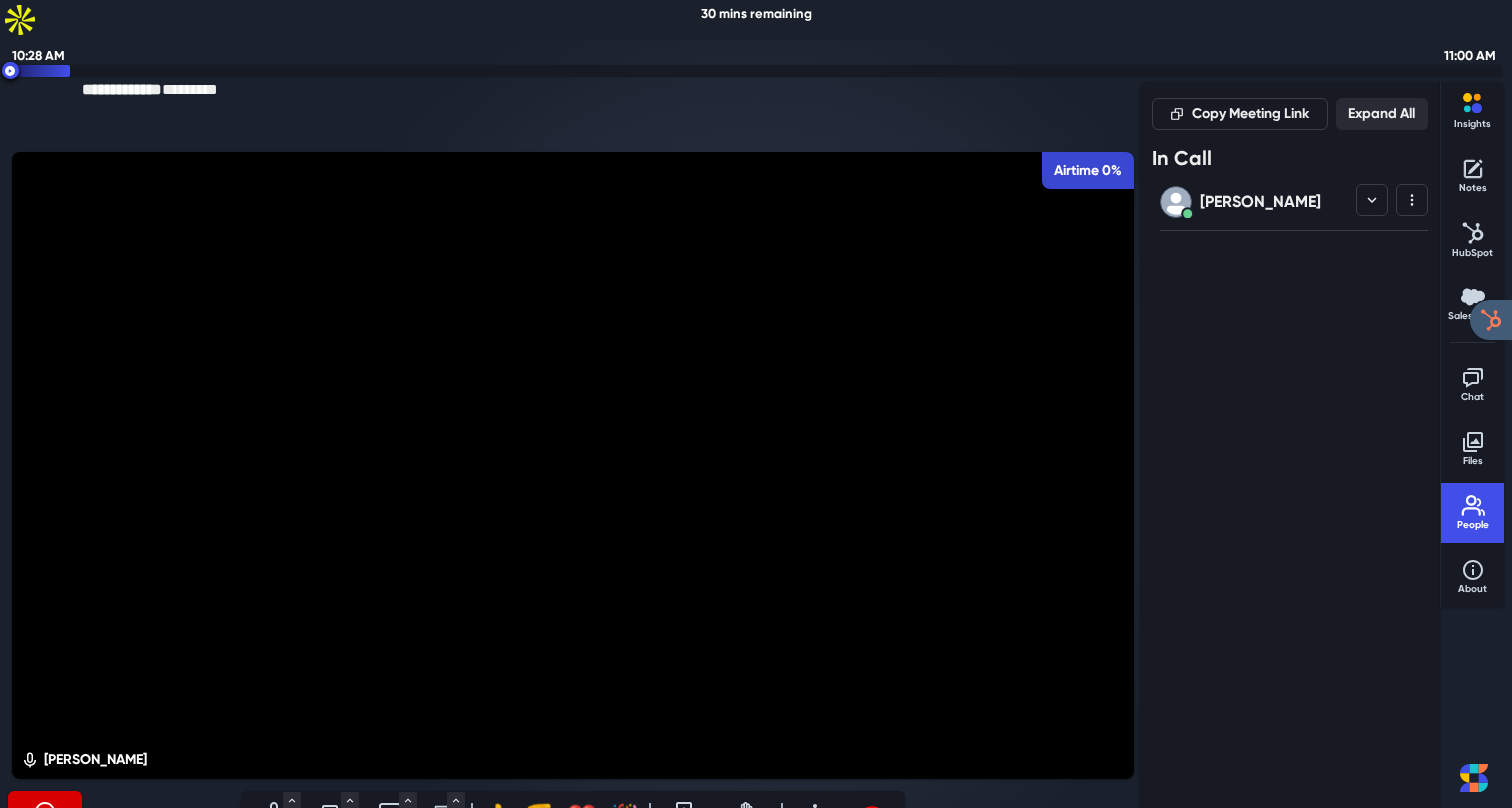 click at bounding box center (1473, 105) 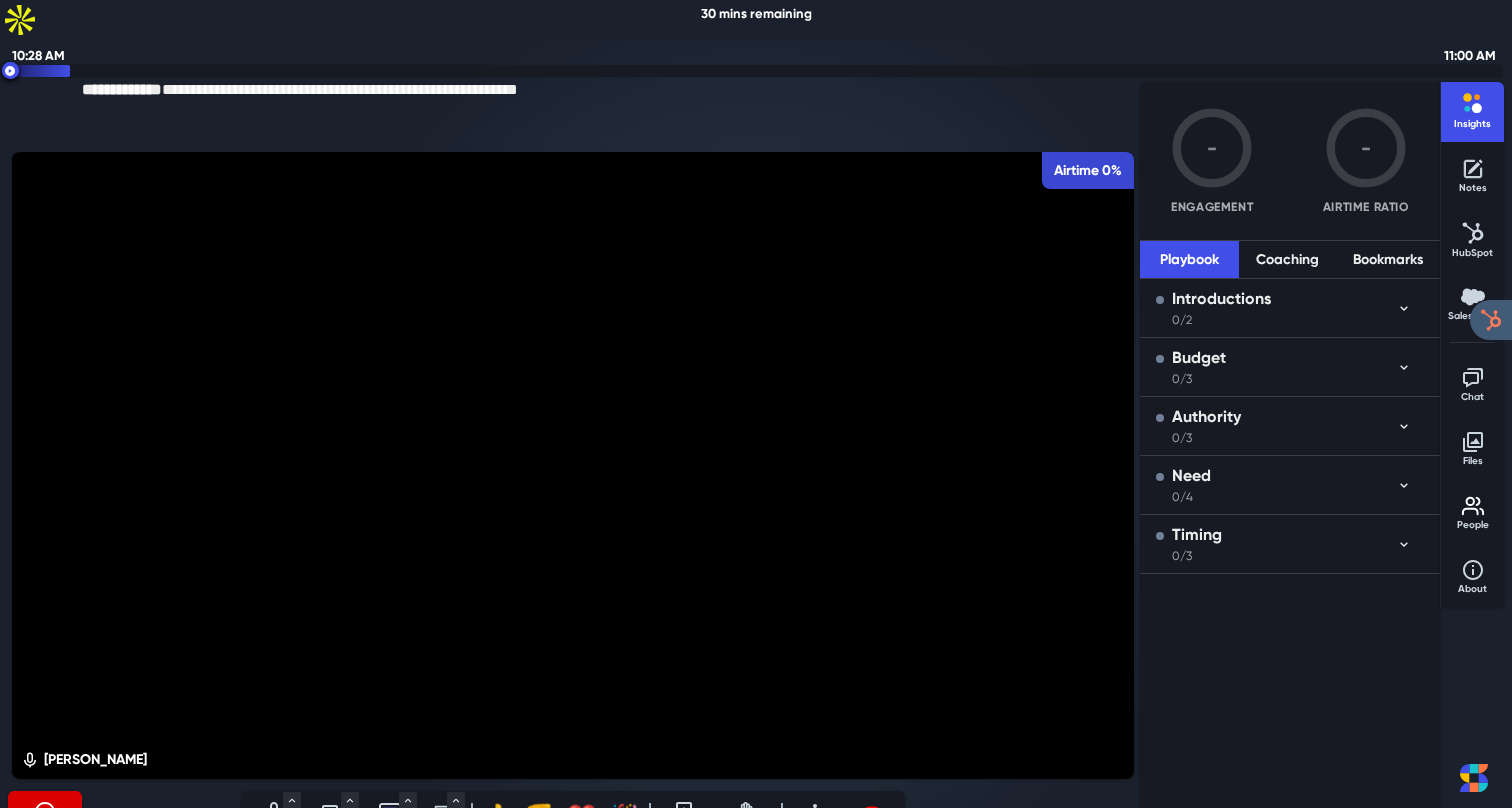 click 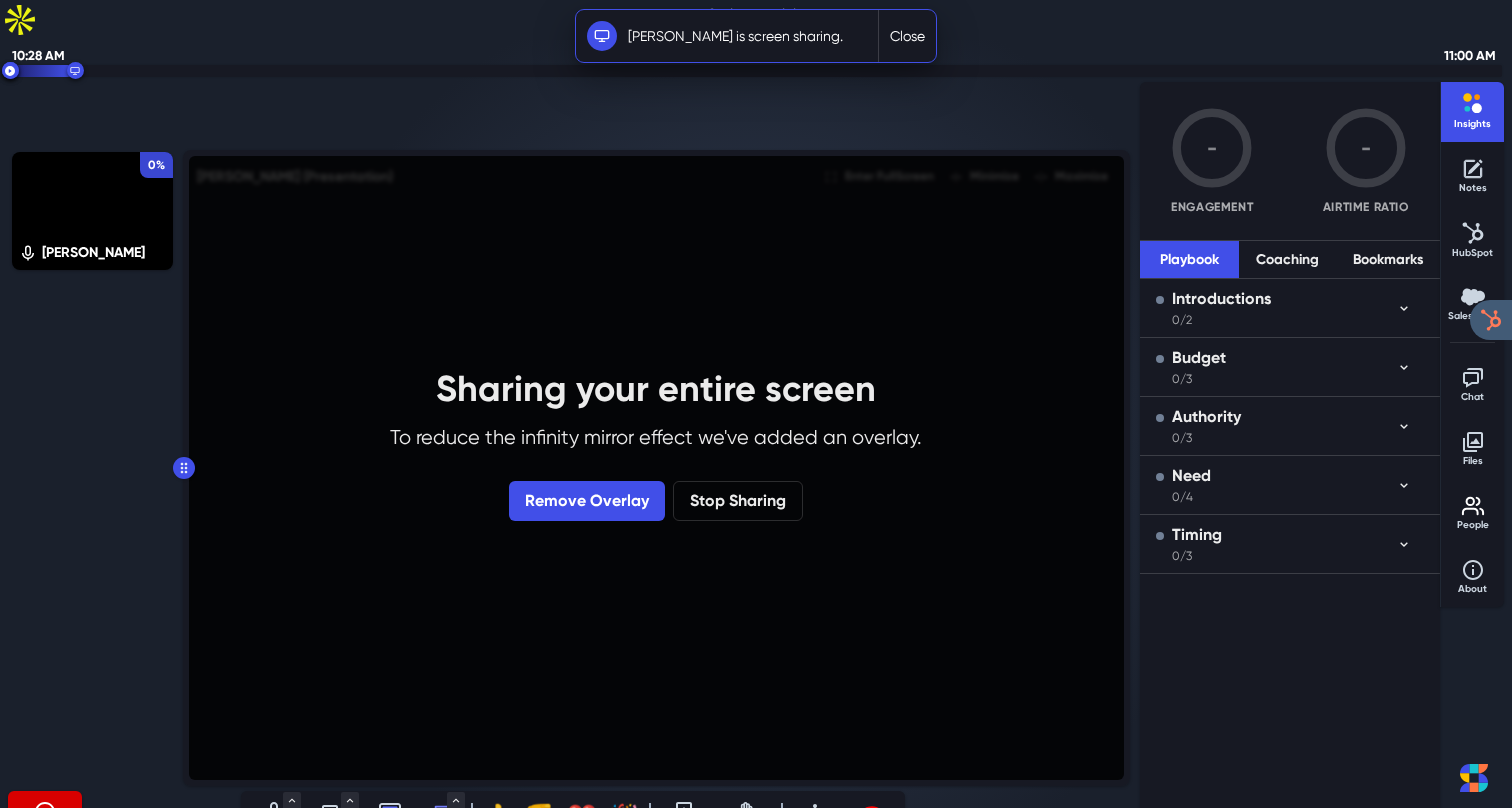 click on "Close" at bounding box center (907, 36) 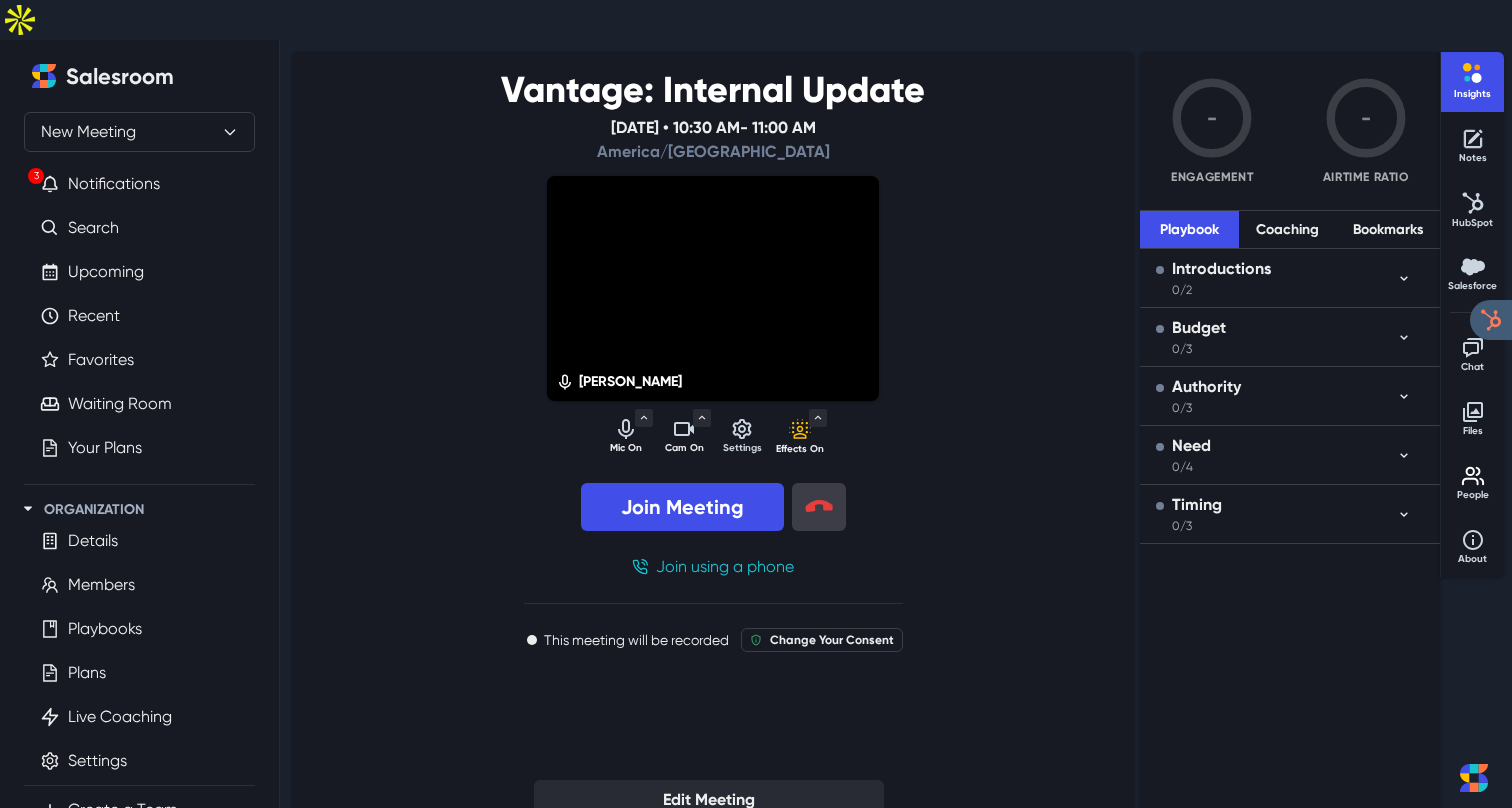 click 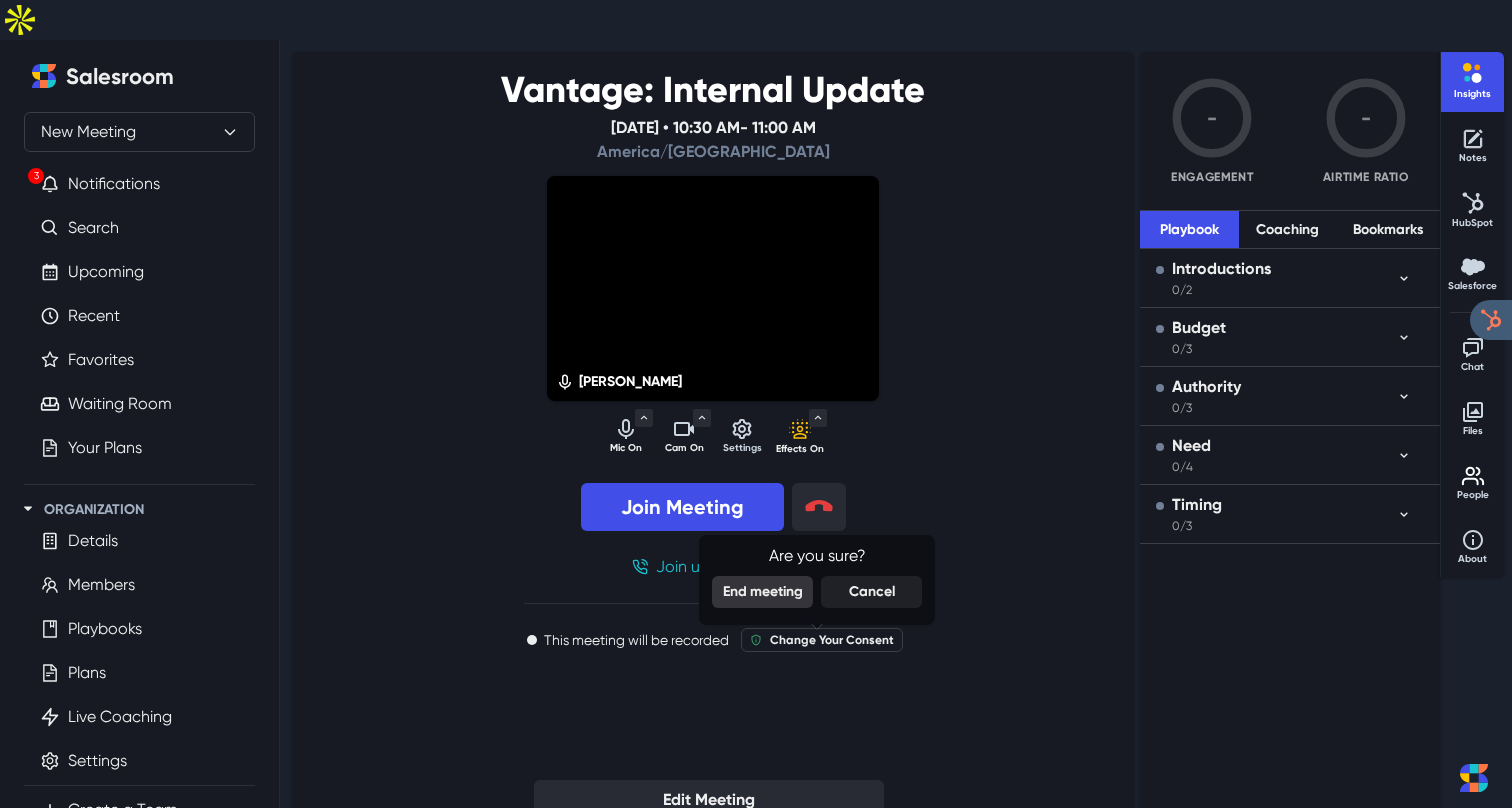 click on "End meeting" at bounding box center [762, 592] 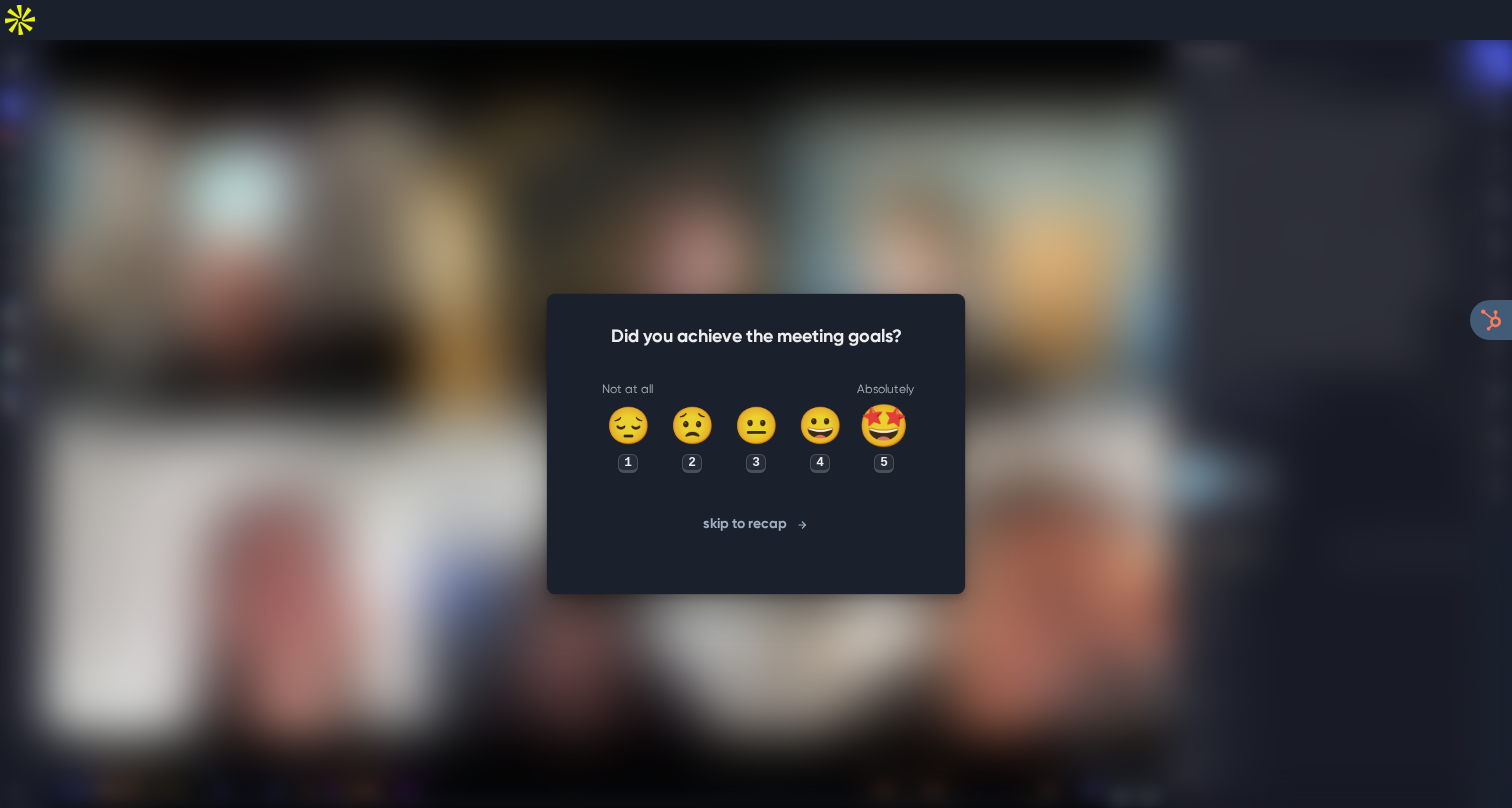 click on "🤩" at bounding box center (884, 426) 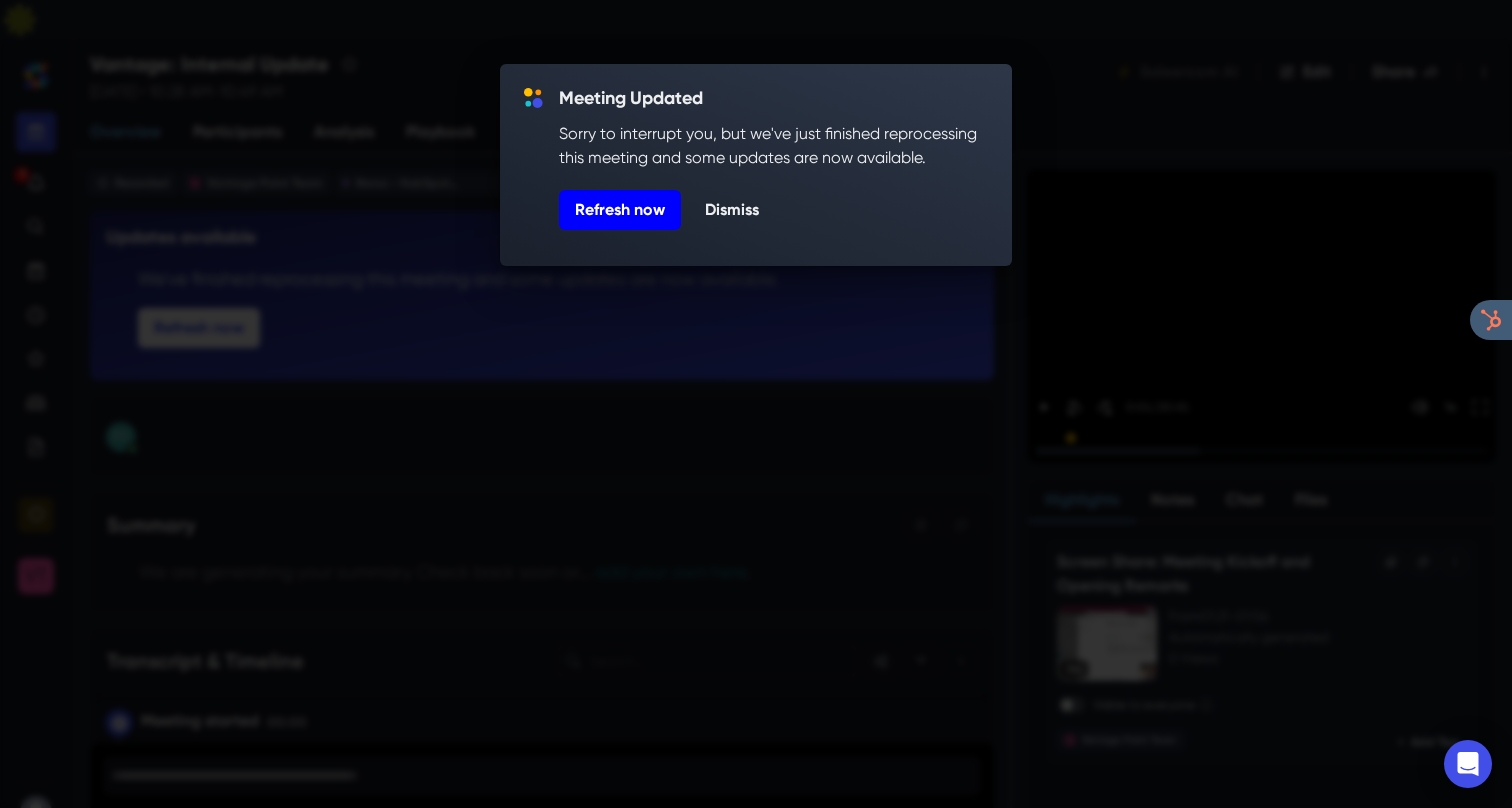 click on "Refresh now" at bounding box center (620, 210) 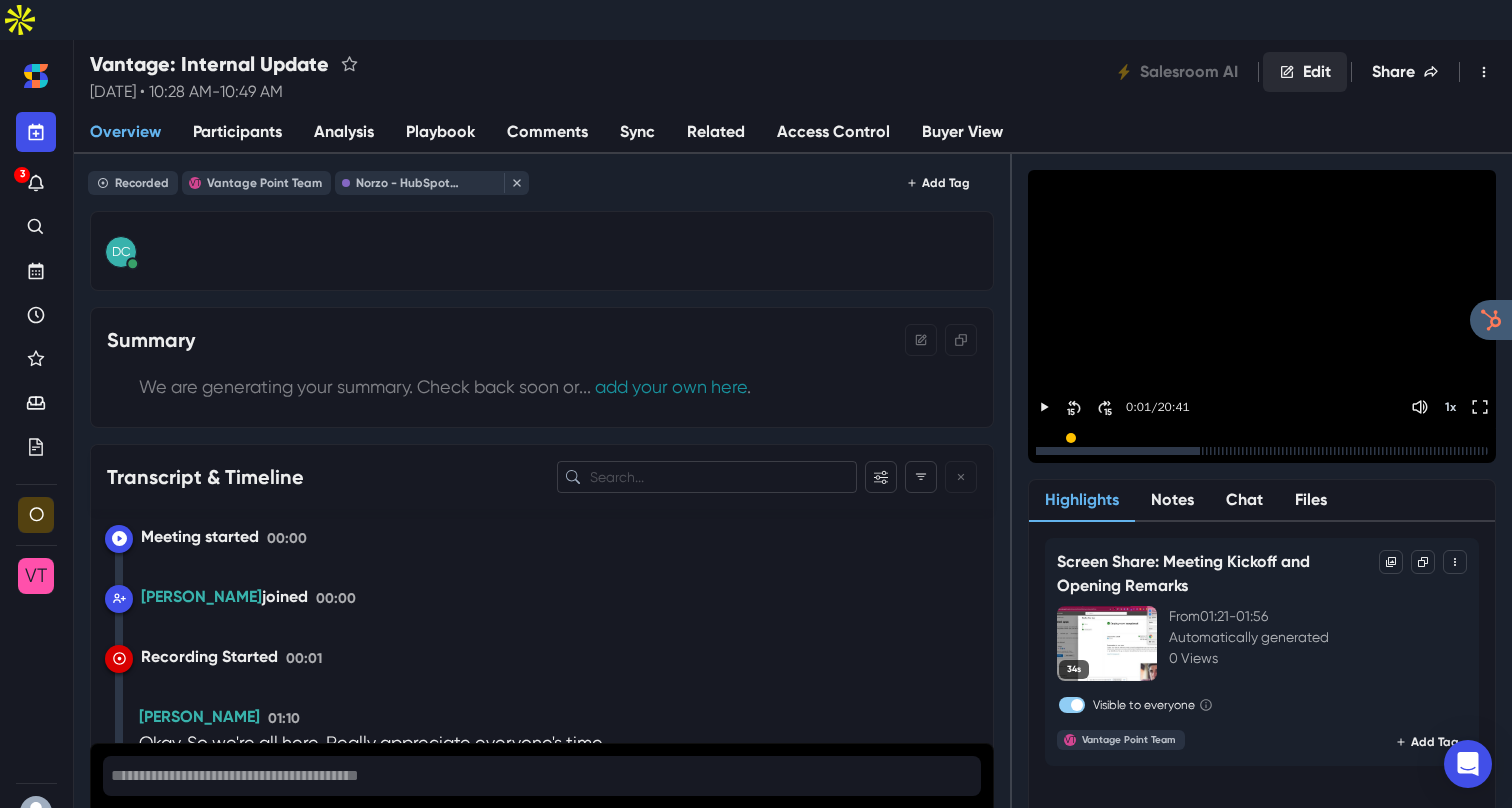 click on "Edit" at bounding box center [1305, 72] 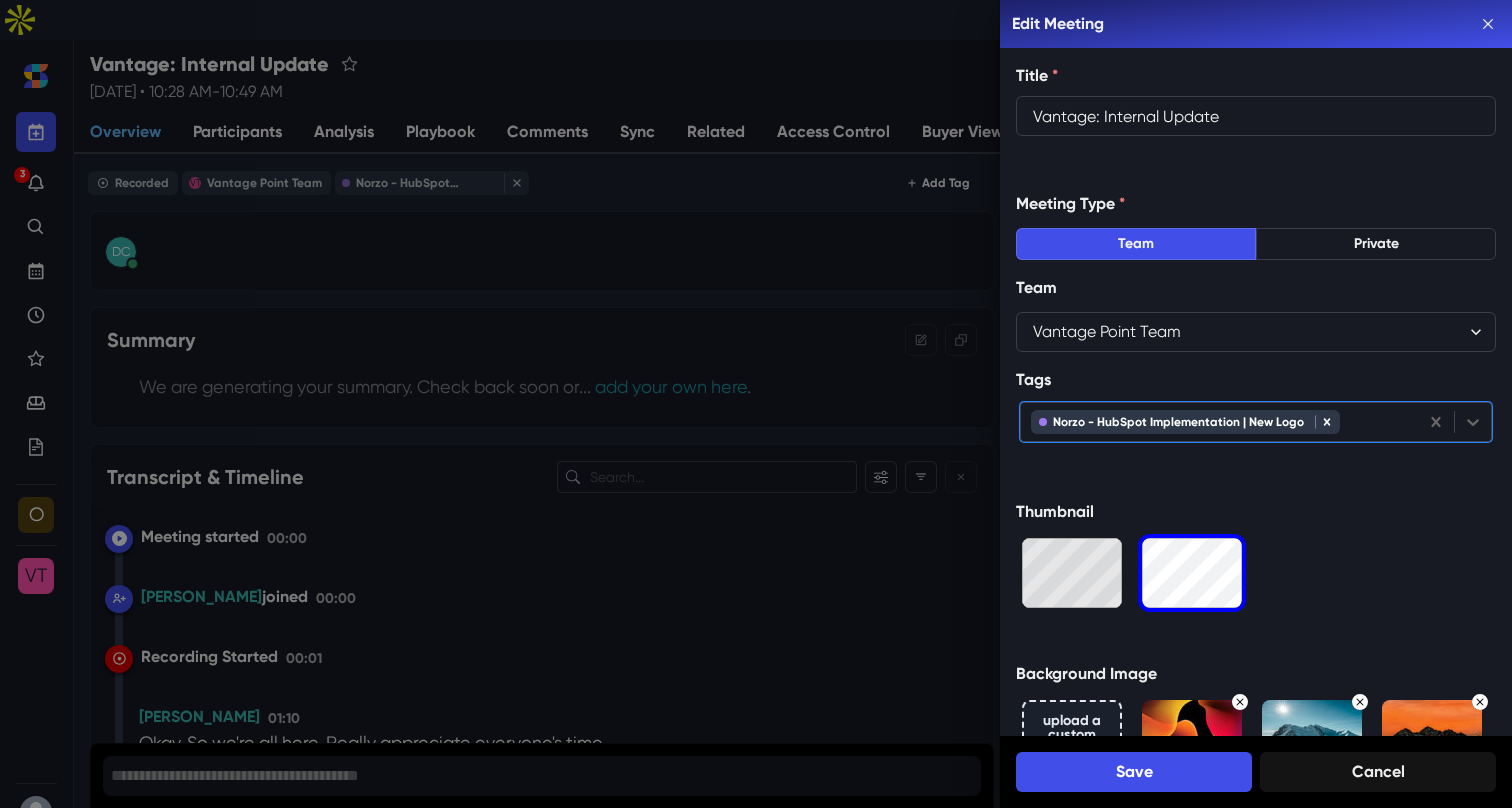 click on "Edit Meeting Title * Vantage: Internal Update Meeting Type * Team Private Team Vantage Point Team Tags Norzo - HubSpot Implementation | New Logo Thumbnail Background Image upload a custom image Drop a file here Choose an image Cancel Remove Save Cancel" at bounding box center (756, 404) 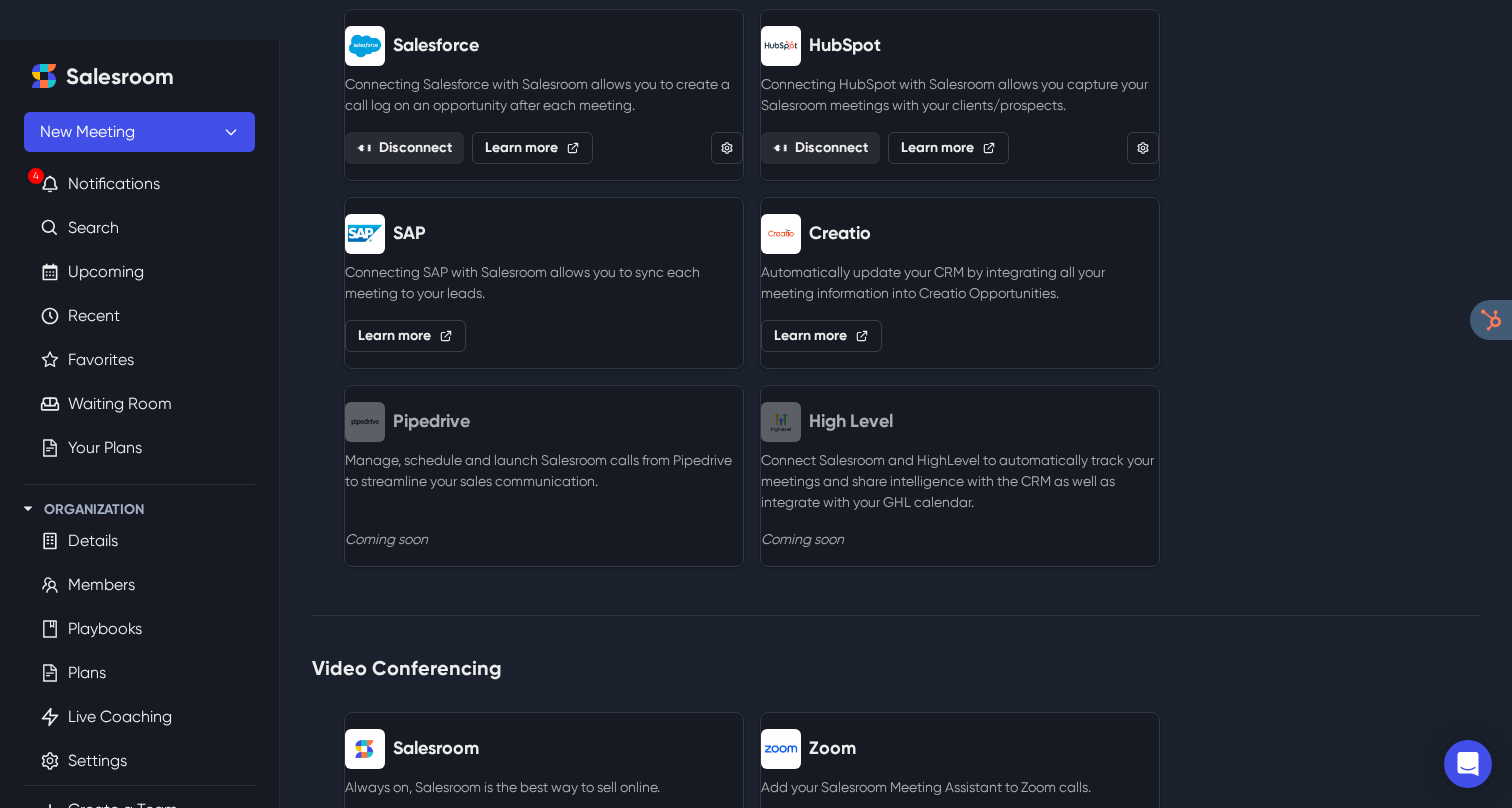 scroll, scrollTop: 703, scrollLeft: 0, axis: vertical 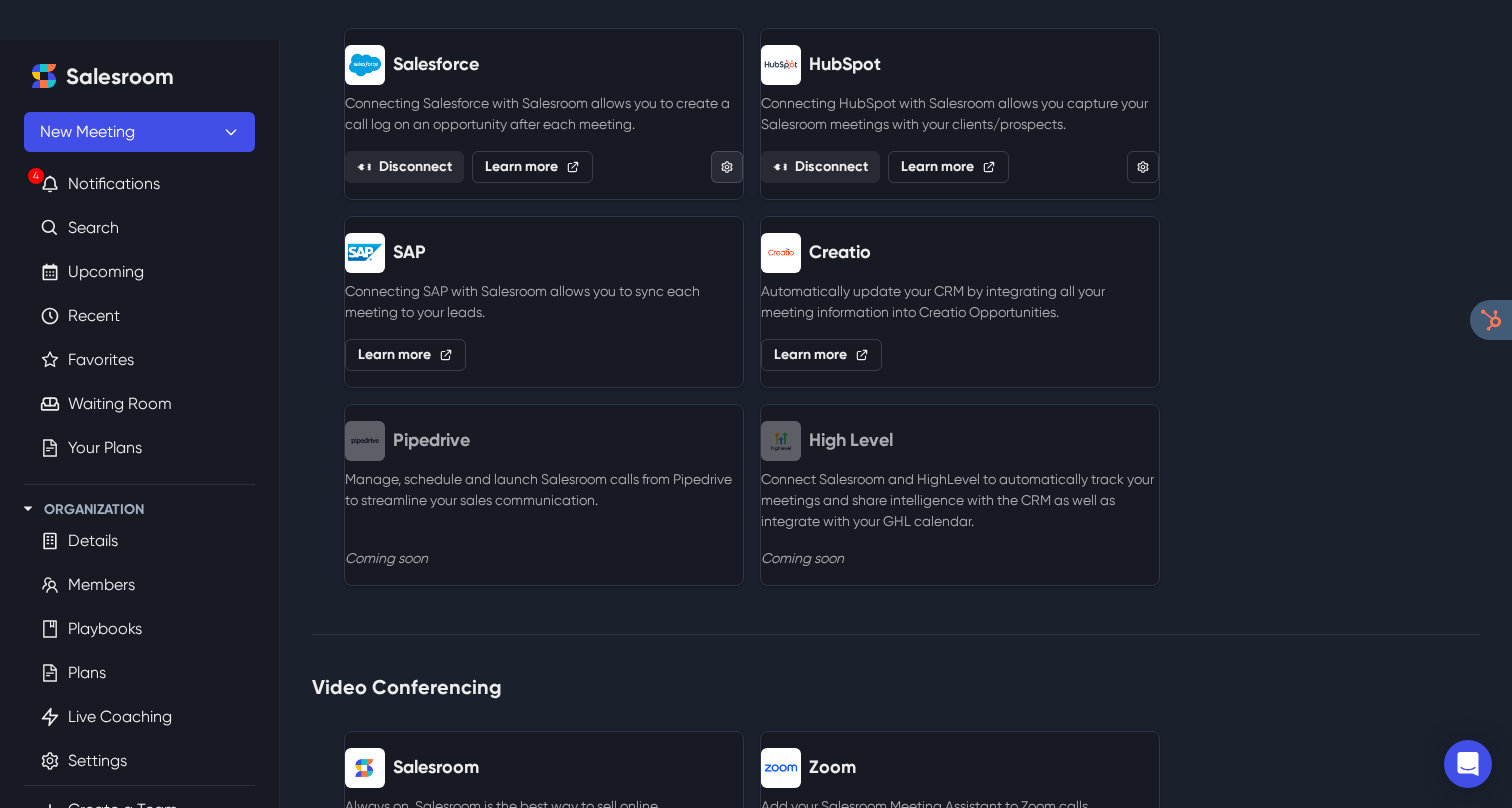 click 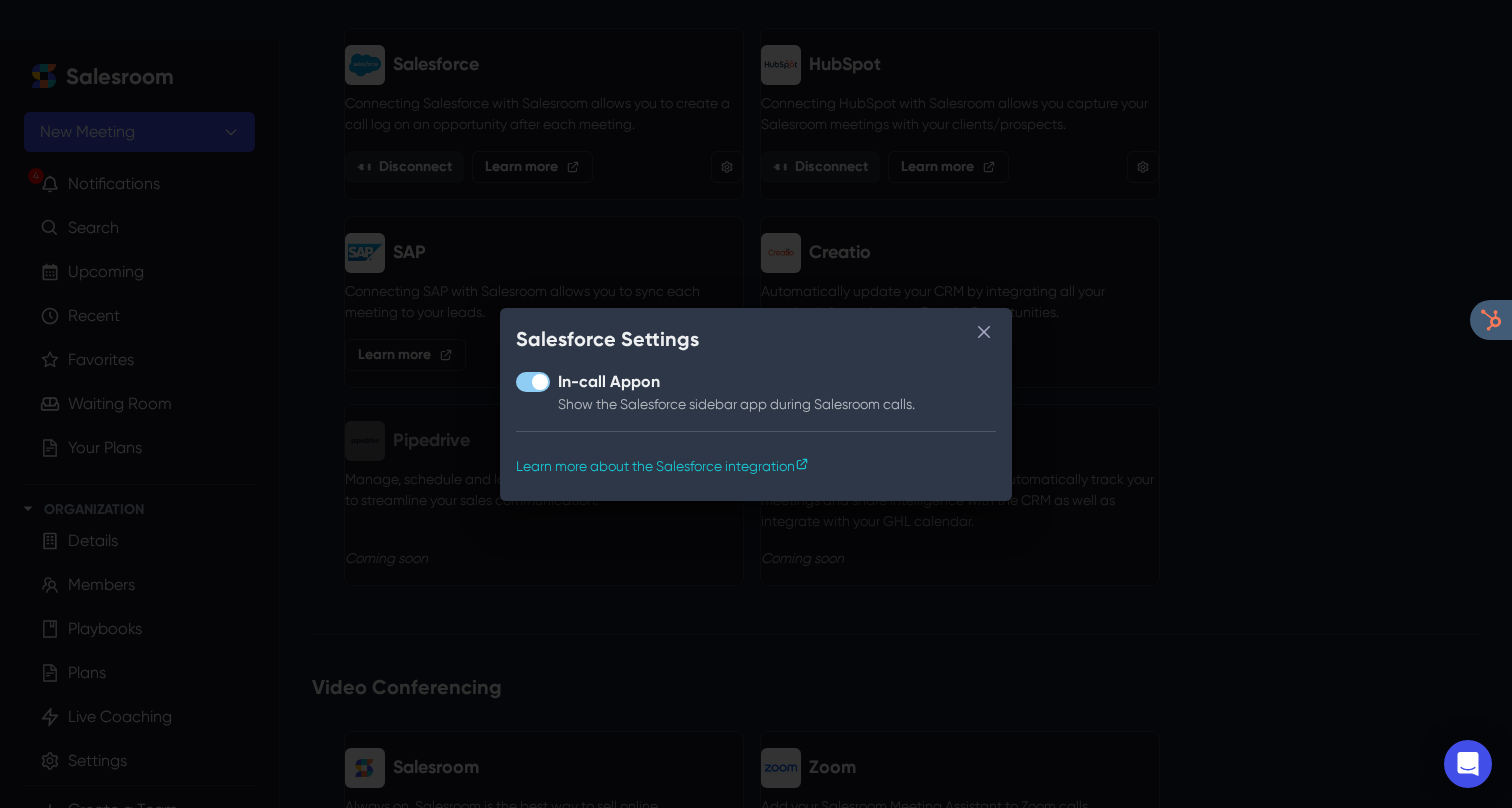 click on "Salesforce Settings In-call App  on Show the Salesforce sidebar app during Salesroom calls. Learn more about the Salesforce integration" at bounding box center (756, 404) 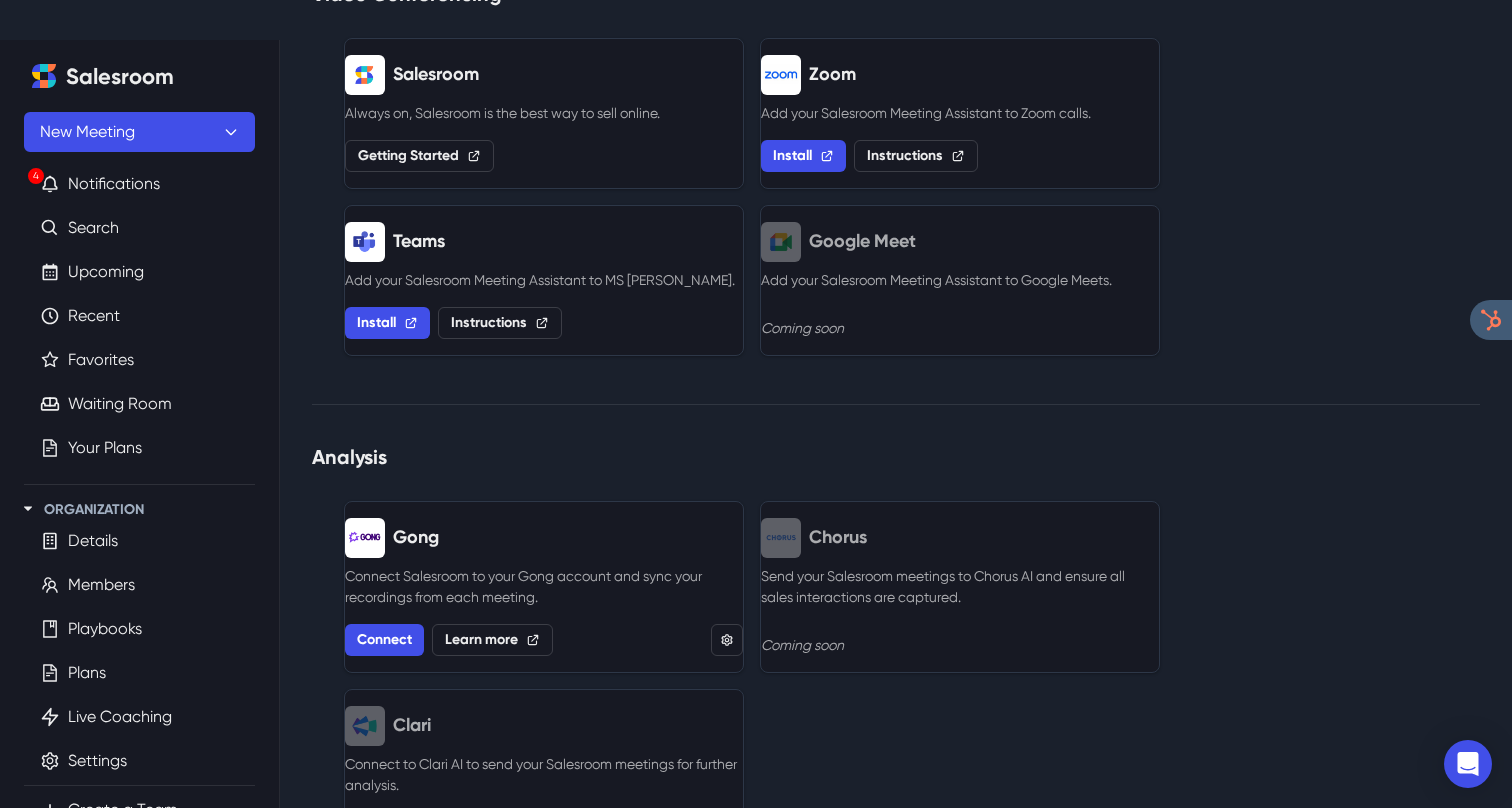 scroll, scrollTop: 1808, scrollLeft: 0, axis: vertical 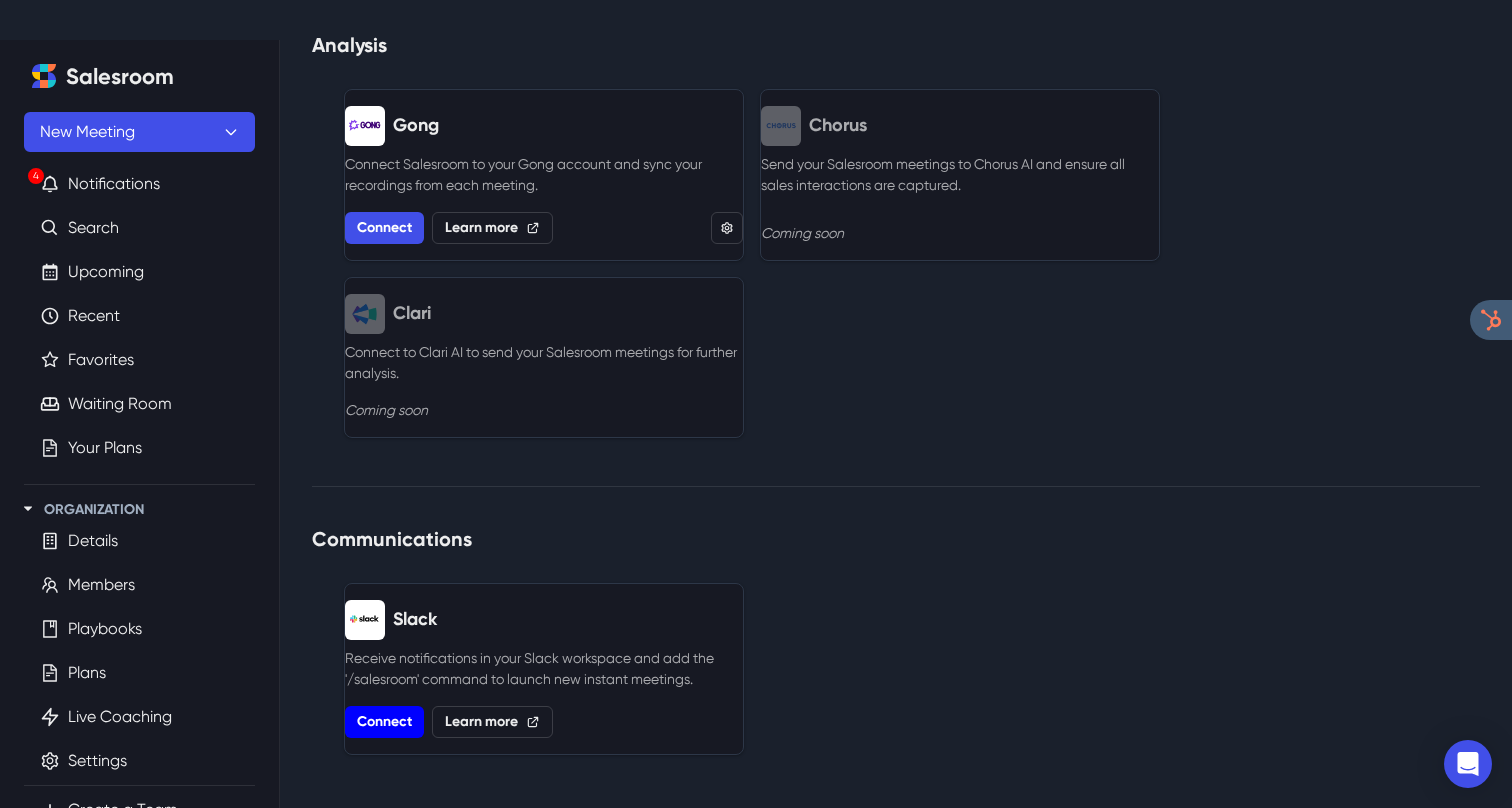 click on "Connect" at bounding box center (384, 722) 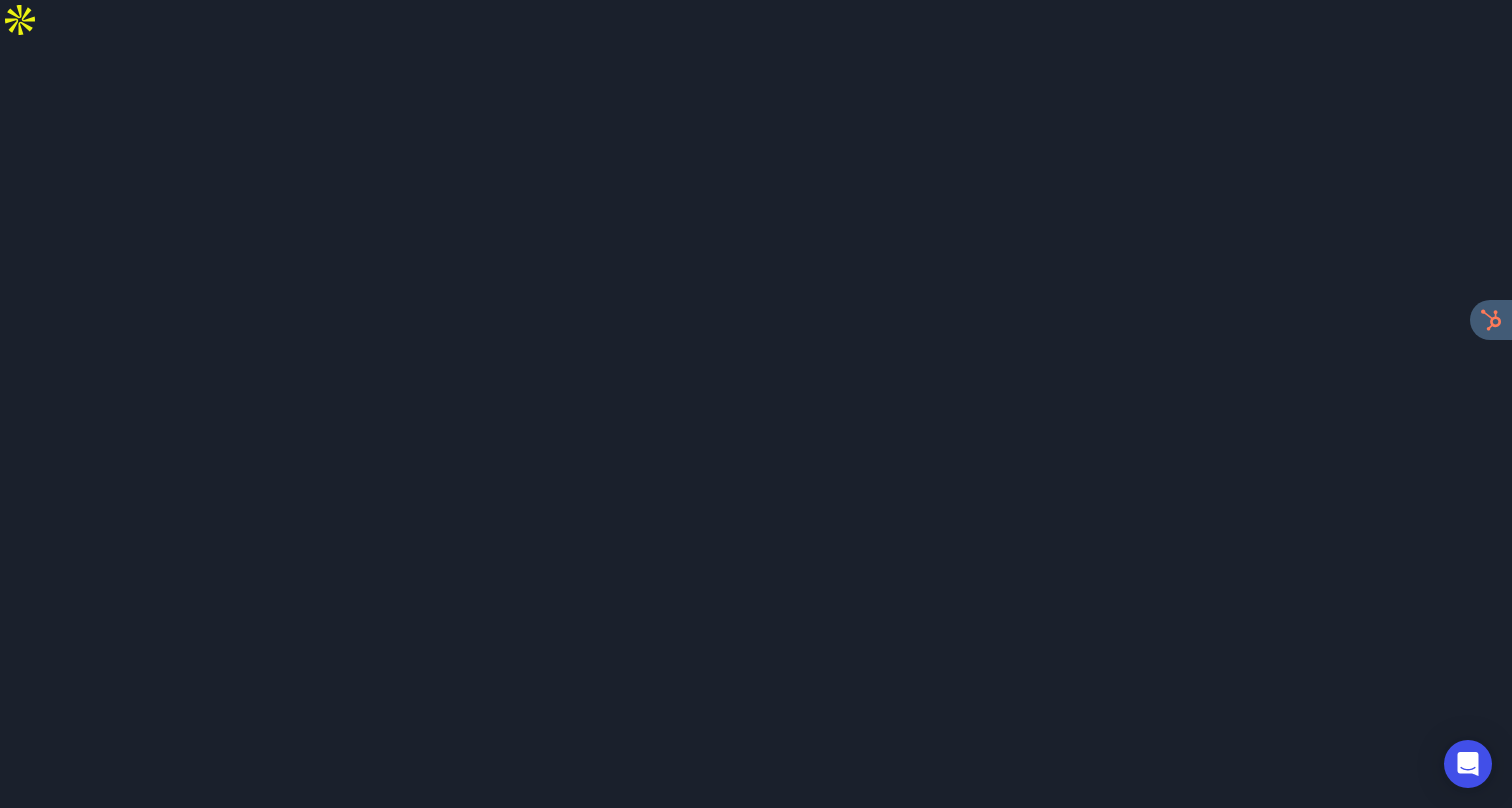 scroll, scrollTop: 0, scrollLeft: 0, axis: both 